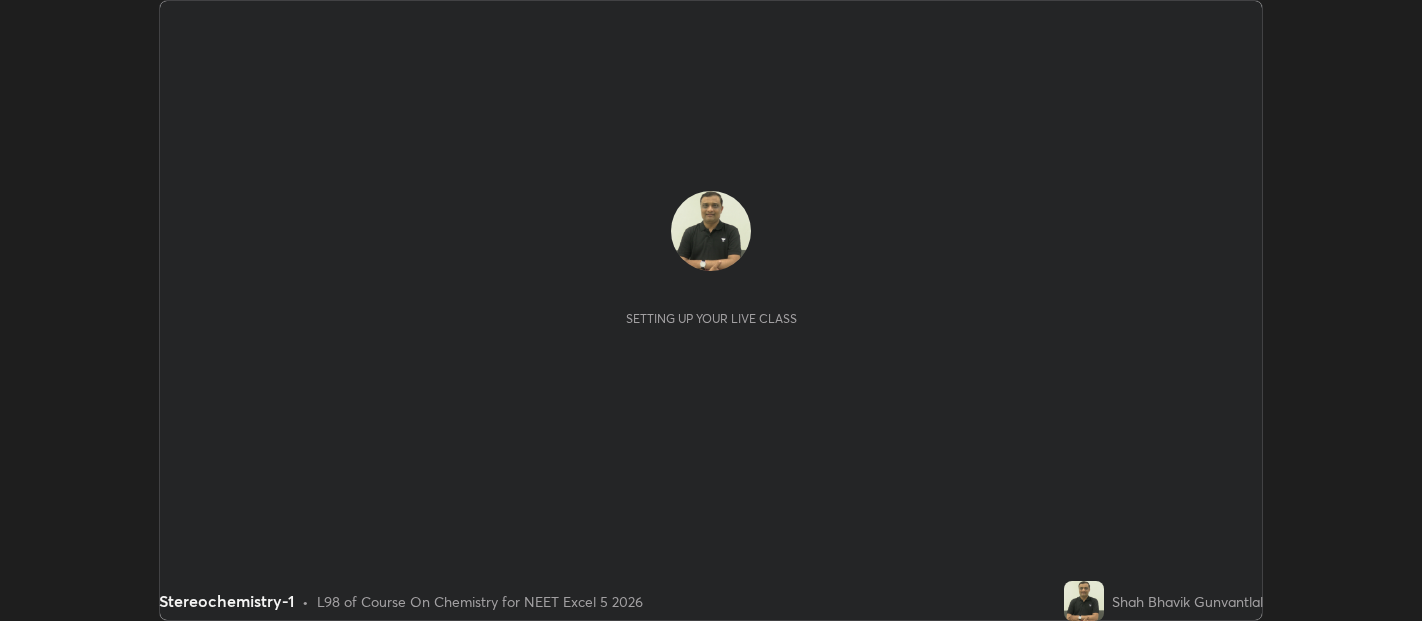 scroll, scrollTop: 0, scrollLeft: 0, axis: both 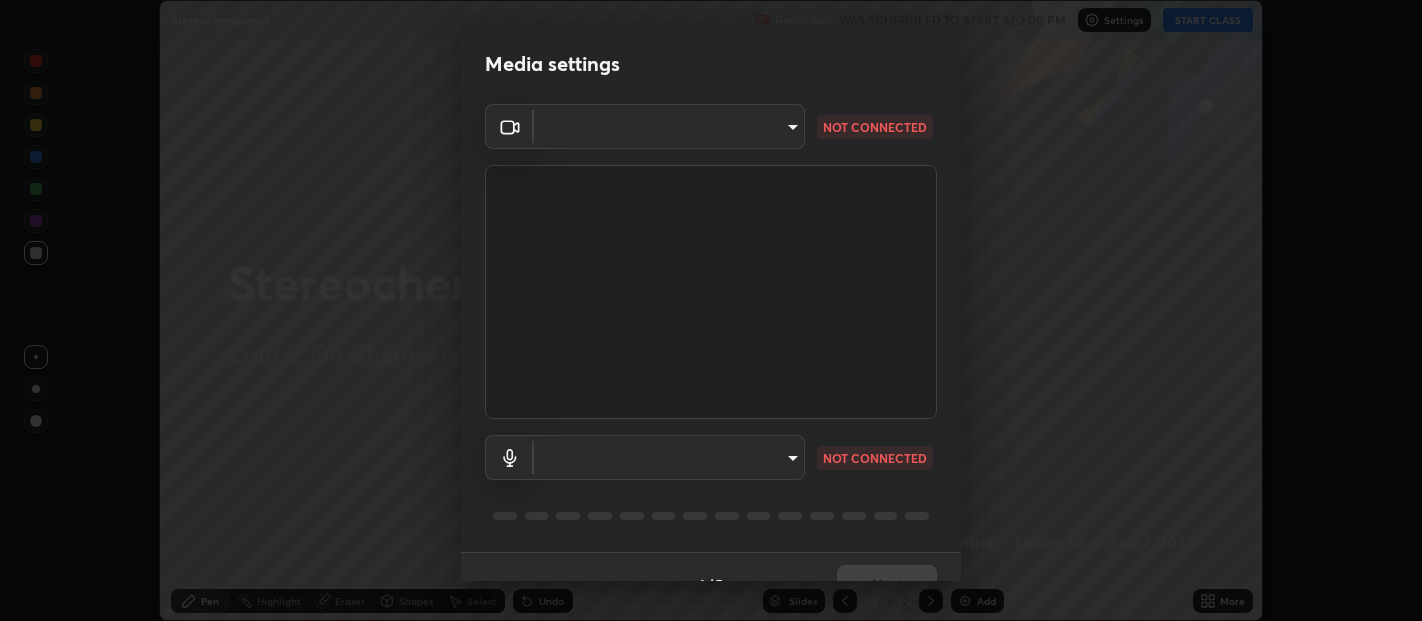type on "0d049437951fd4140923ddd983d62ee20e888b7fe7080c9a8fddf2b3b9629313" 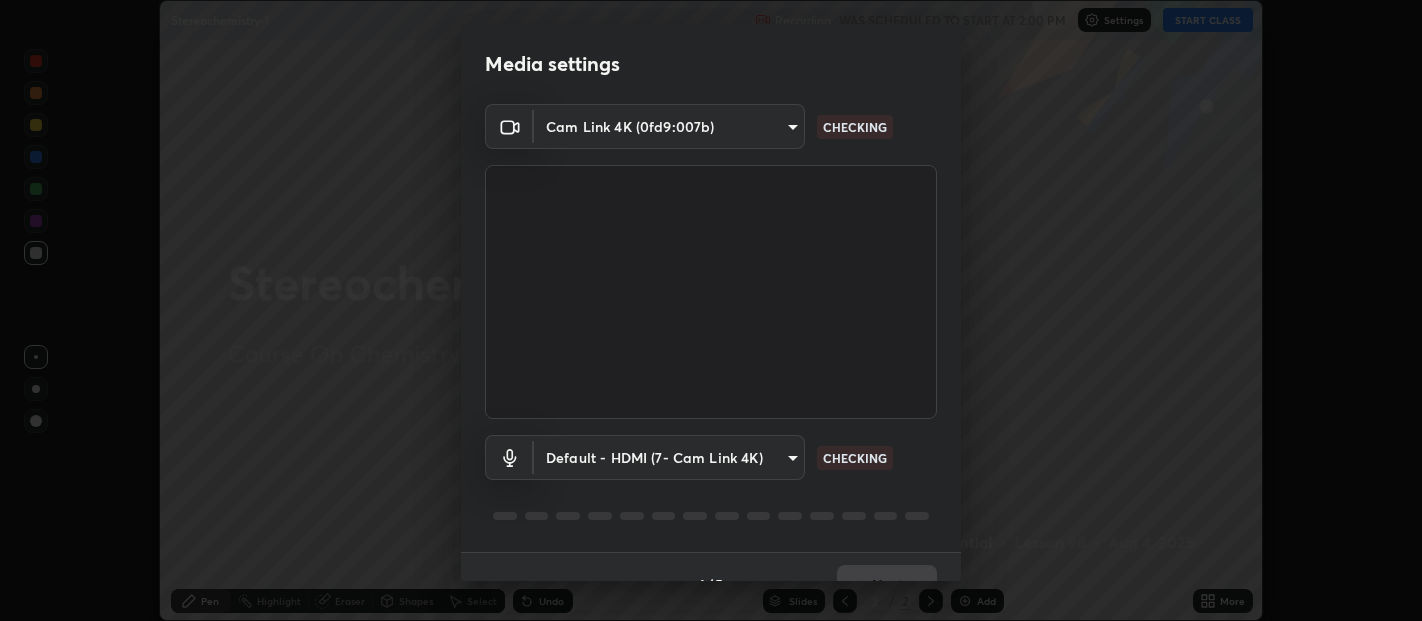 scroll, scrollTop: 34, scrollLeft: 0, axis: vertical 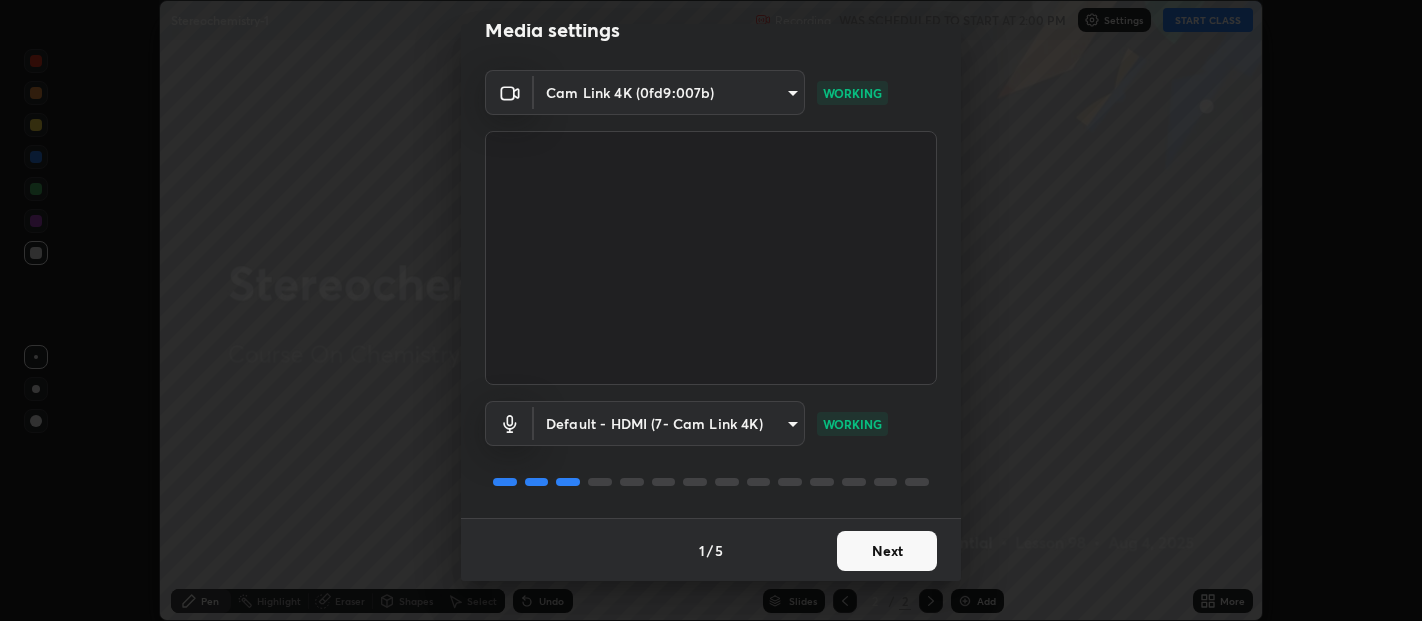 click on "Next" at bounding box center (887, 551) 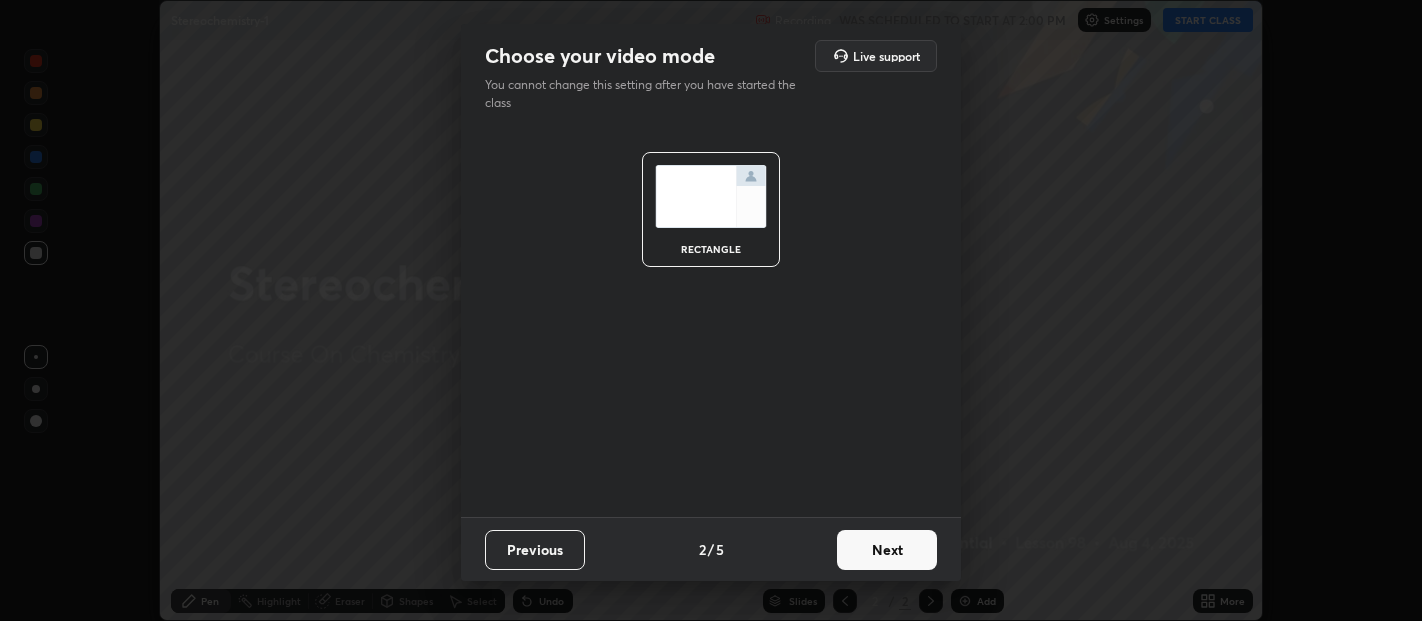 scroll, scrollTop: 0, scrollLeft: 0, axis: both 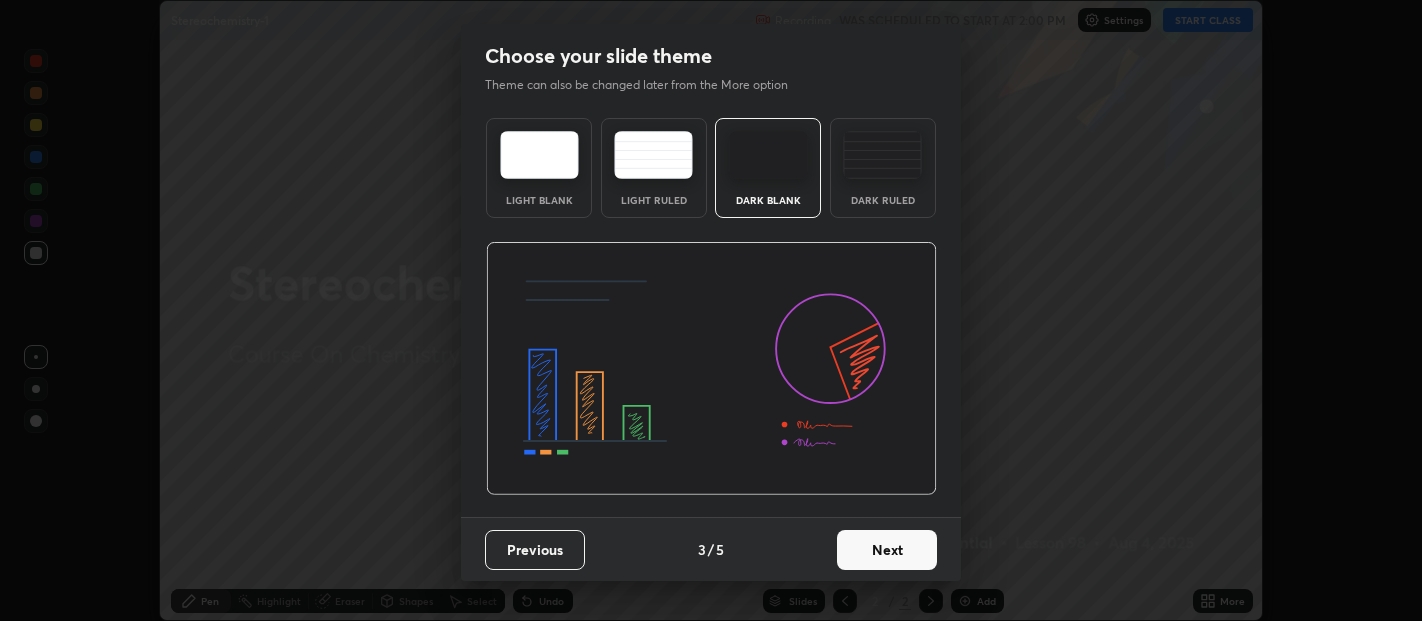 click on "Next" at bounding box center [887, 550] 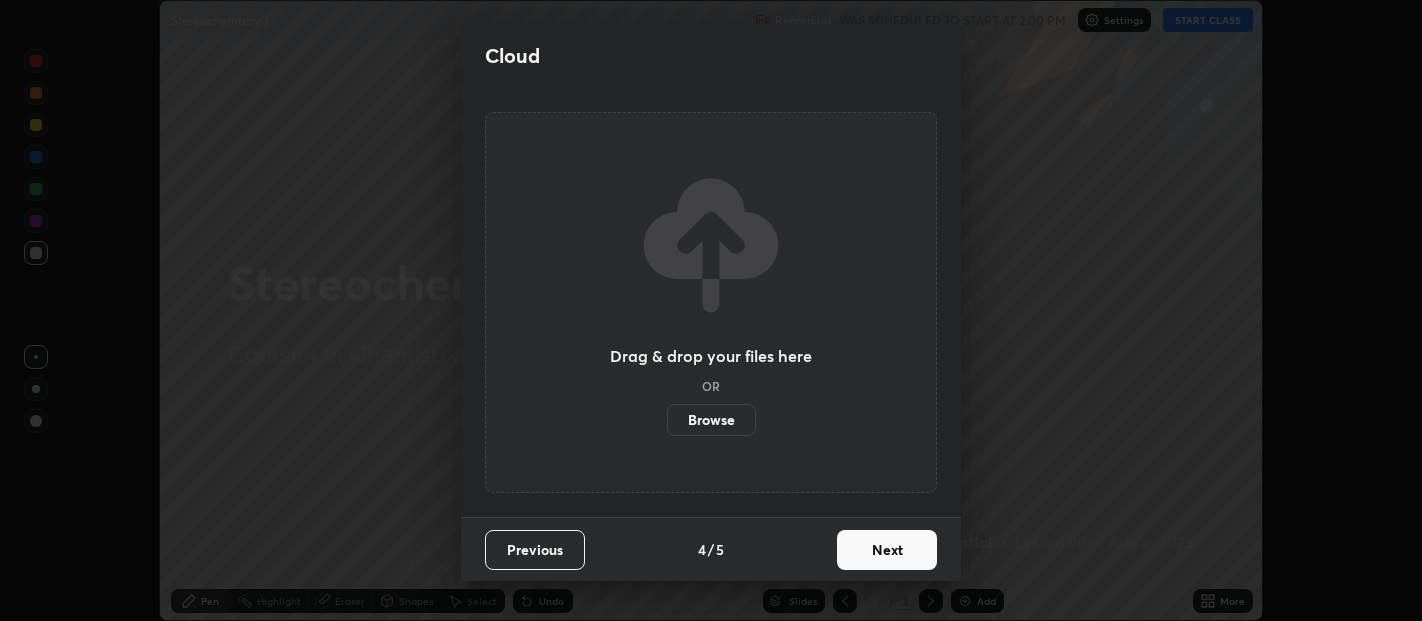 click on "Previous 4 / 5 Next" at bounding box center (711, 549) 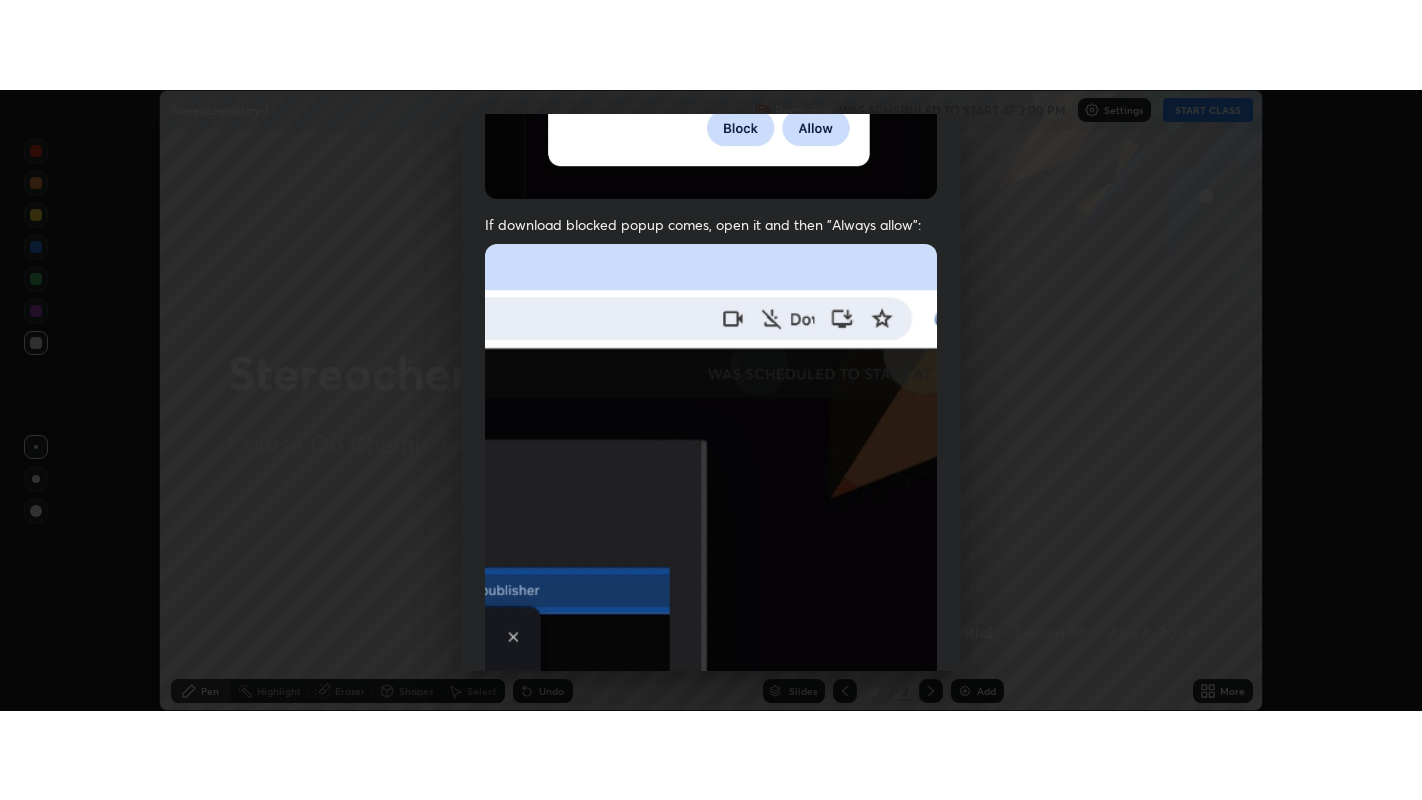 scroll, scrollTop: 442, scrollLeft: 0, axis: vertical 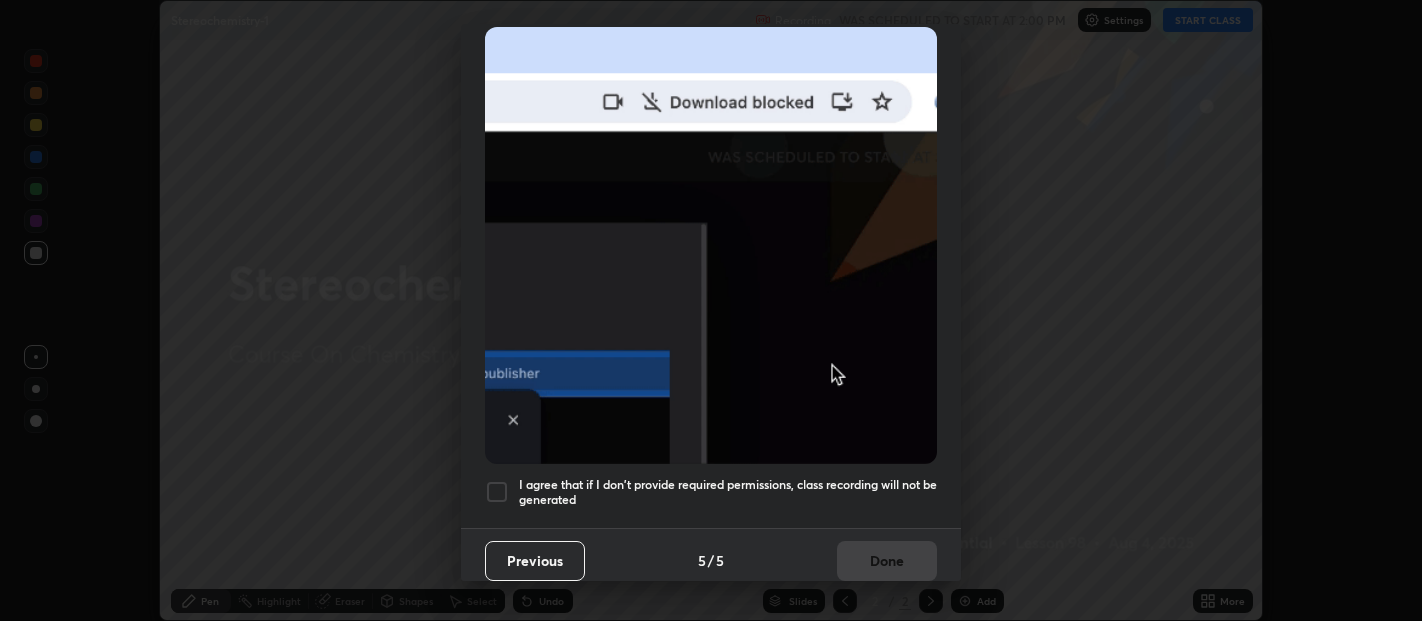 click at bounding box center [497, 492] 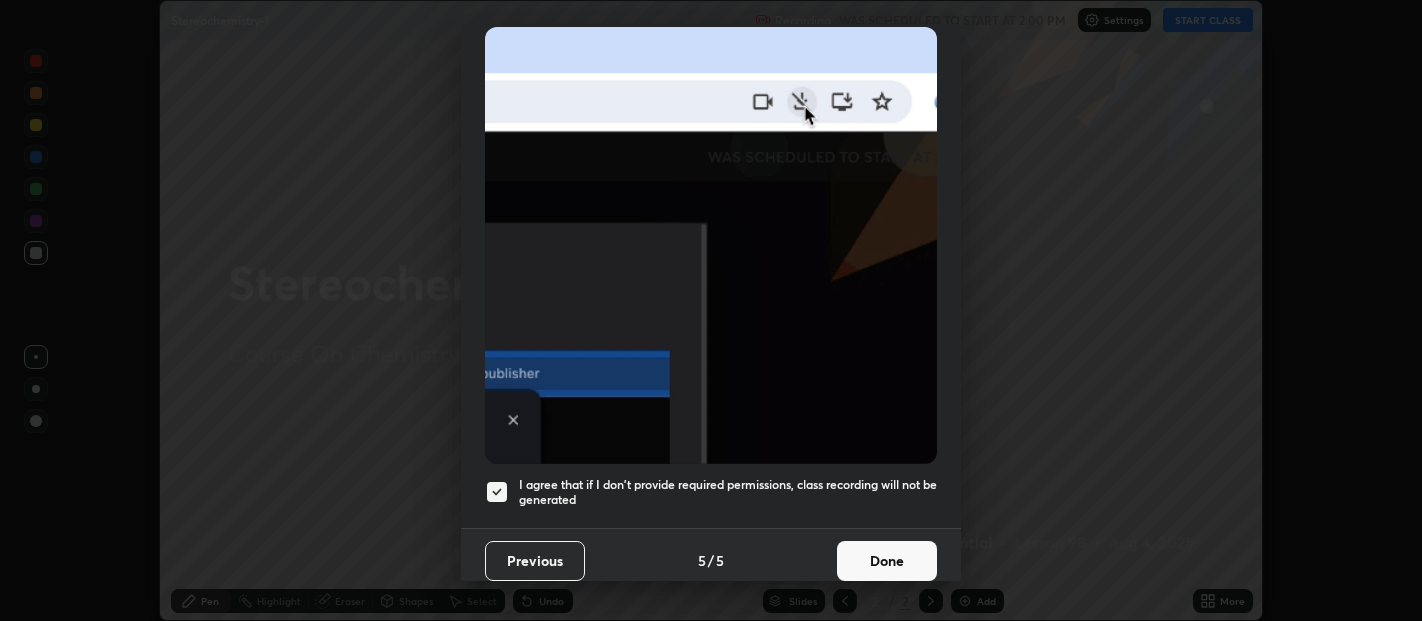 click on "Done" at bounding box center [887, 561] 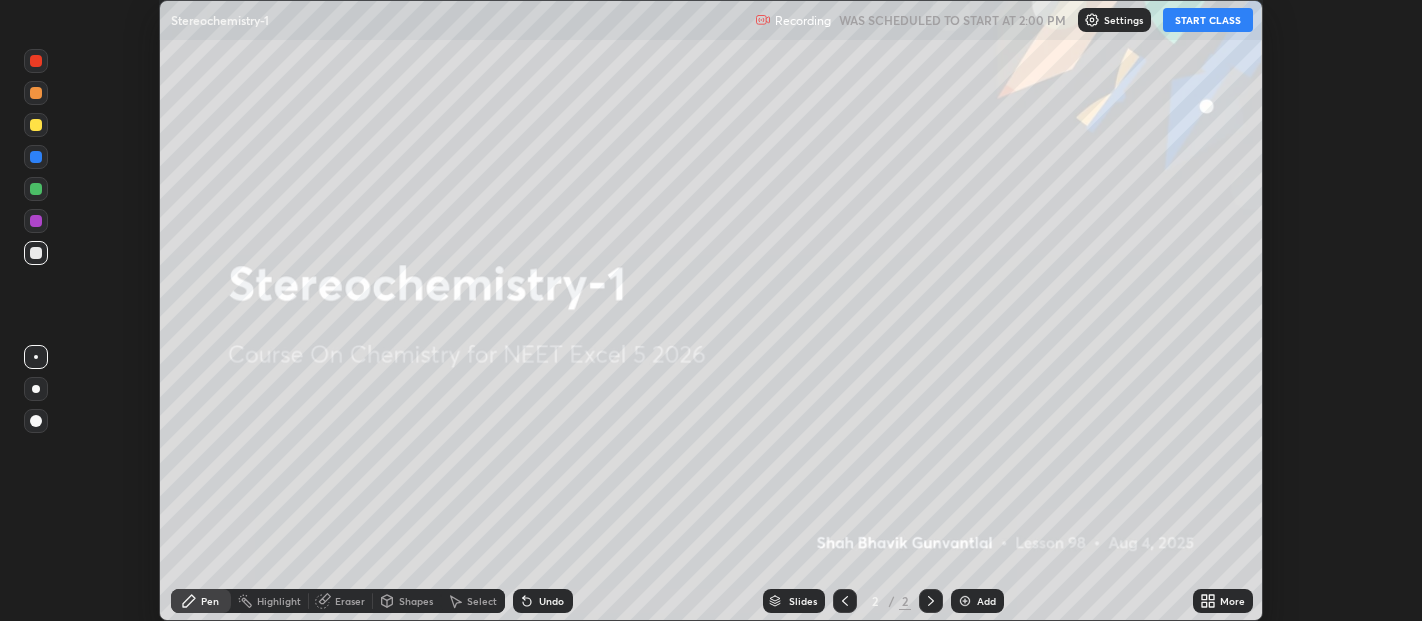 click 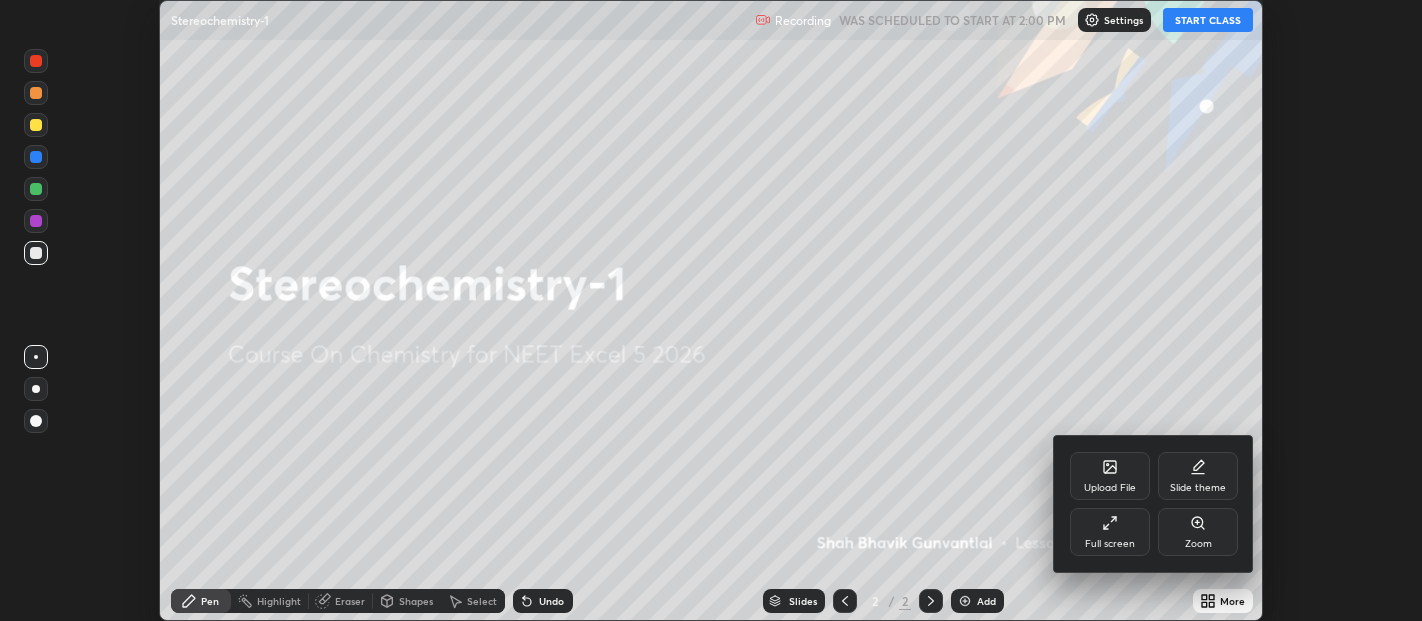 click 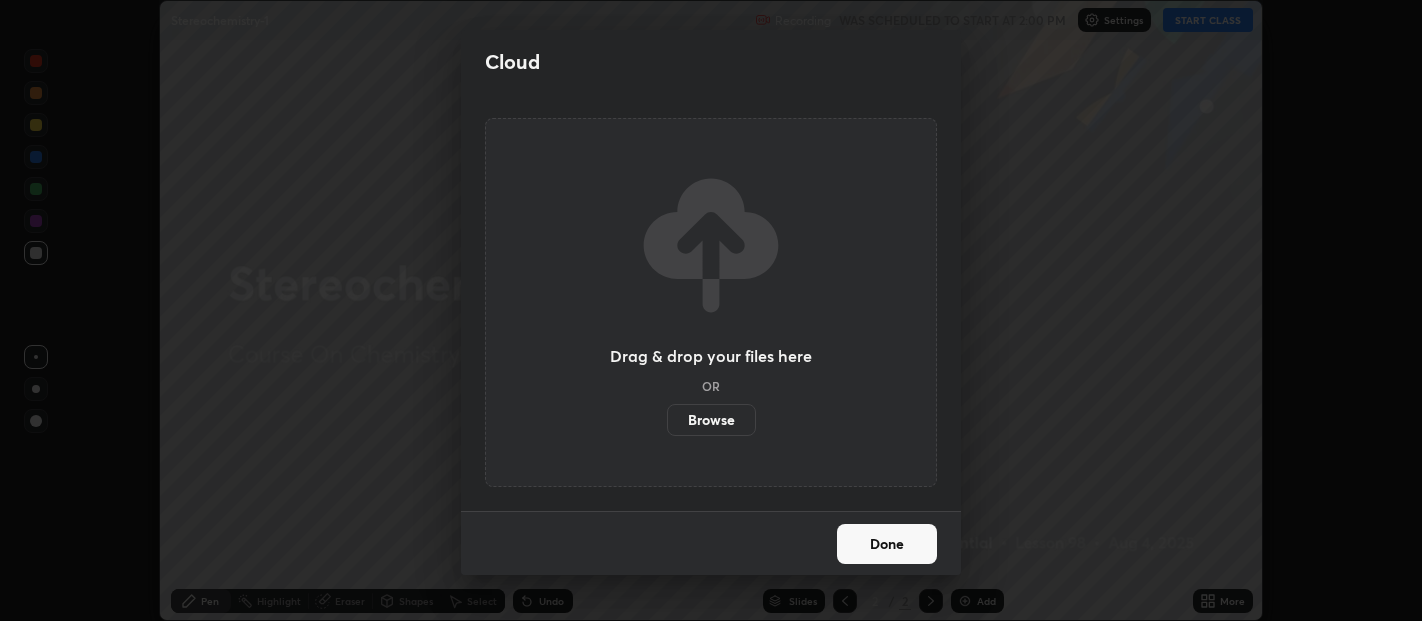 click on "Browse" at bounding box center (711, 420) 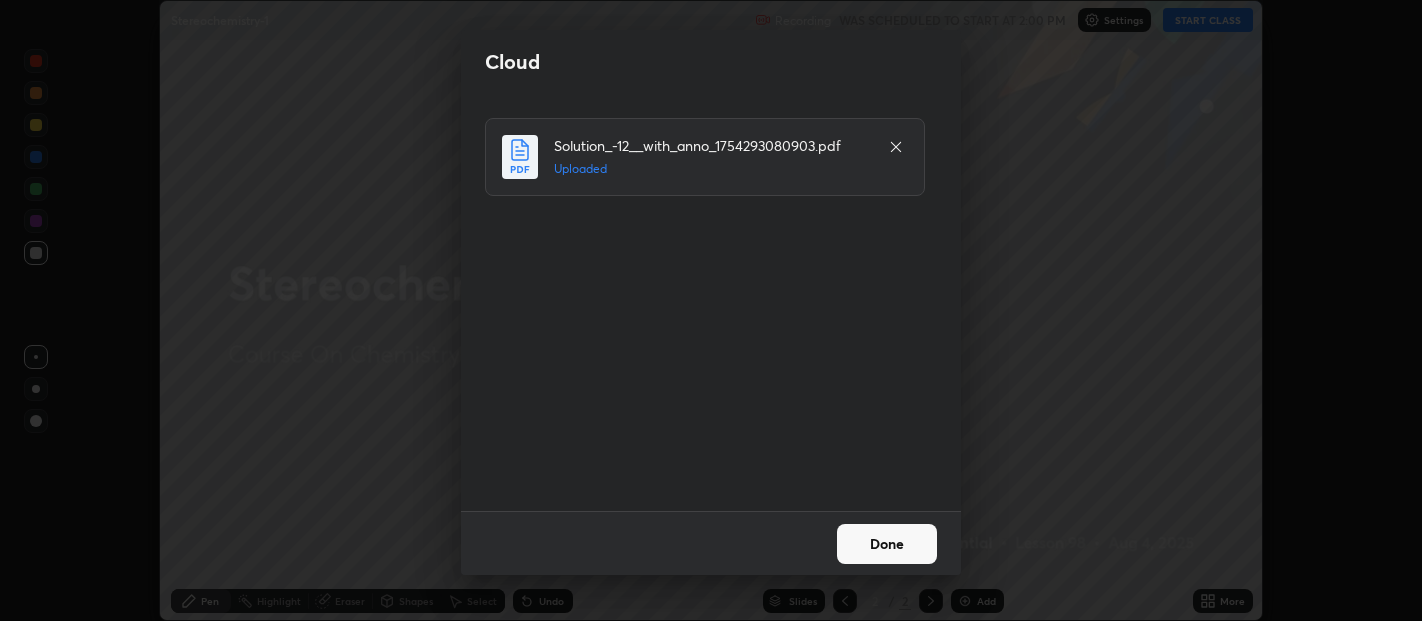 click on "Done" at bounding box center (887, 544) 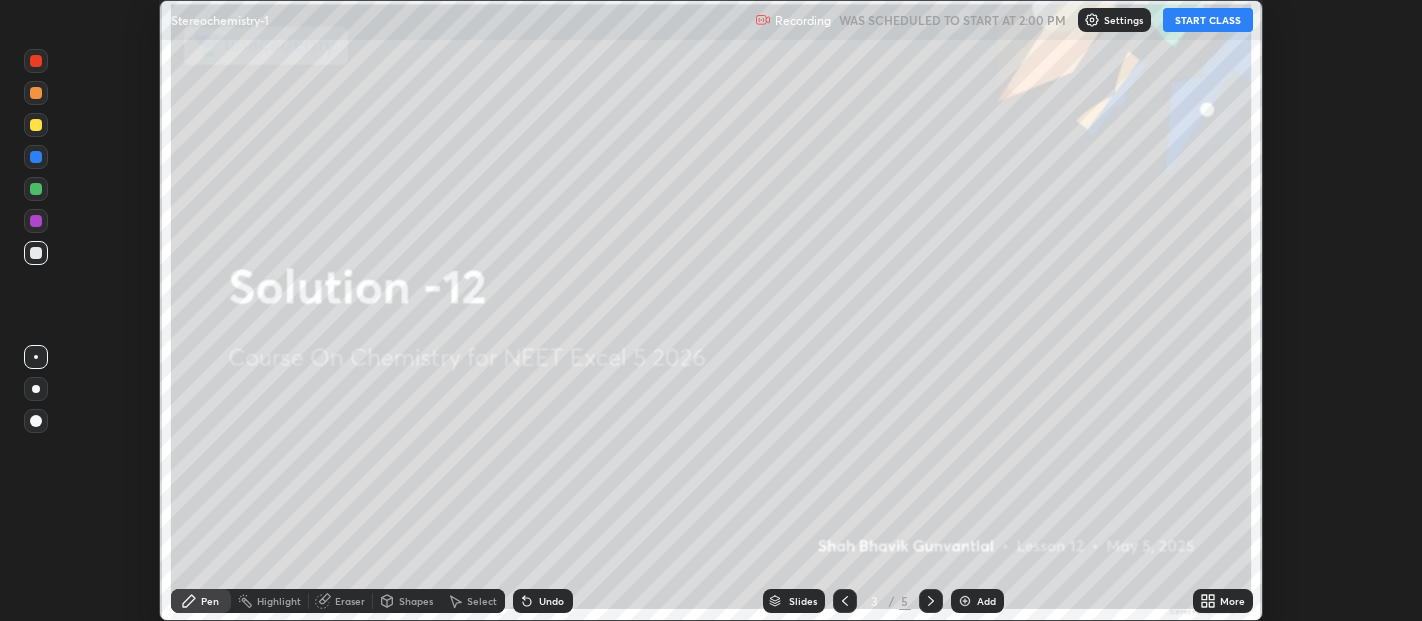 click on "More" at bounding box center (1232, 601) 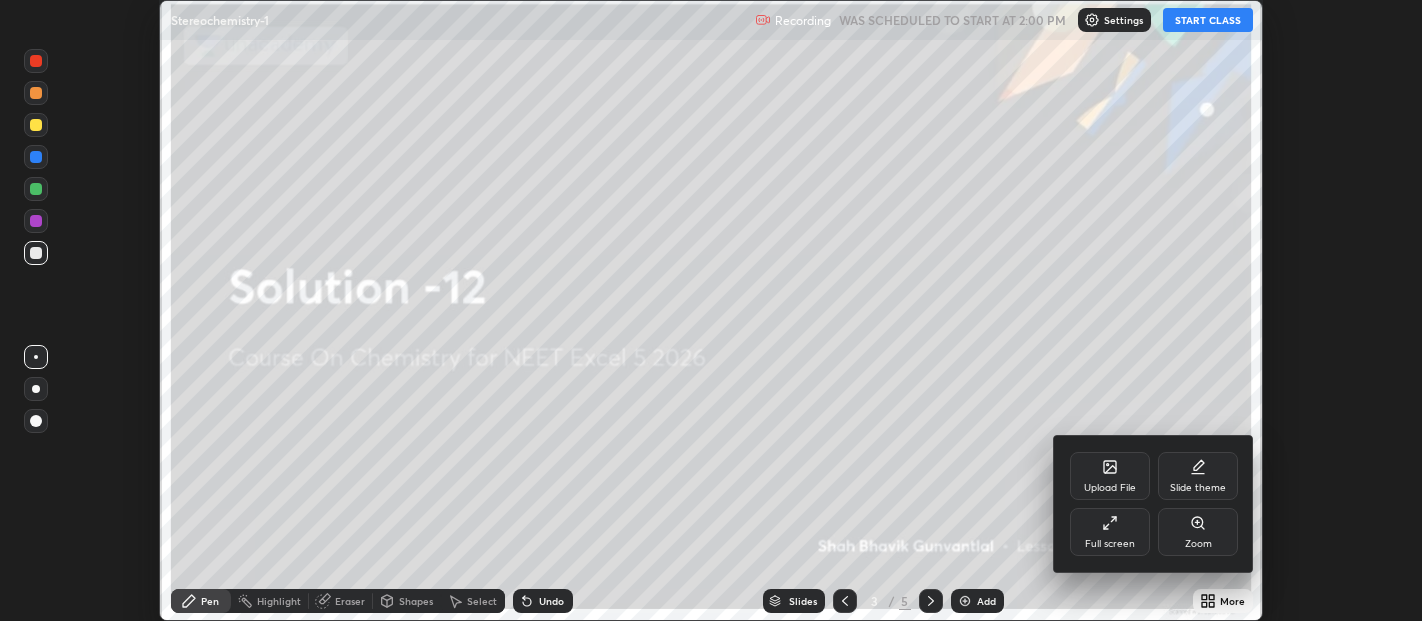 click 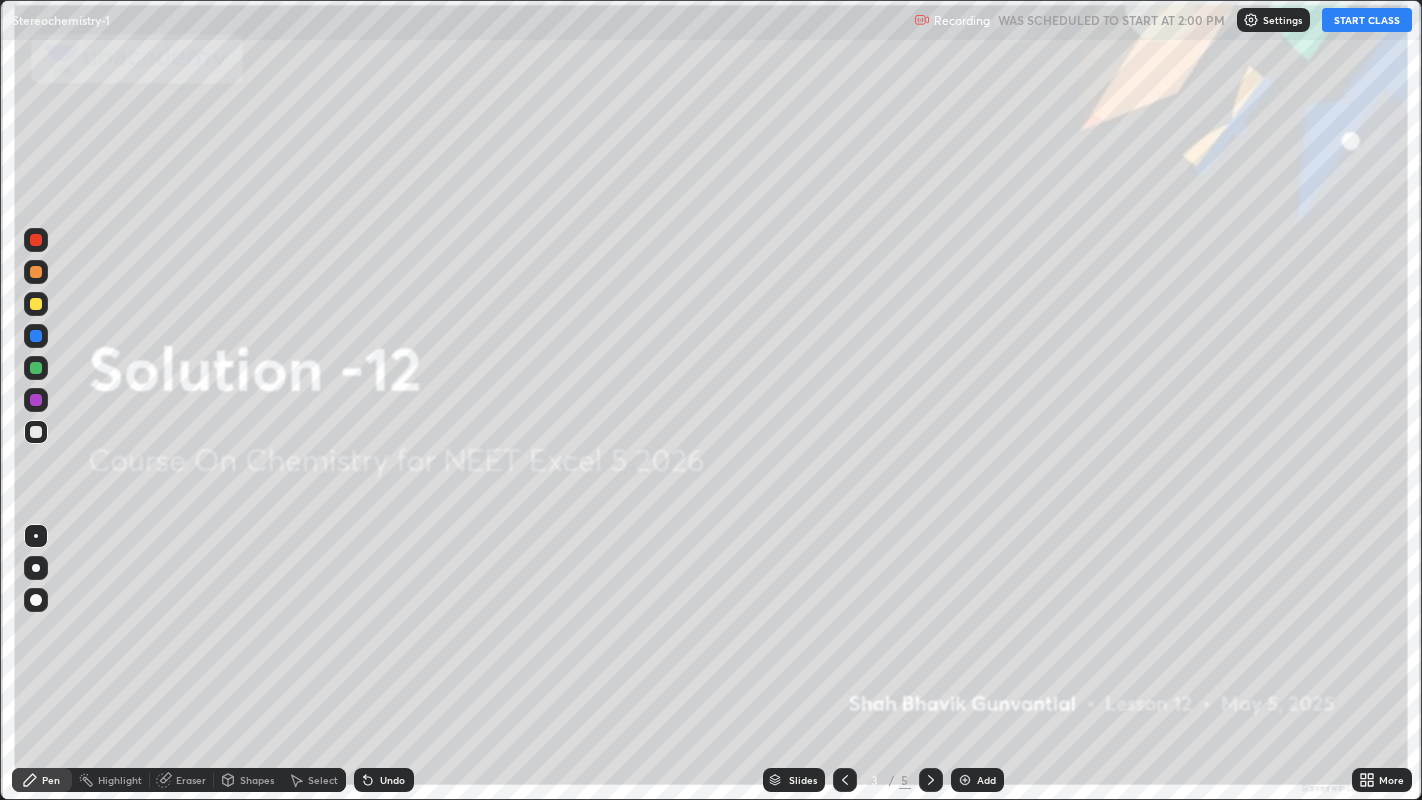 scroll, scrollTop: 99200, scrollLeft: 98577, axis: both 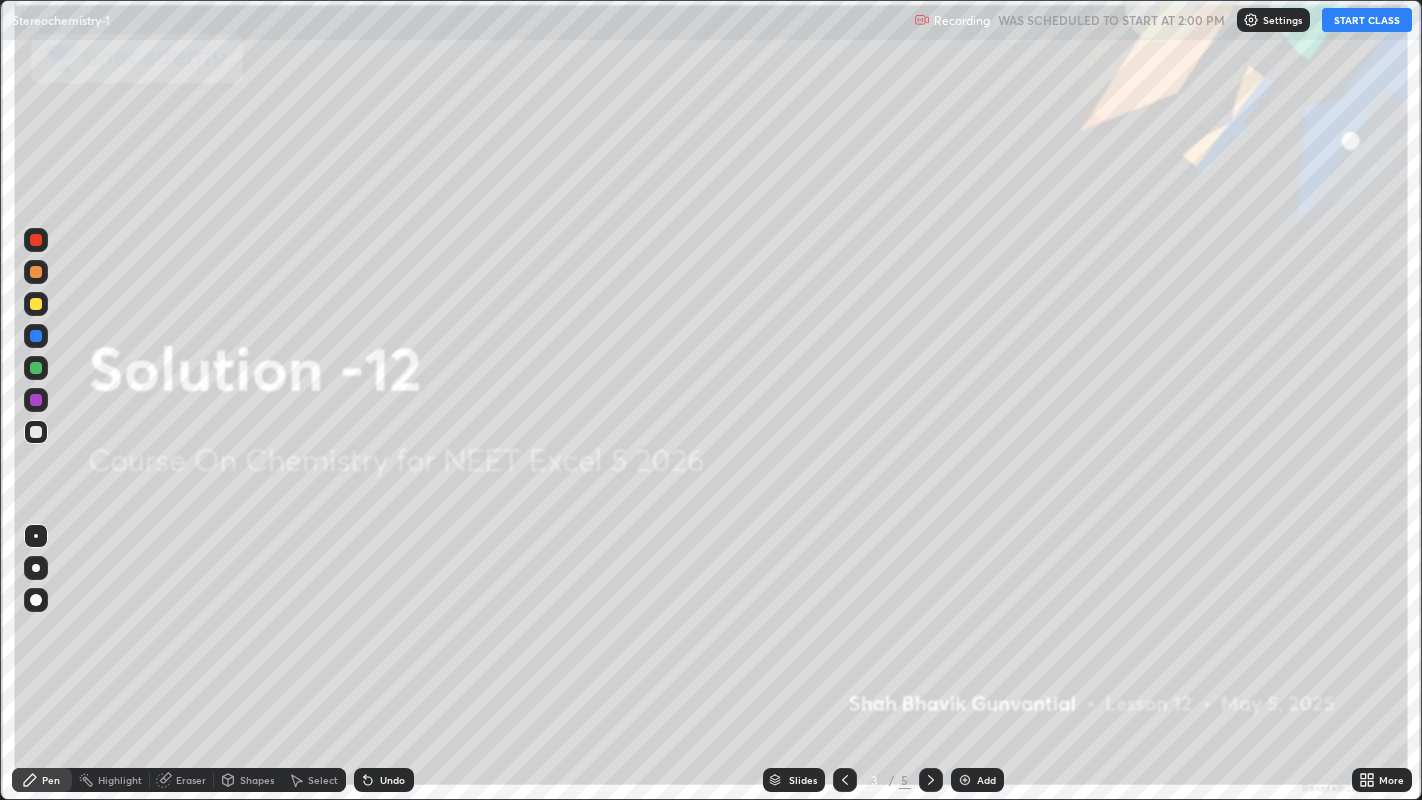 click on "START CLASS" at bounding box center (1367, 20) 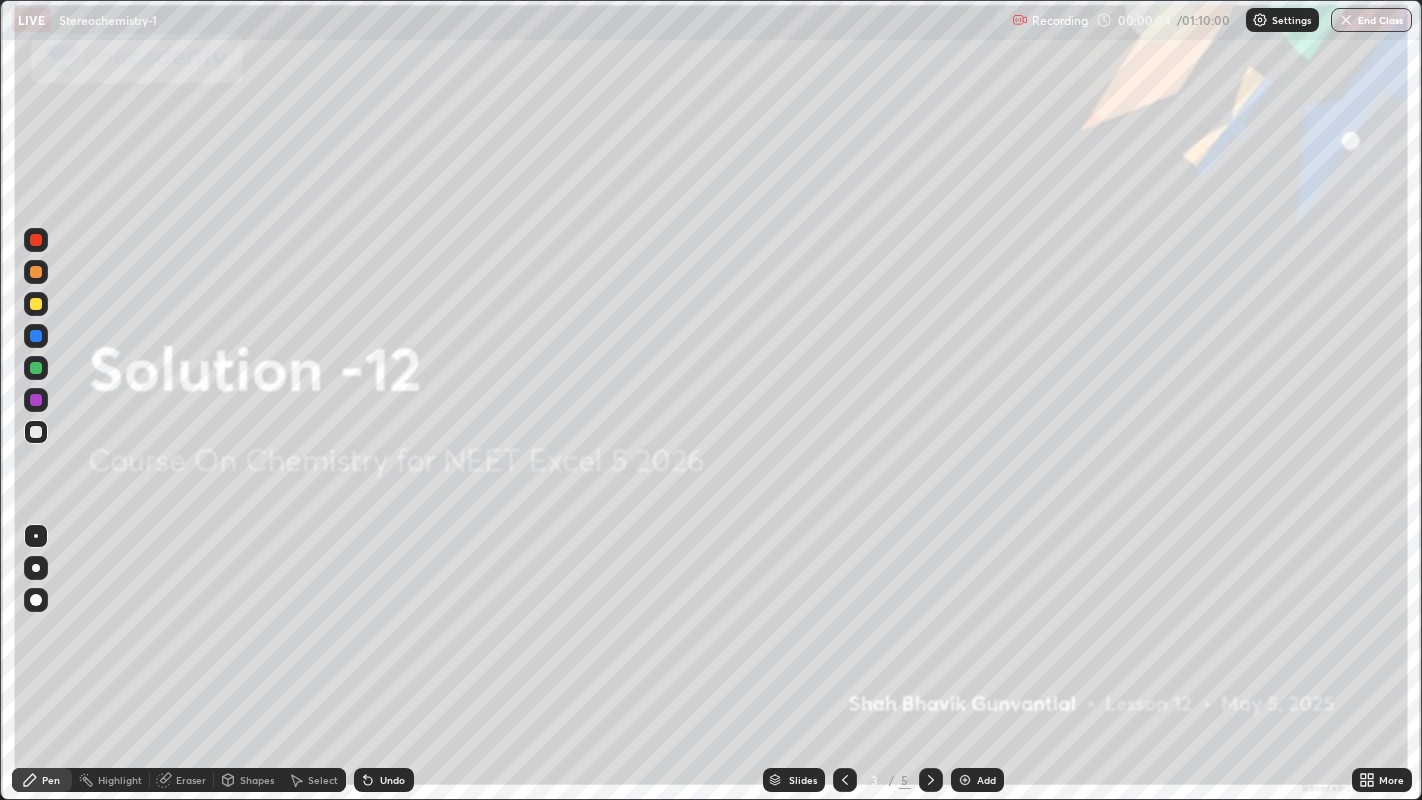 click 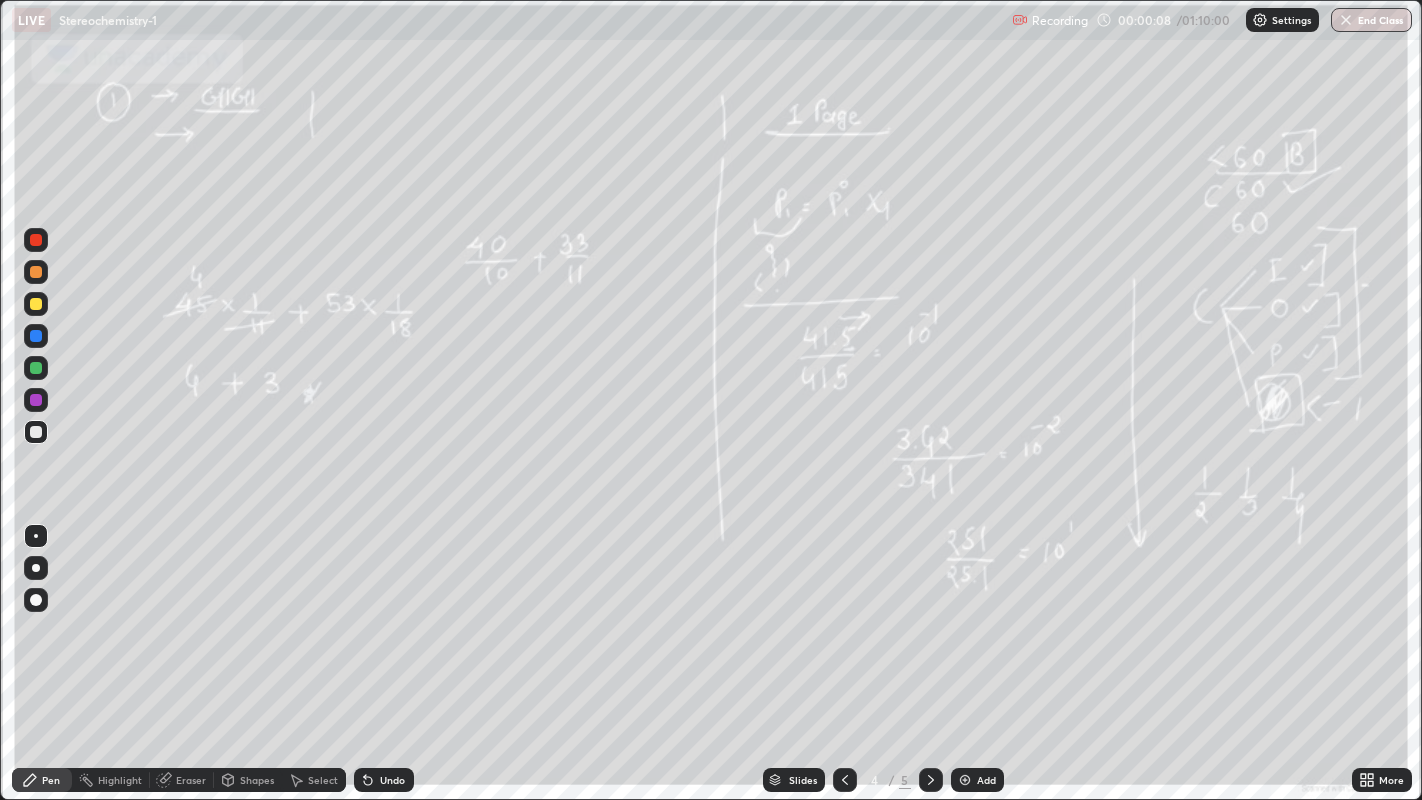 click at bounding box center (931, 780) 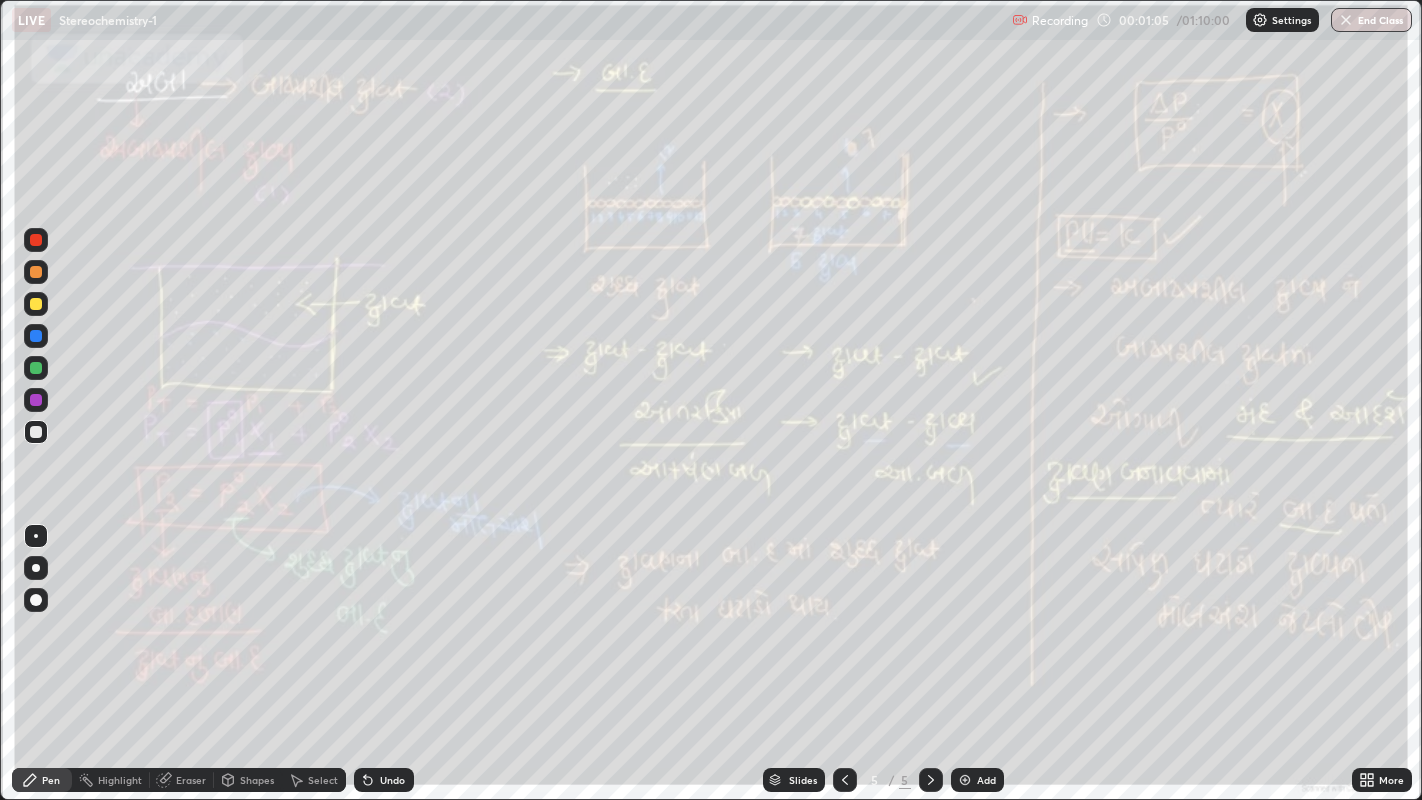 click at bounding box center [931, 780] 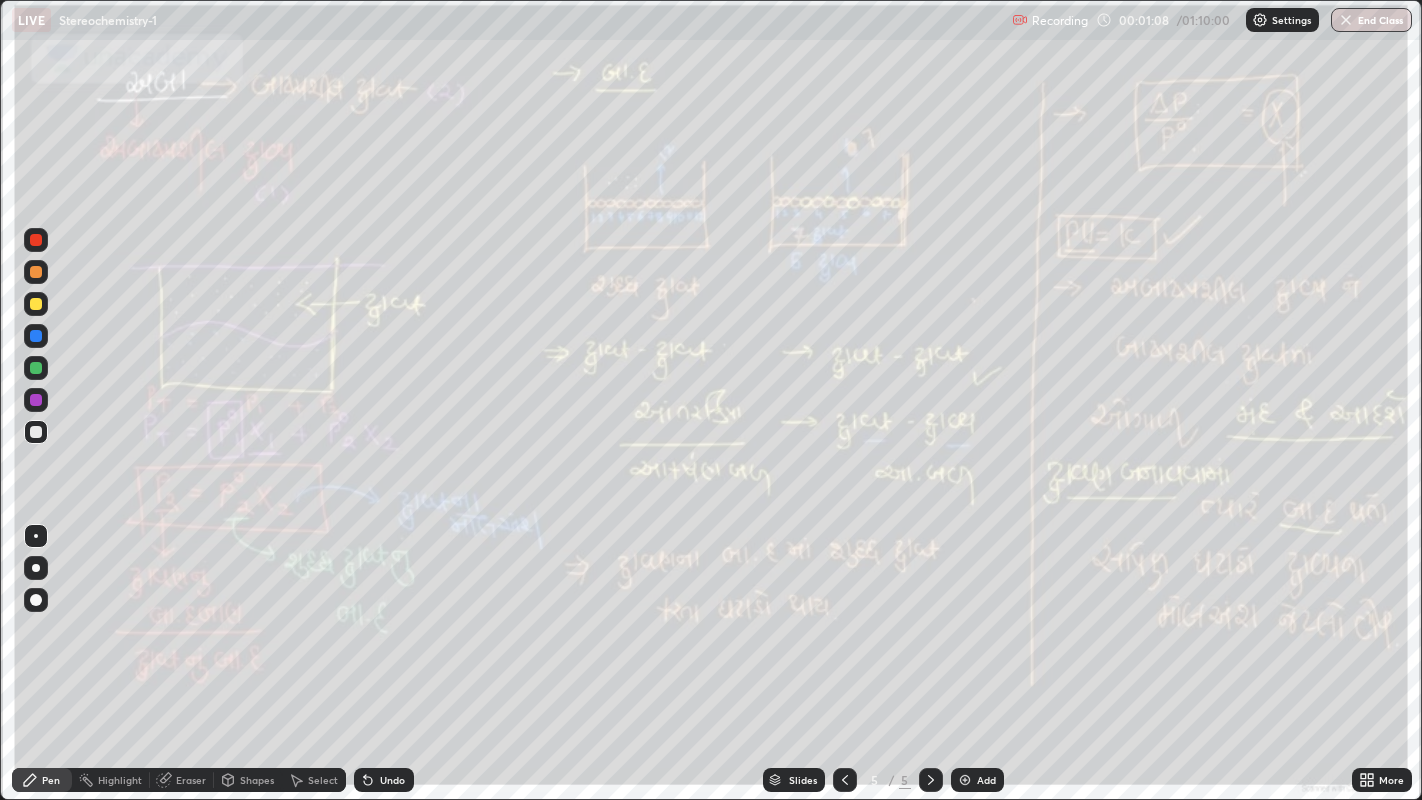 click 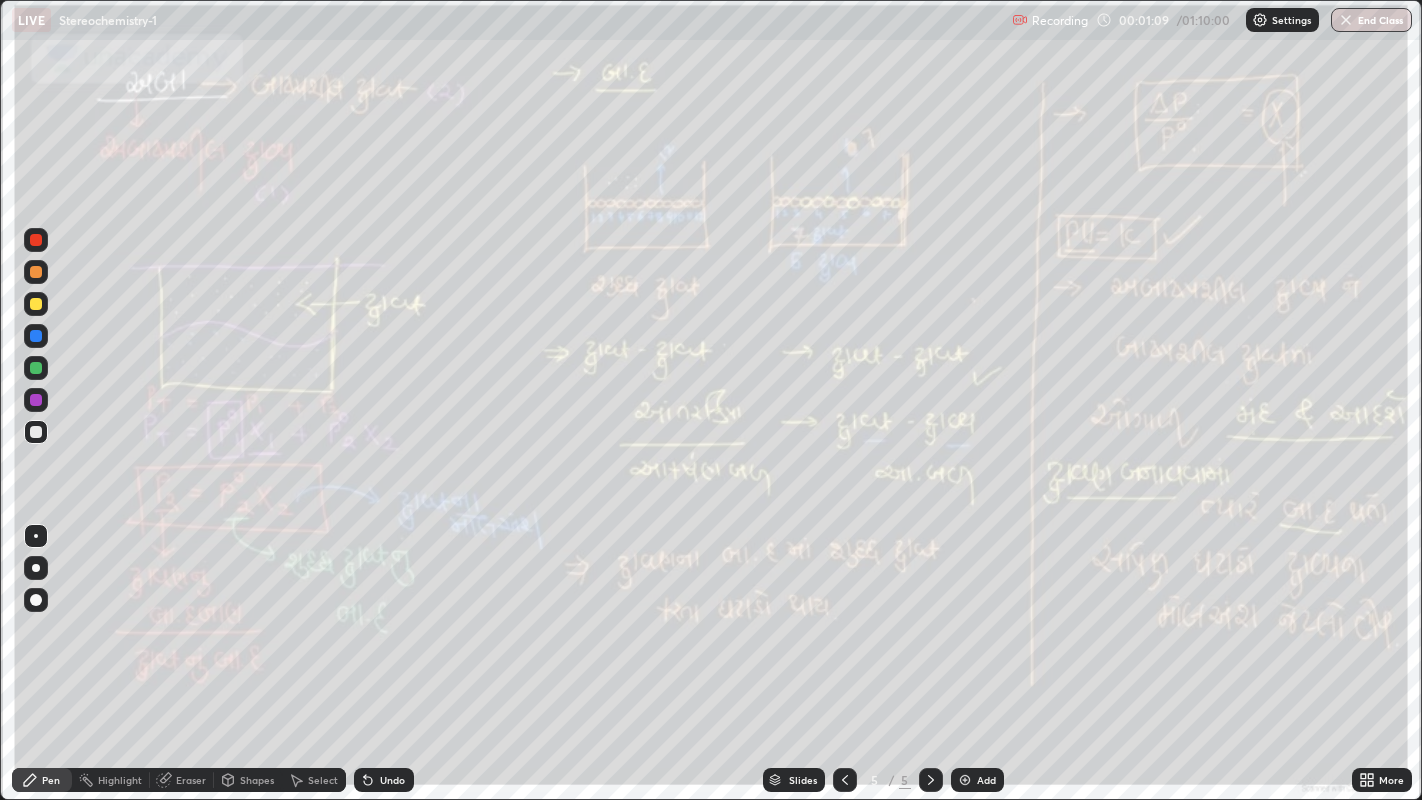 click 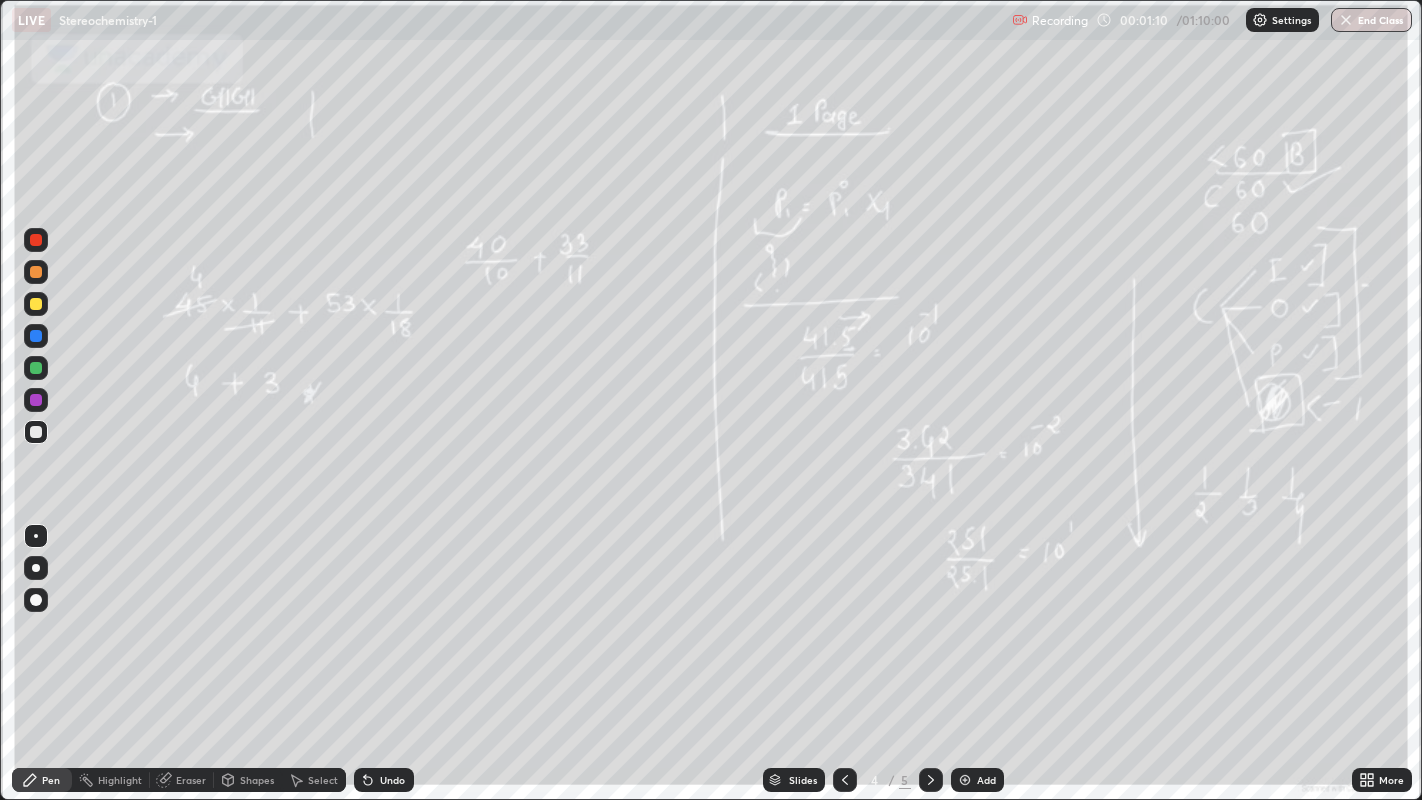 click at bounding box center [845, 780] 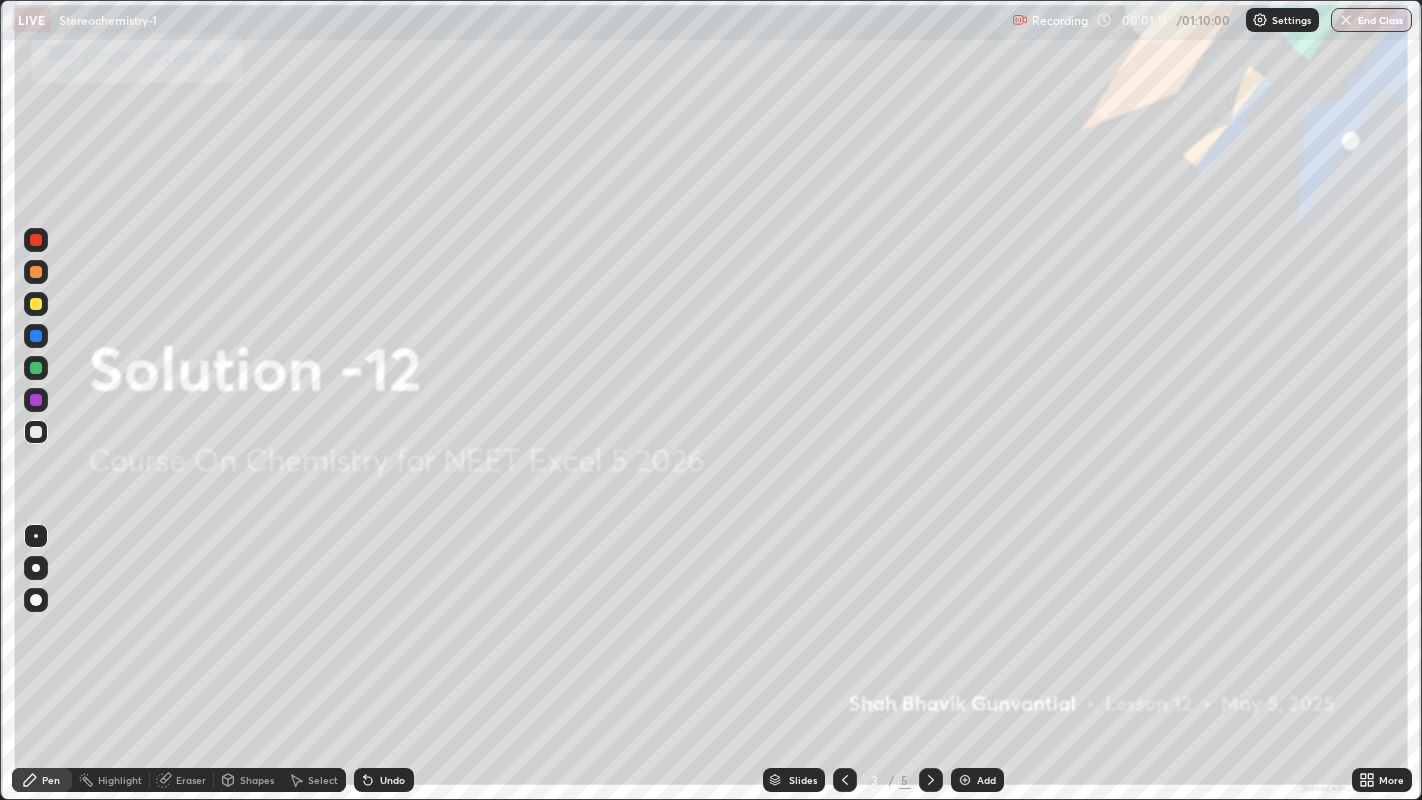 click 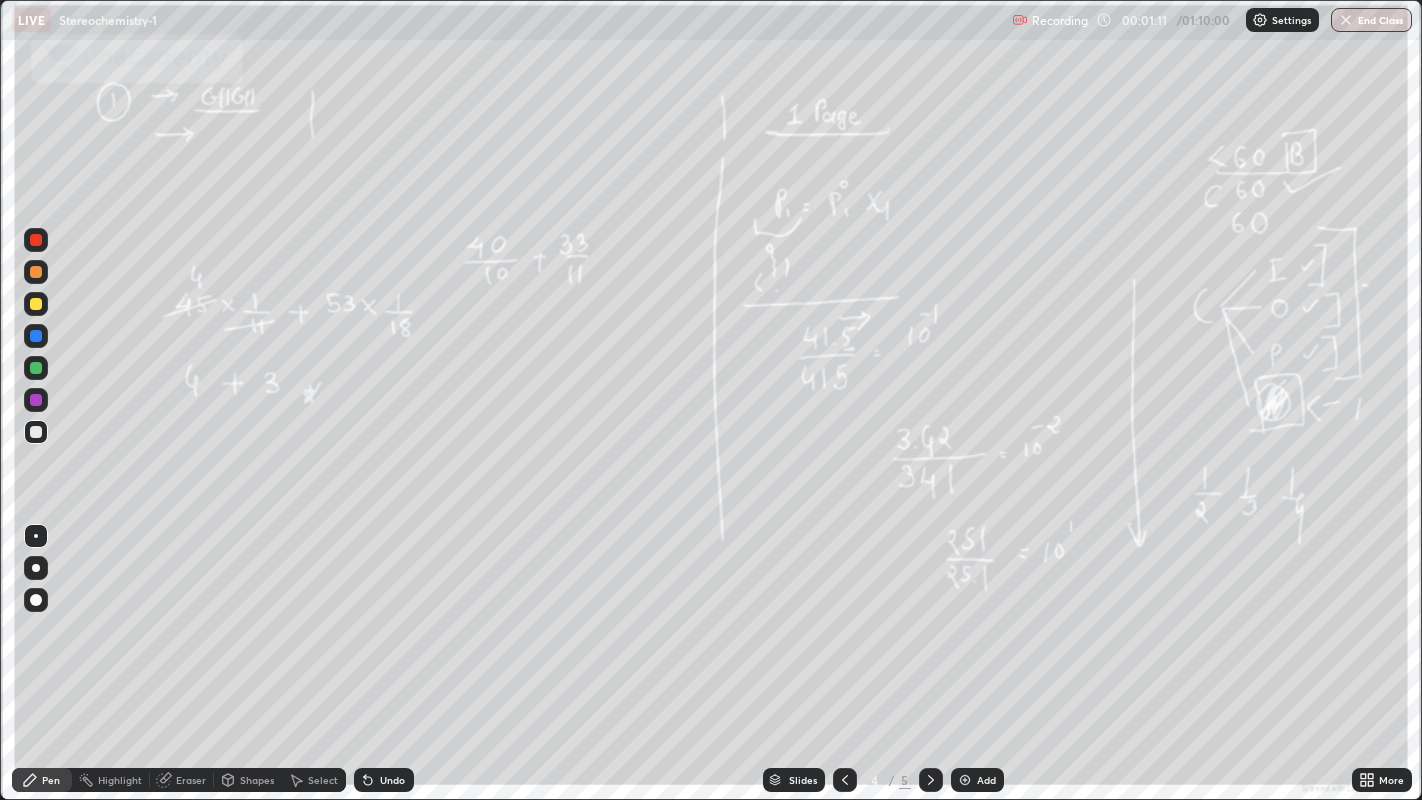 click at bounding box center [931, 780] 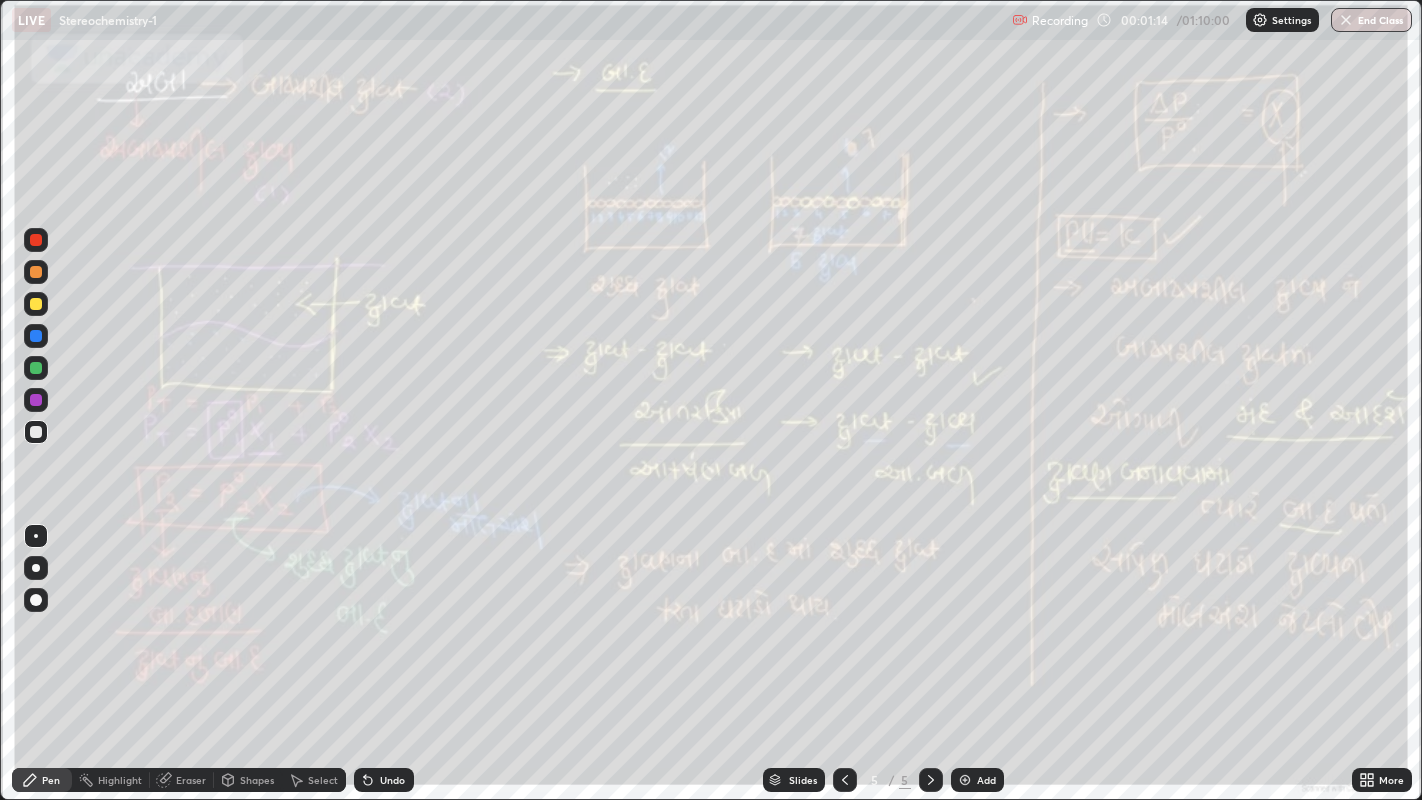 click at bounding box center [965, 780] 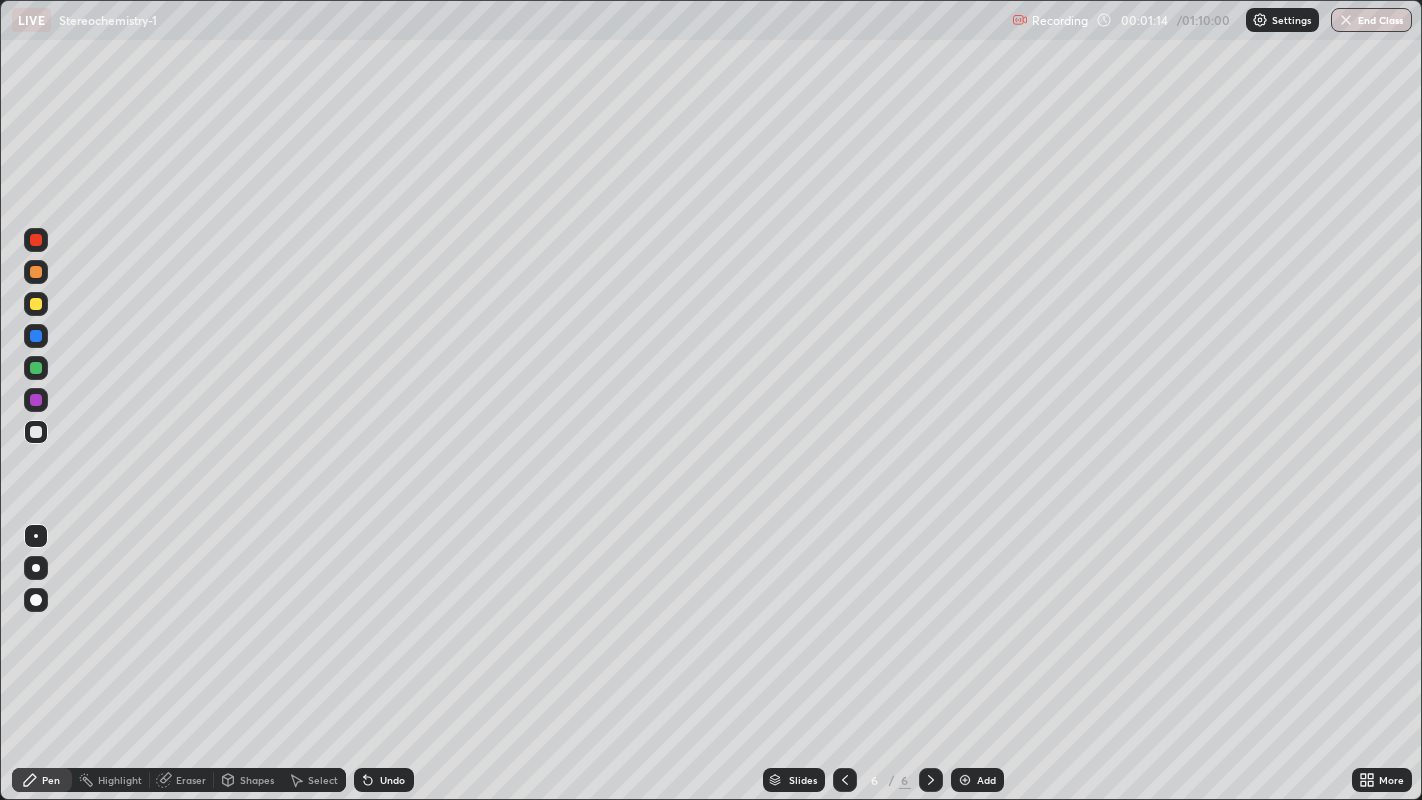click on "Add" at bounding box center [977, 780] 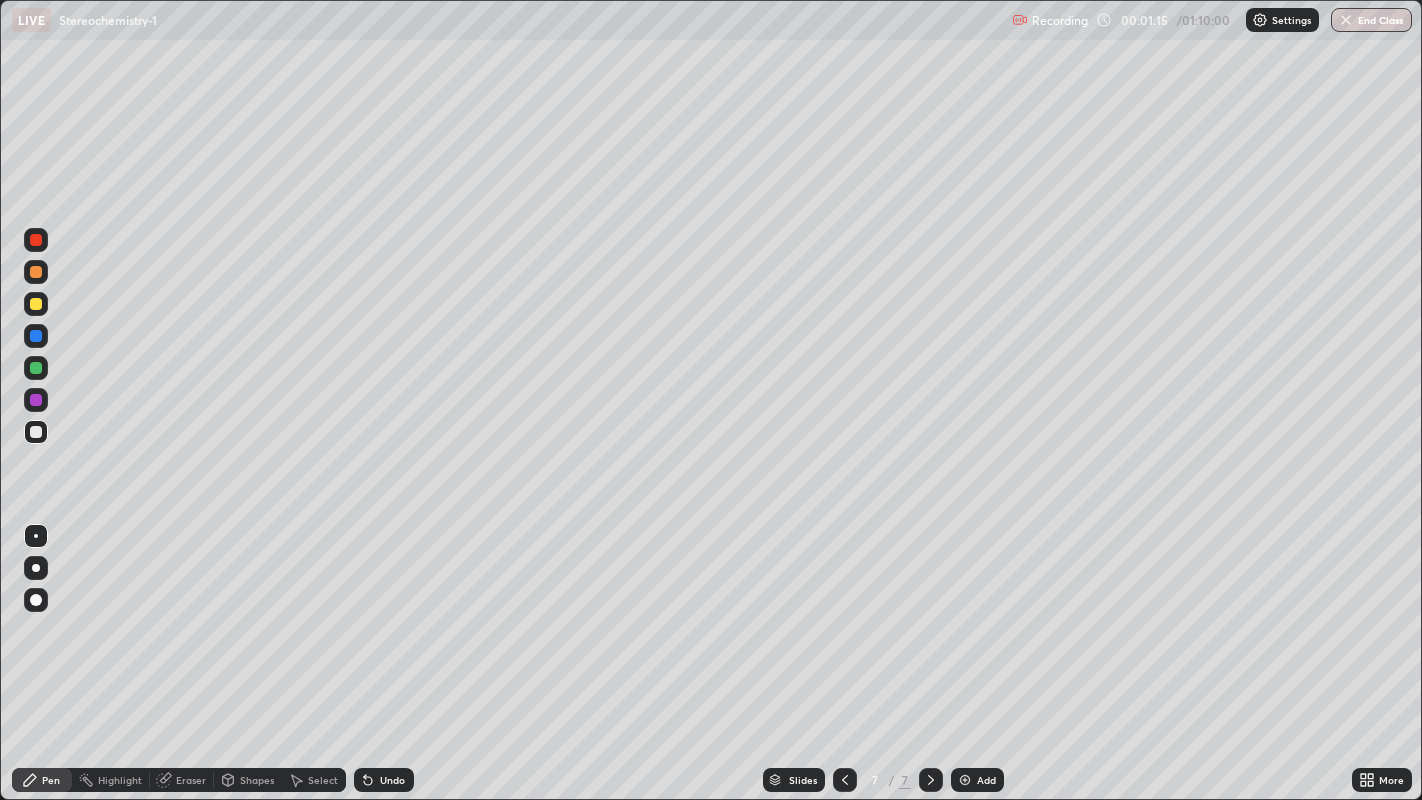 click on "Add" at bounding box center [977, 780] 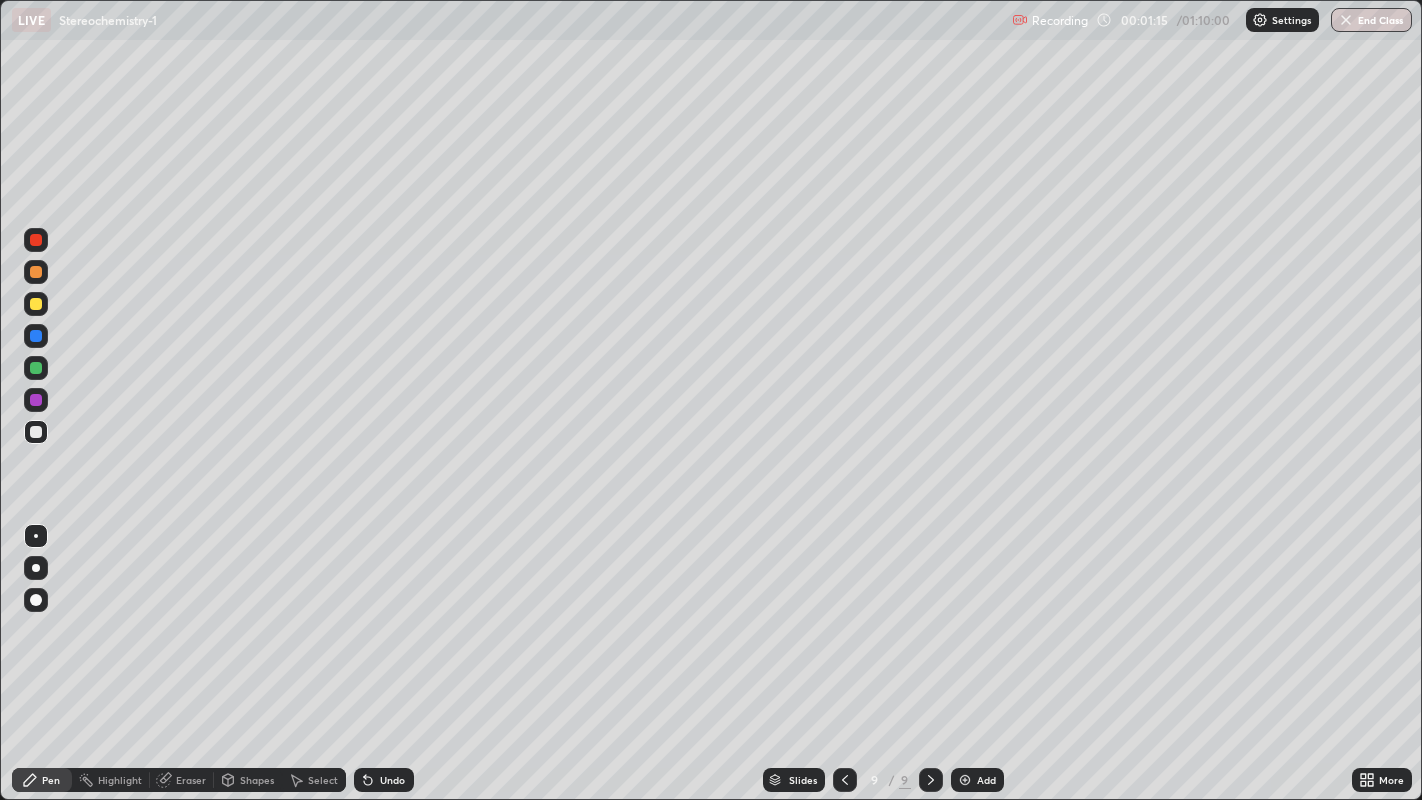 click on "Add" at bounding box center (986, 780) 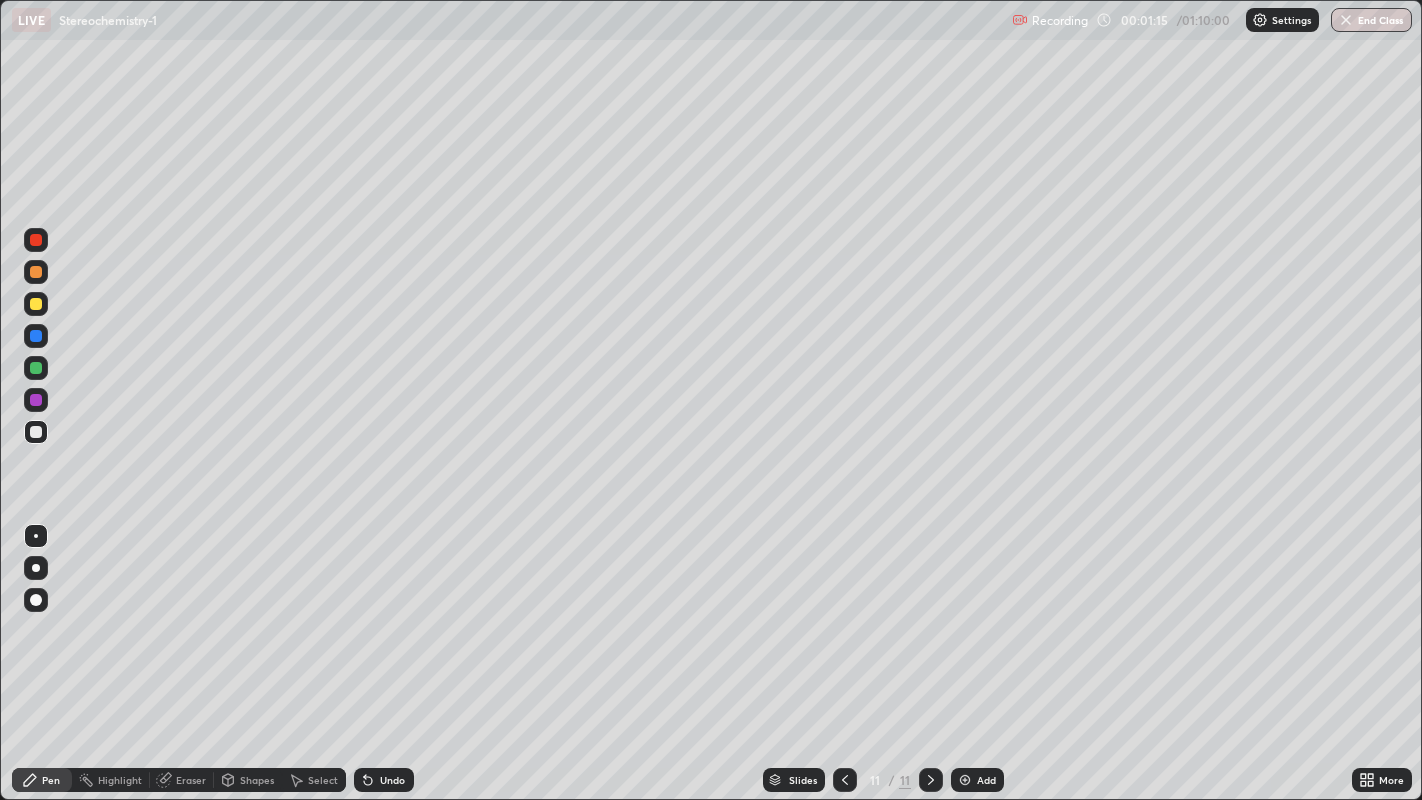click on "Add" at bounding box center (986, 780) 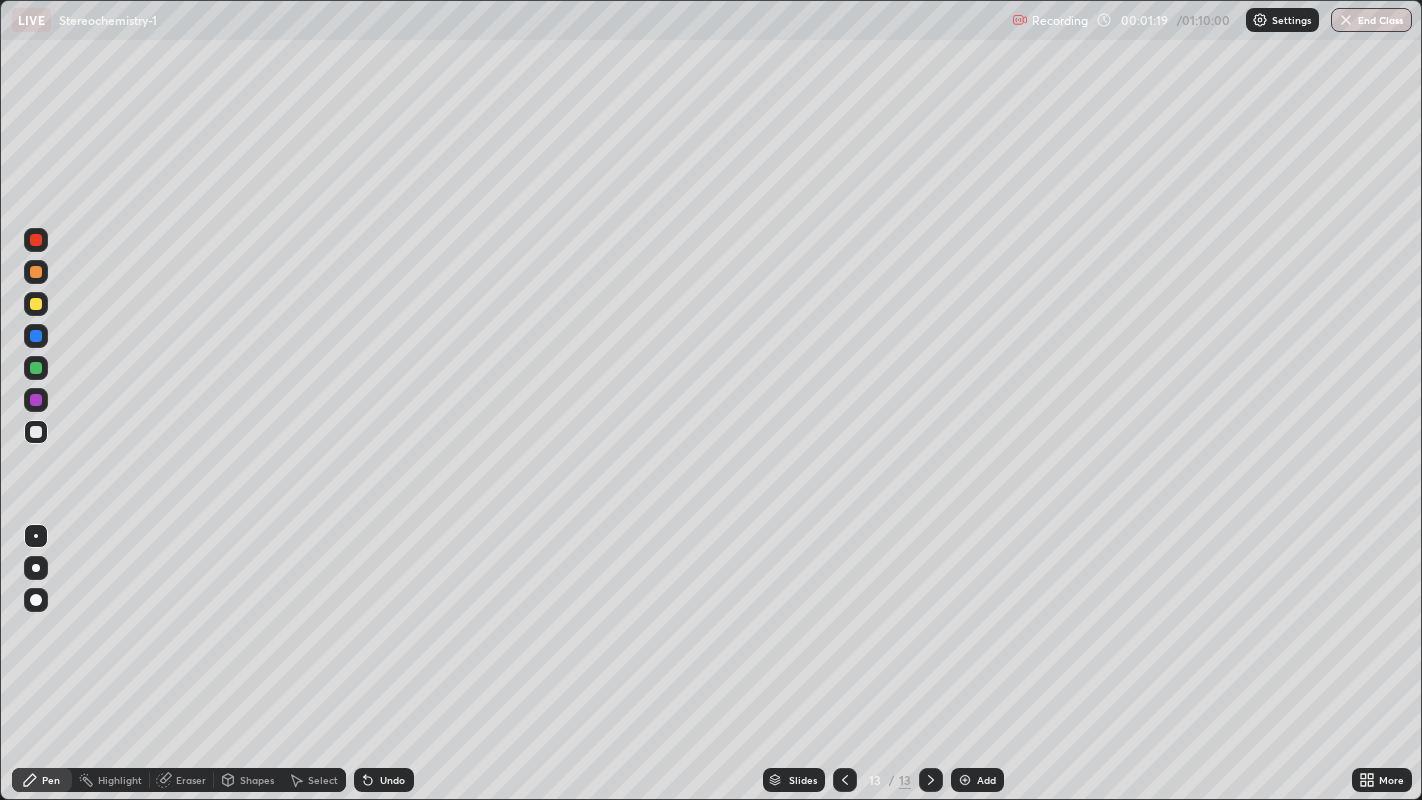 click at bounding box center [965, 780] 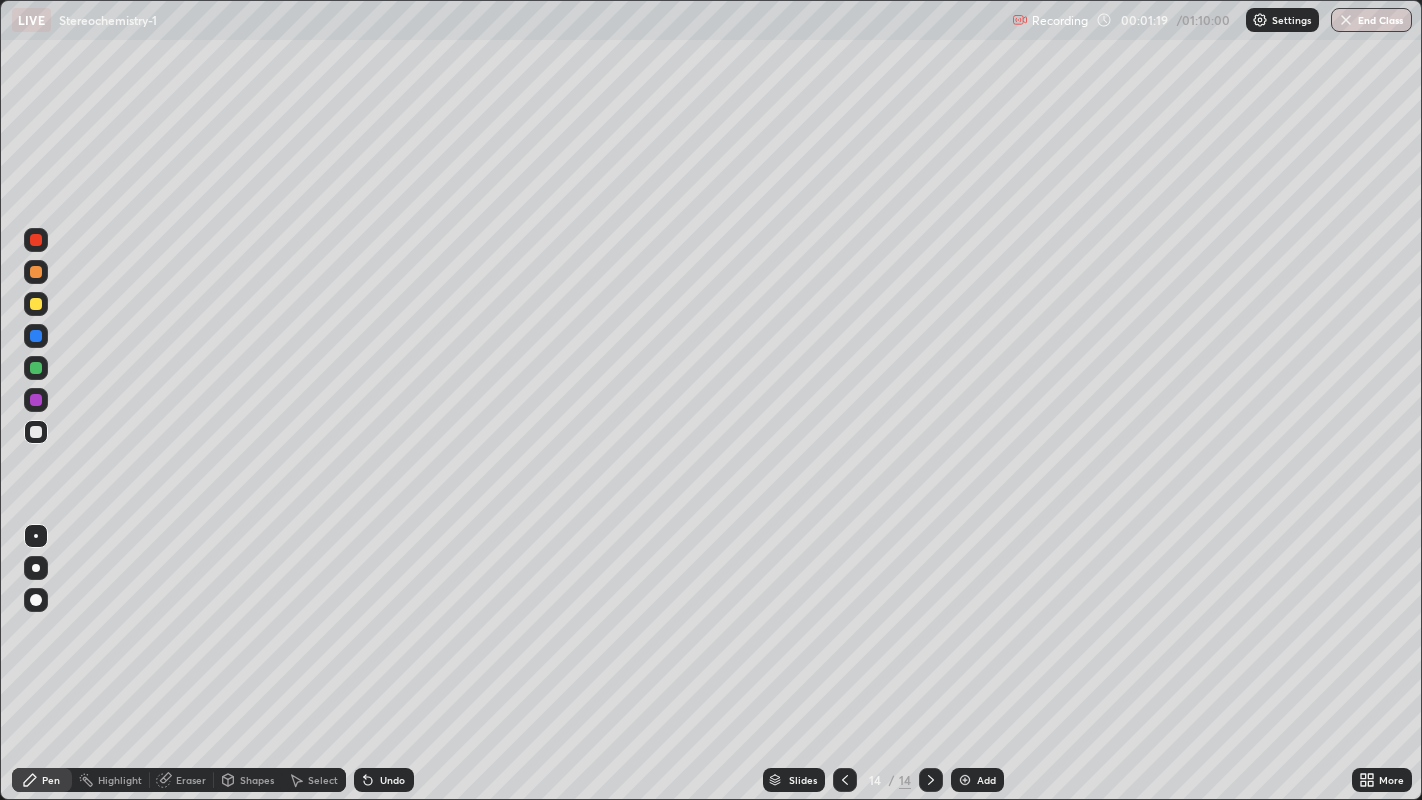 click at bounding box center (965, 780) 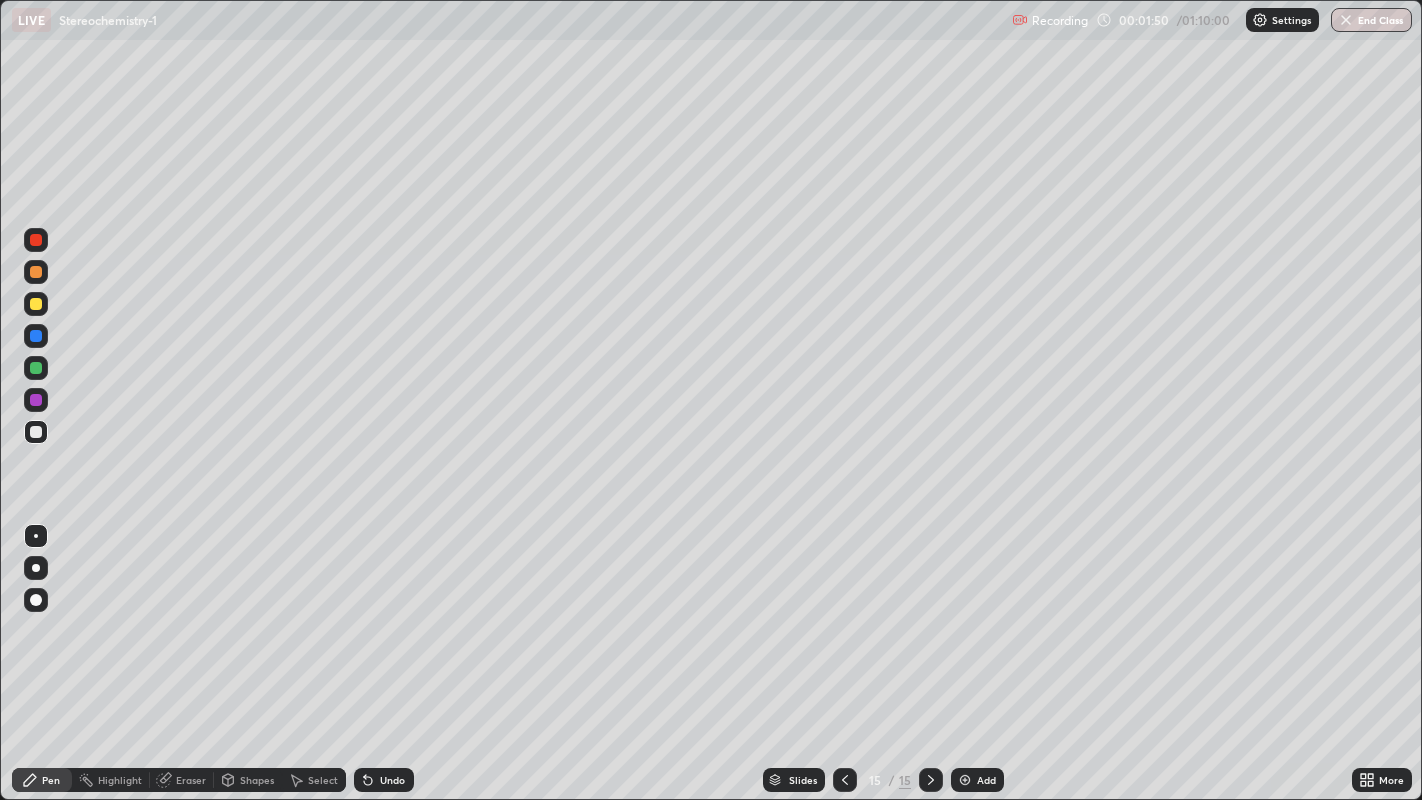 click 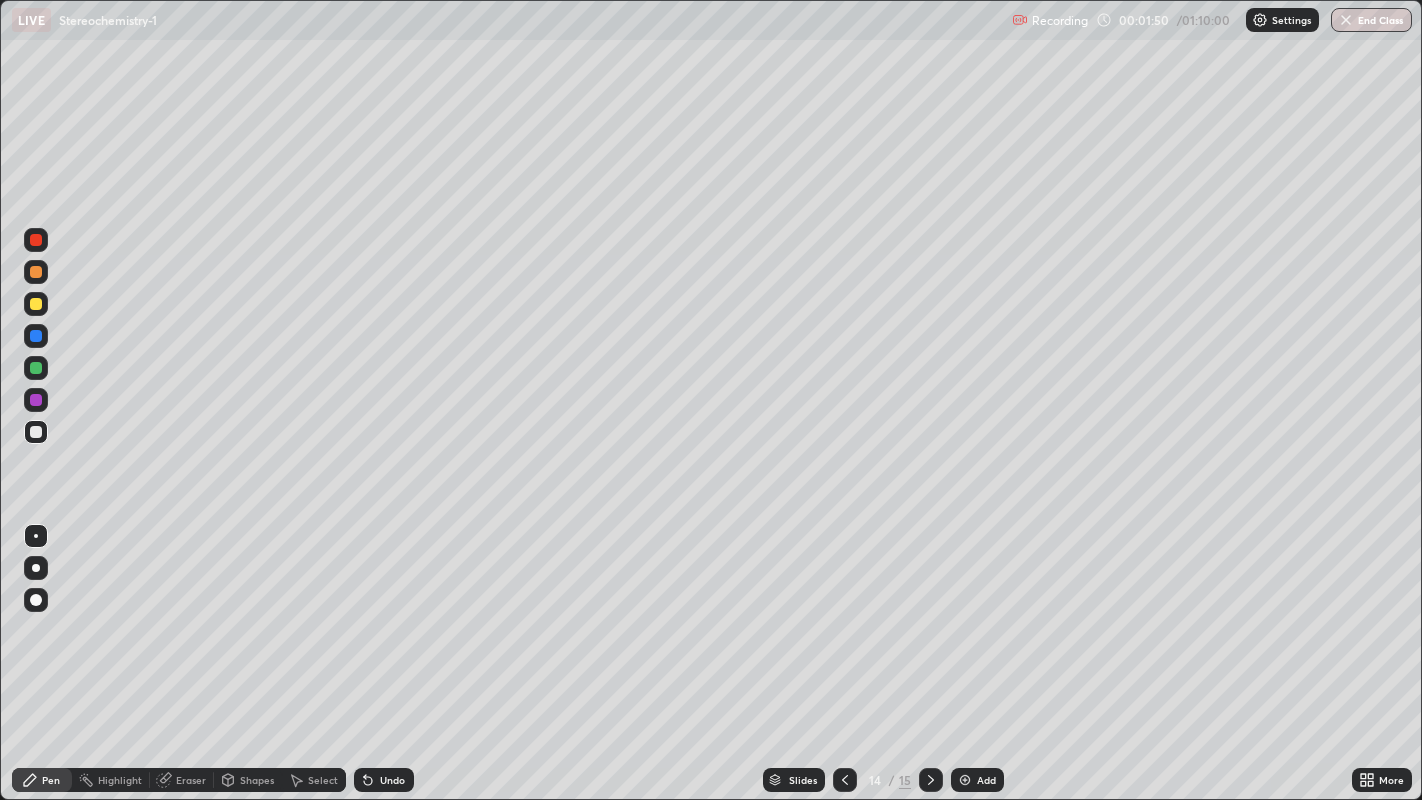 click 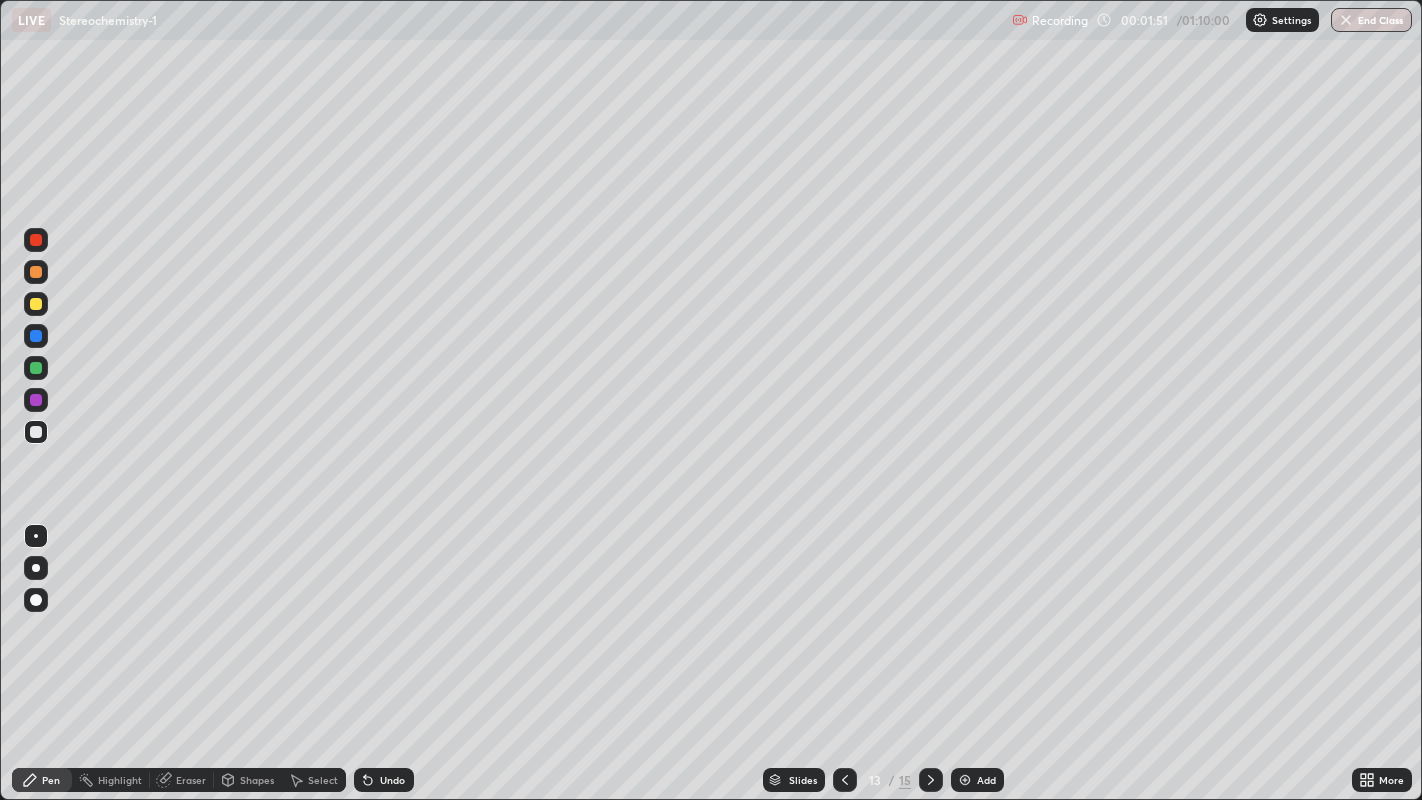 click at bounding box center [845, 780] 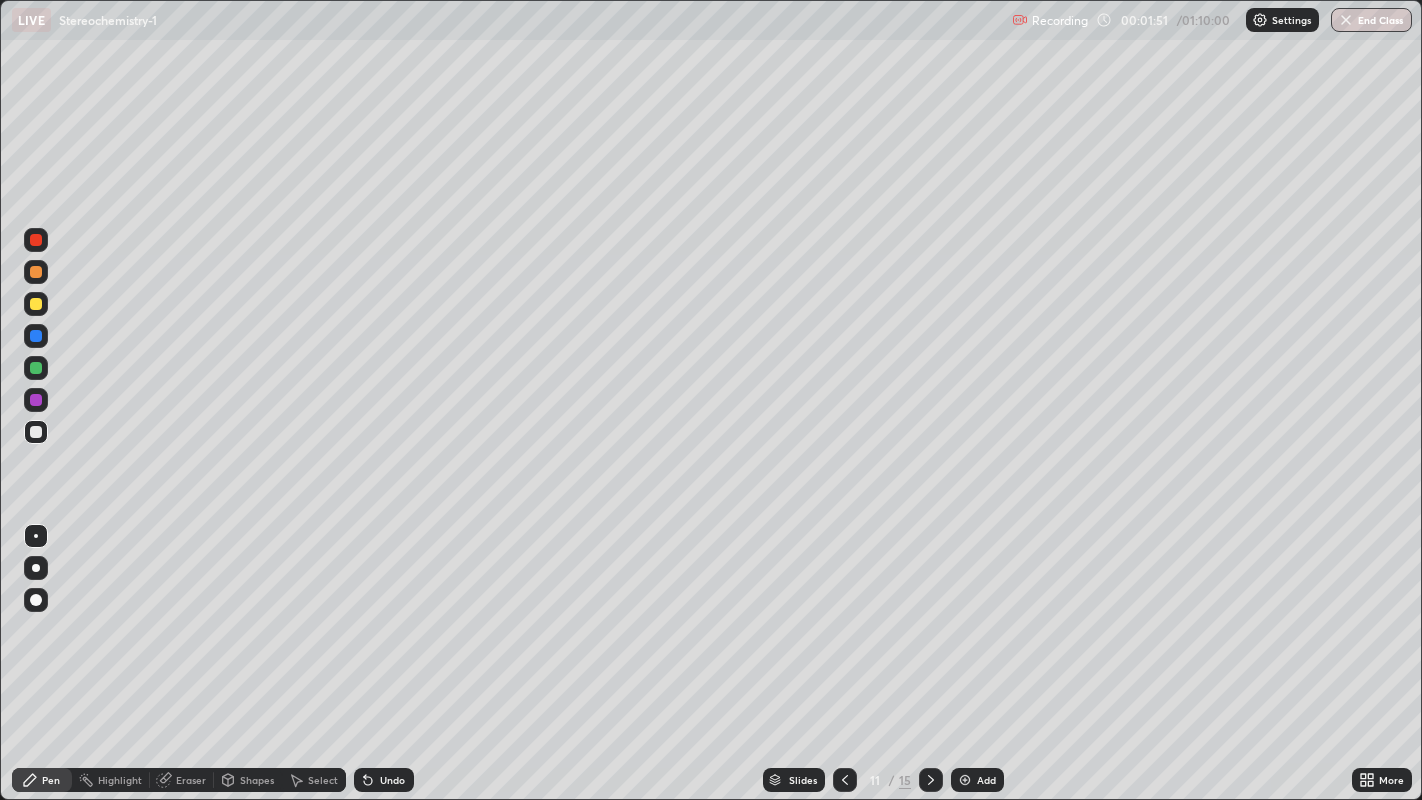 click 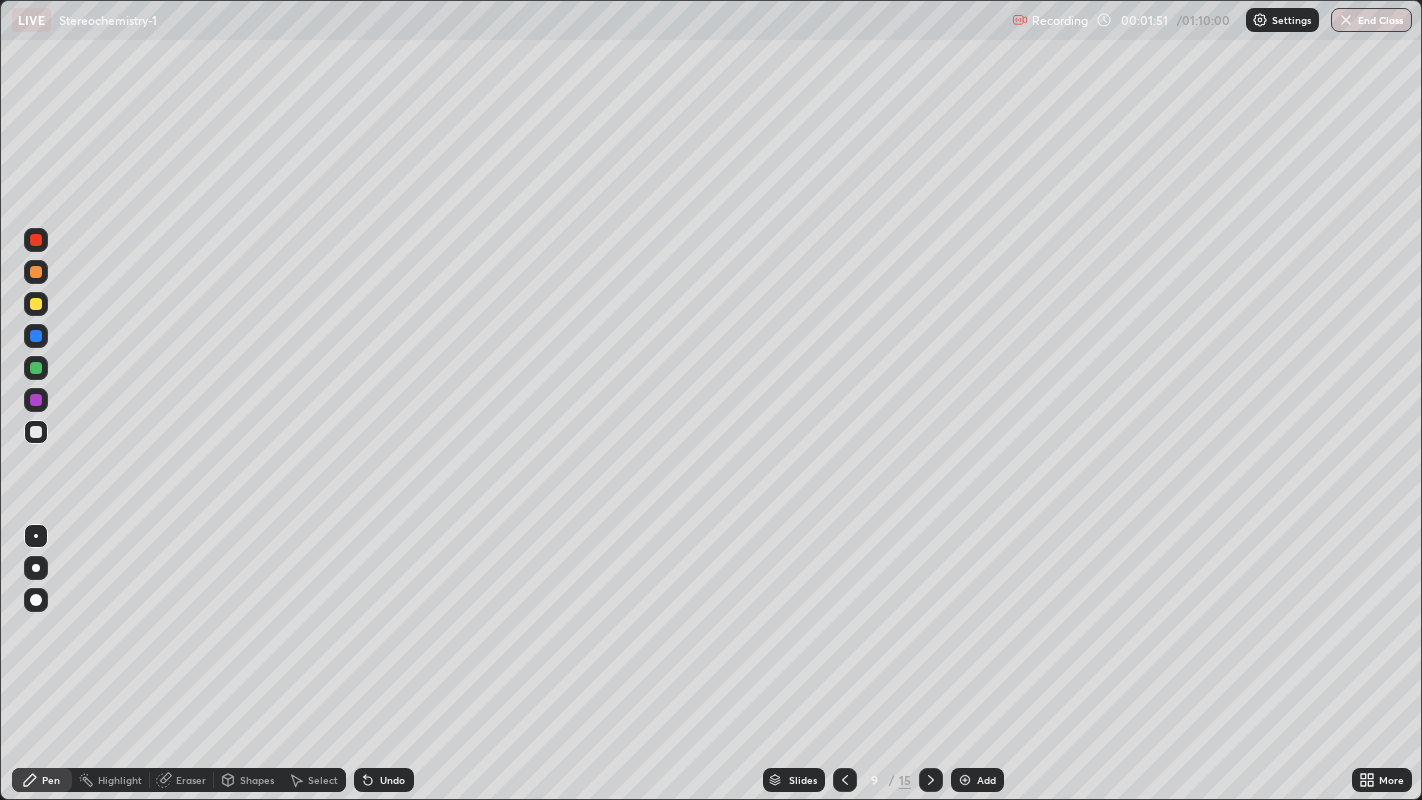 click 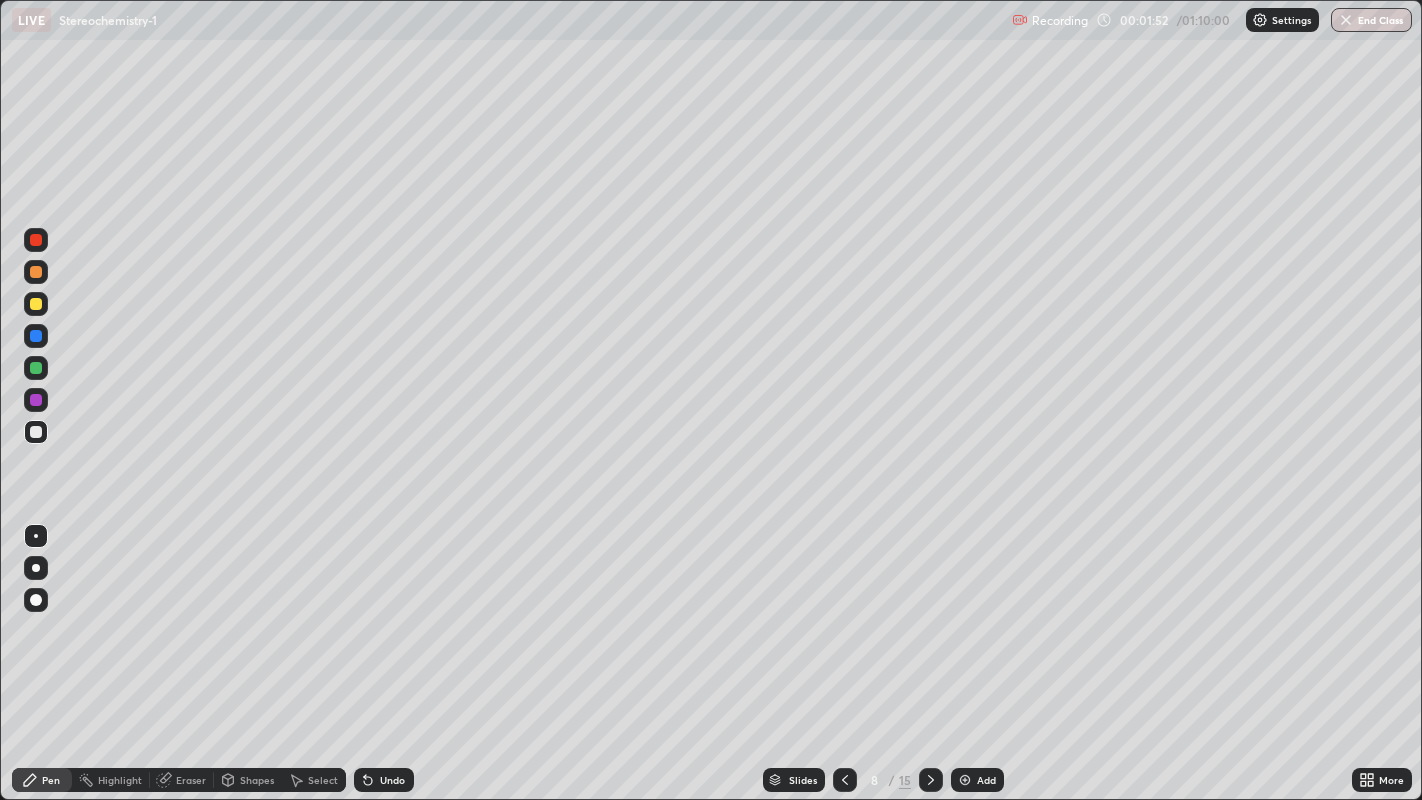 click 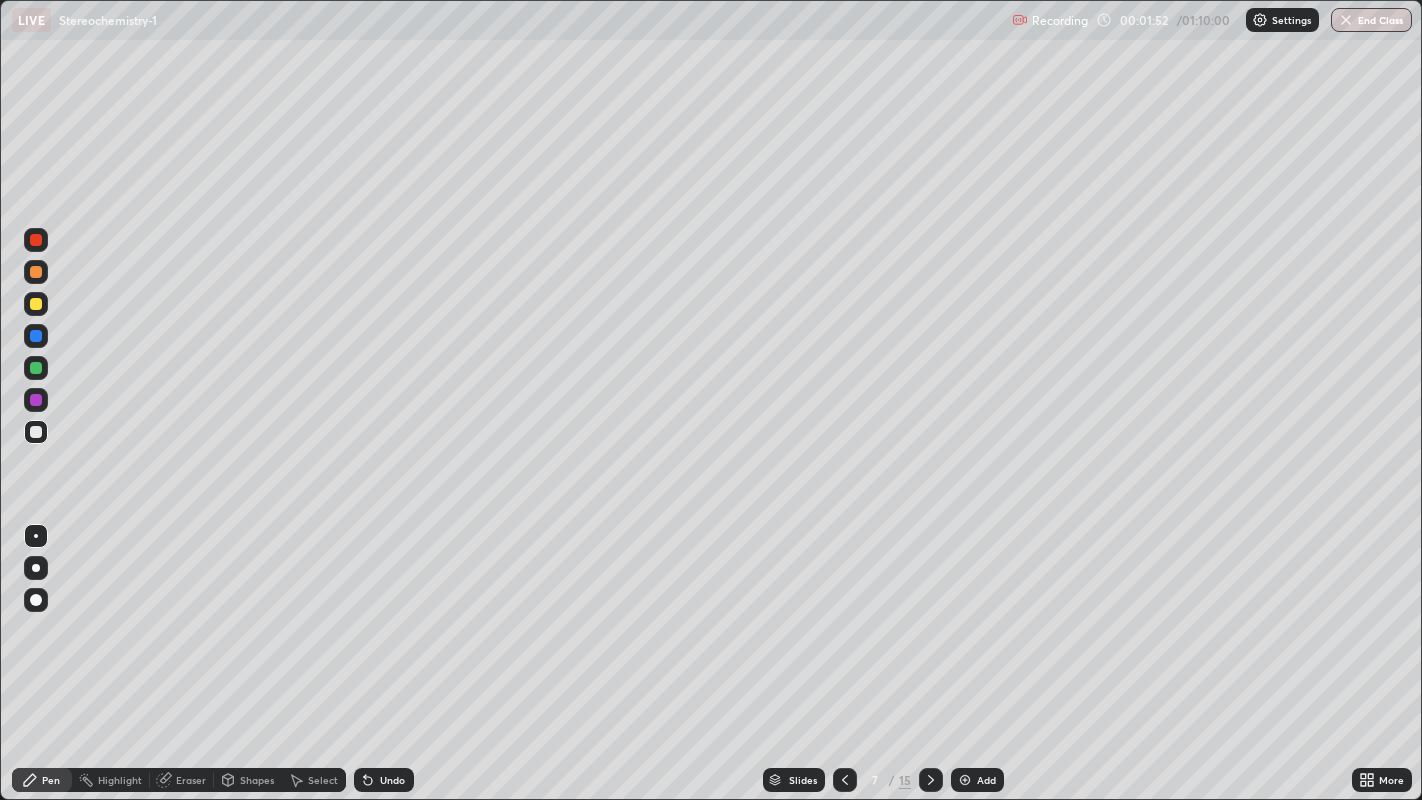 click 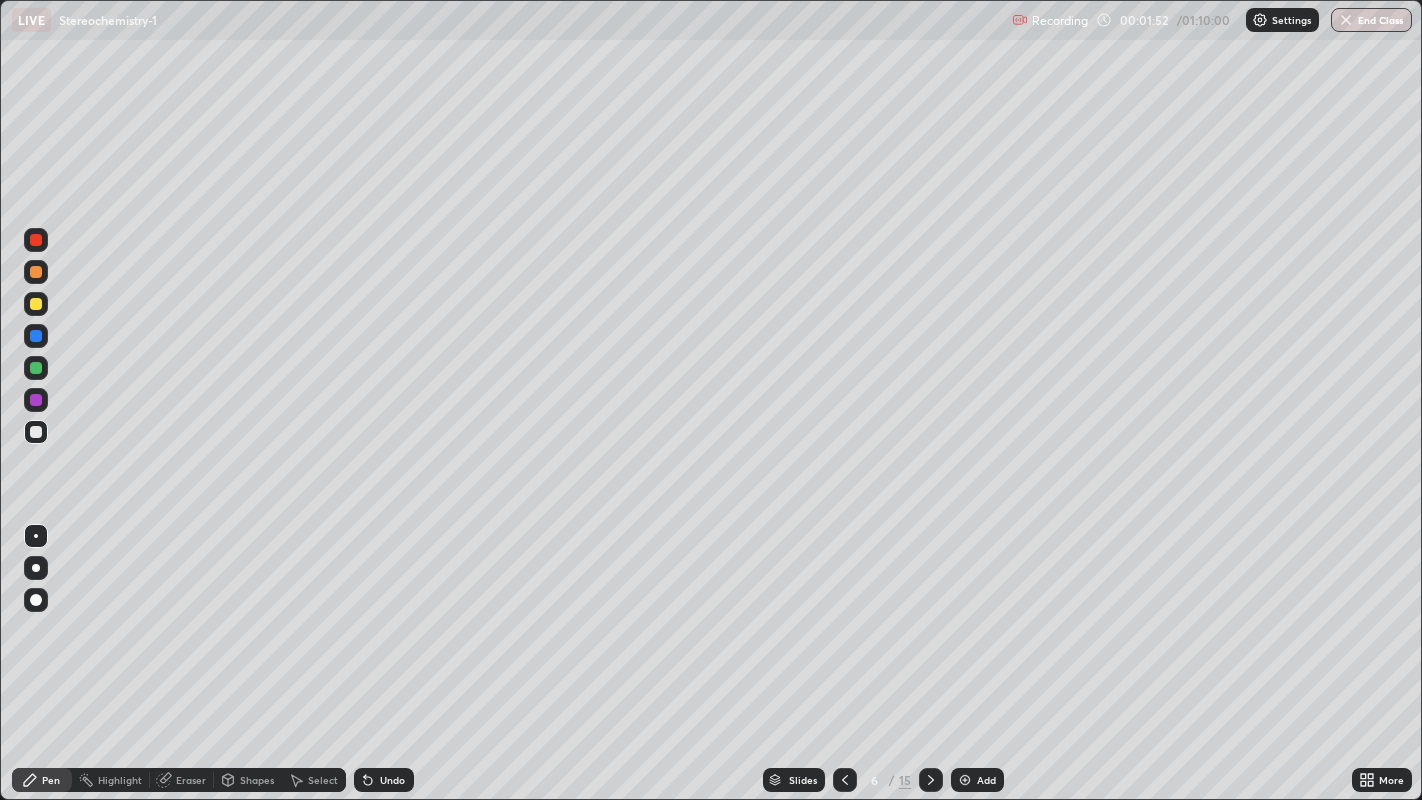 click 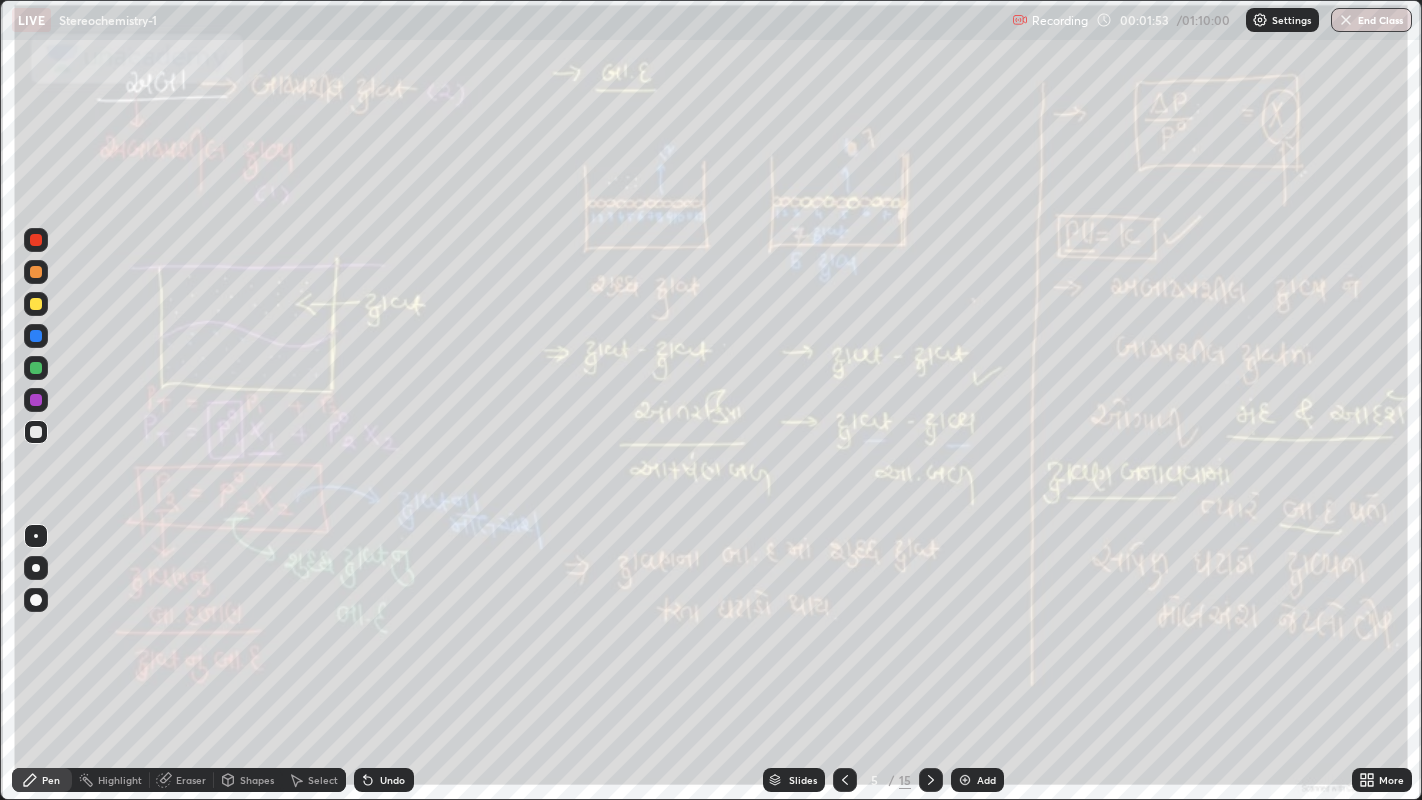 click 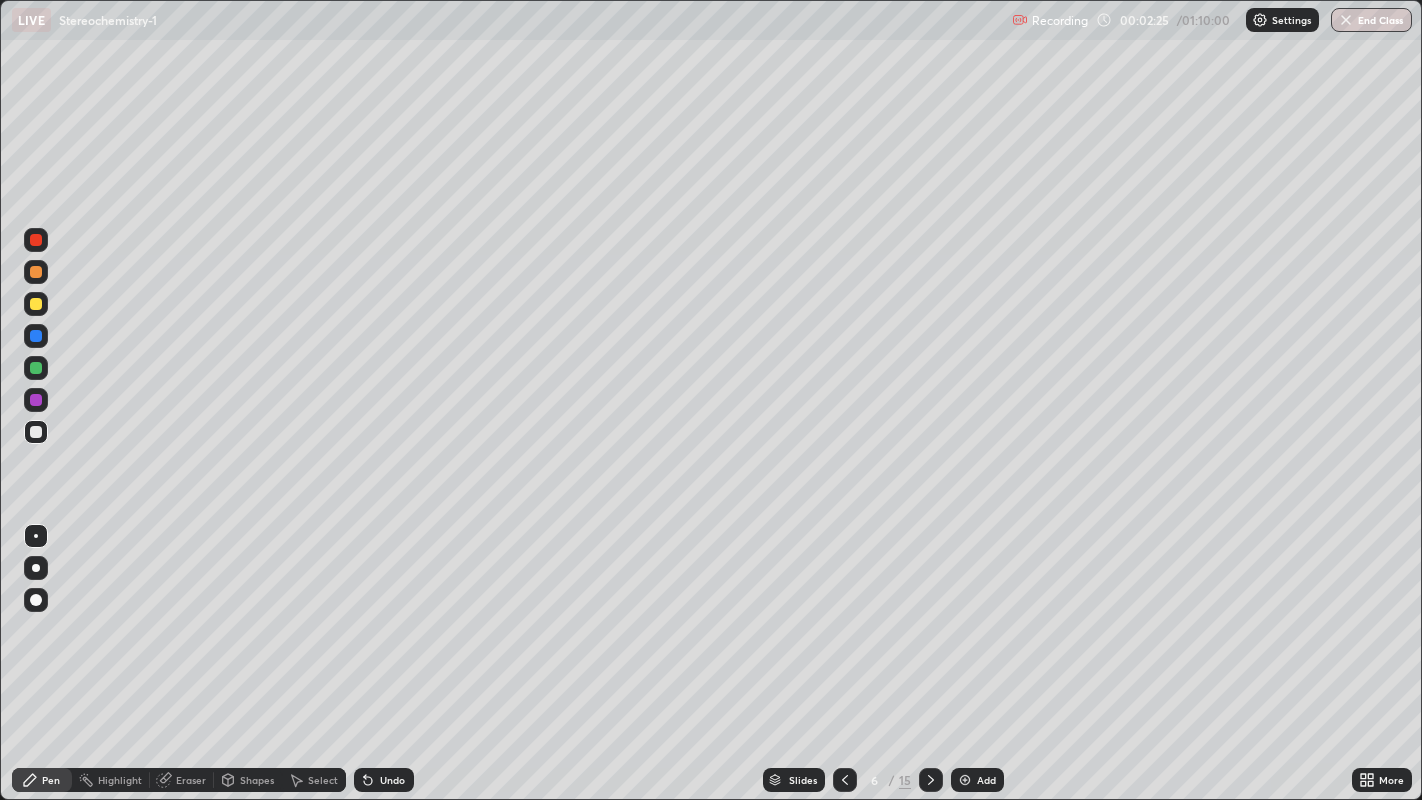click at bounding box center (36, 272) 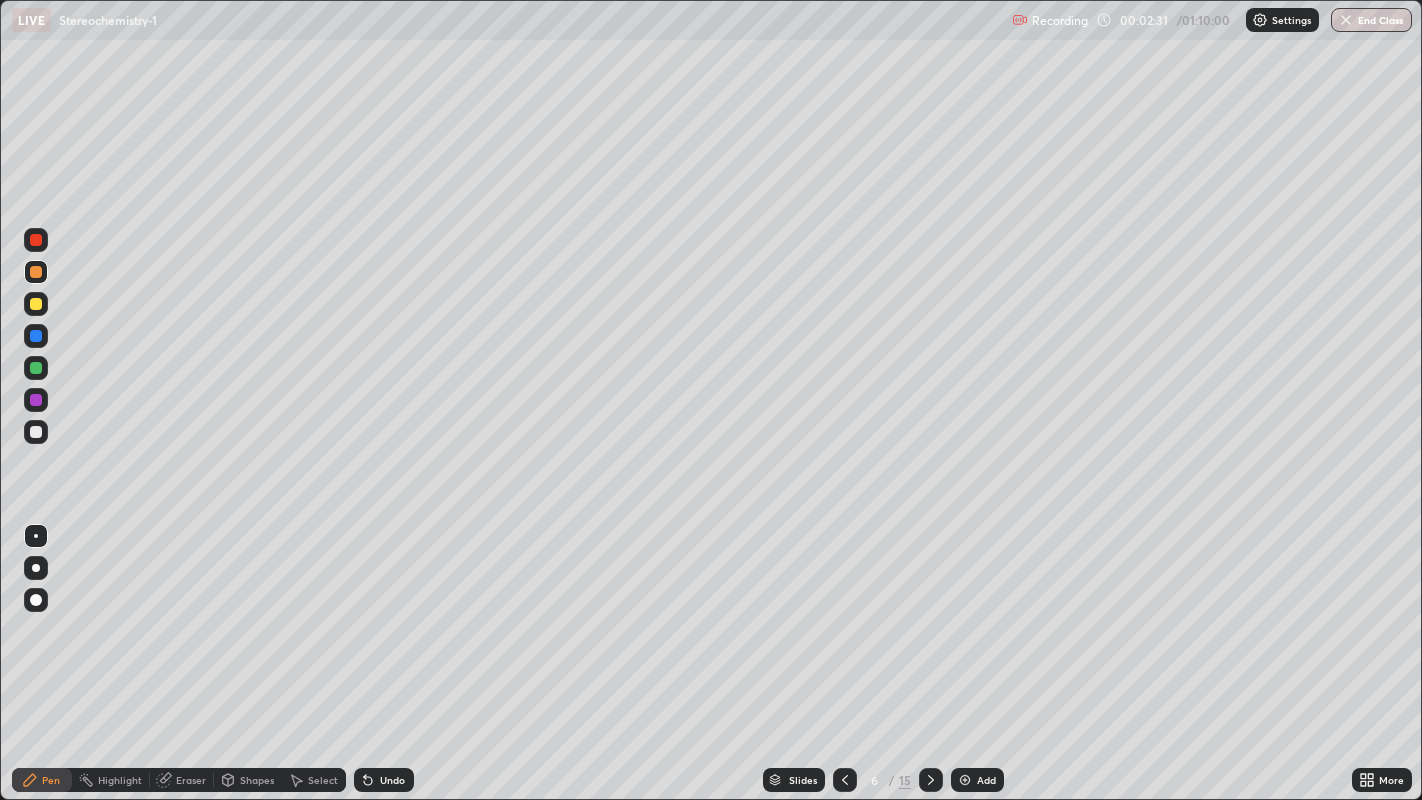 click at bounding box center [36, 336] 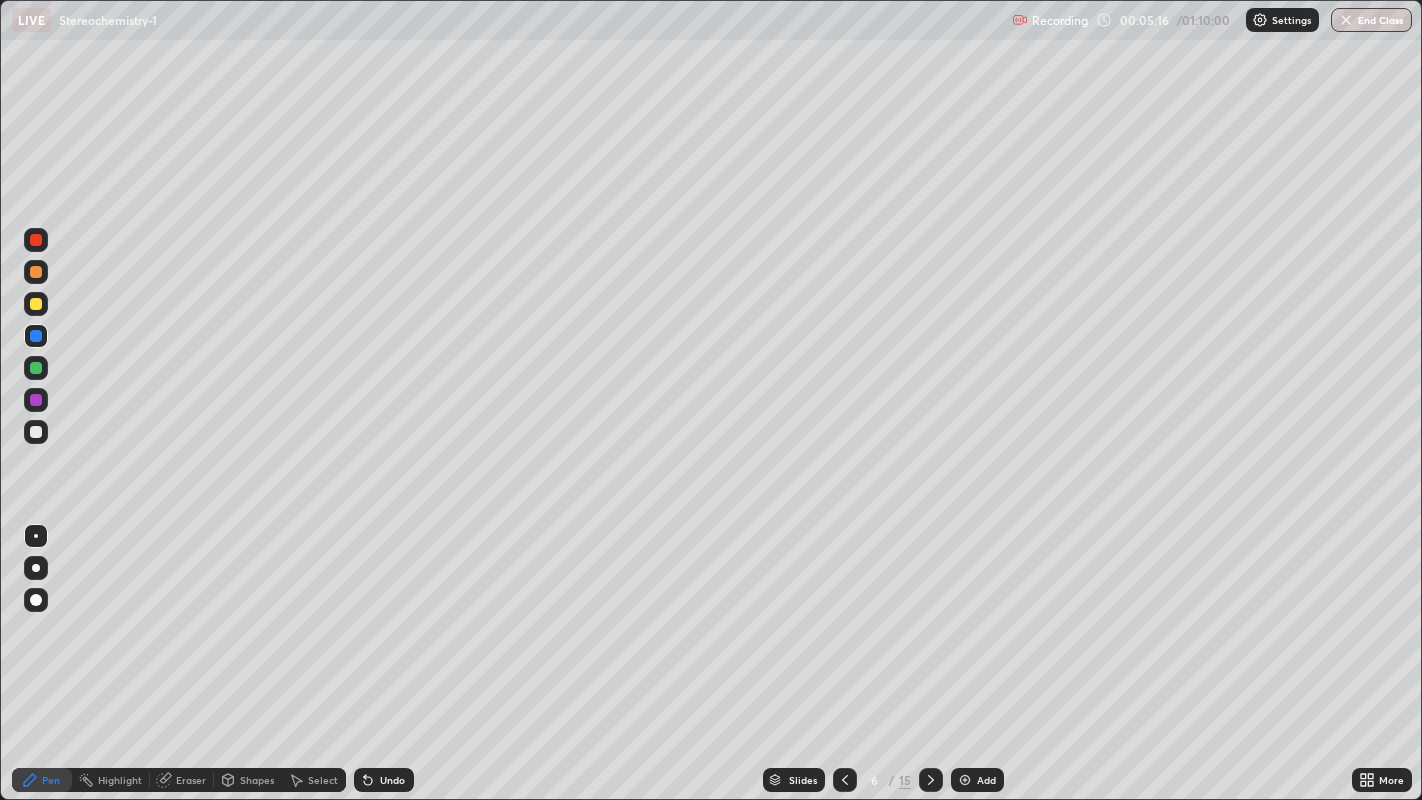 click 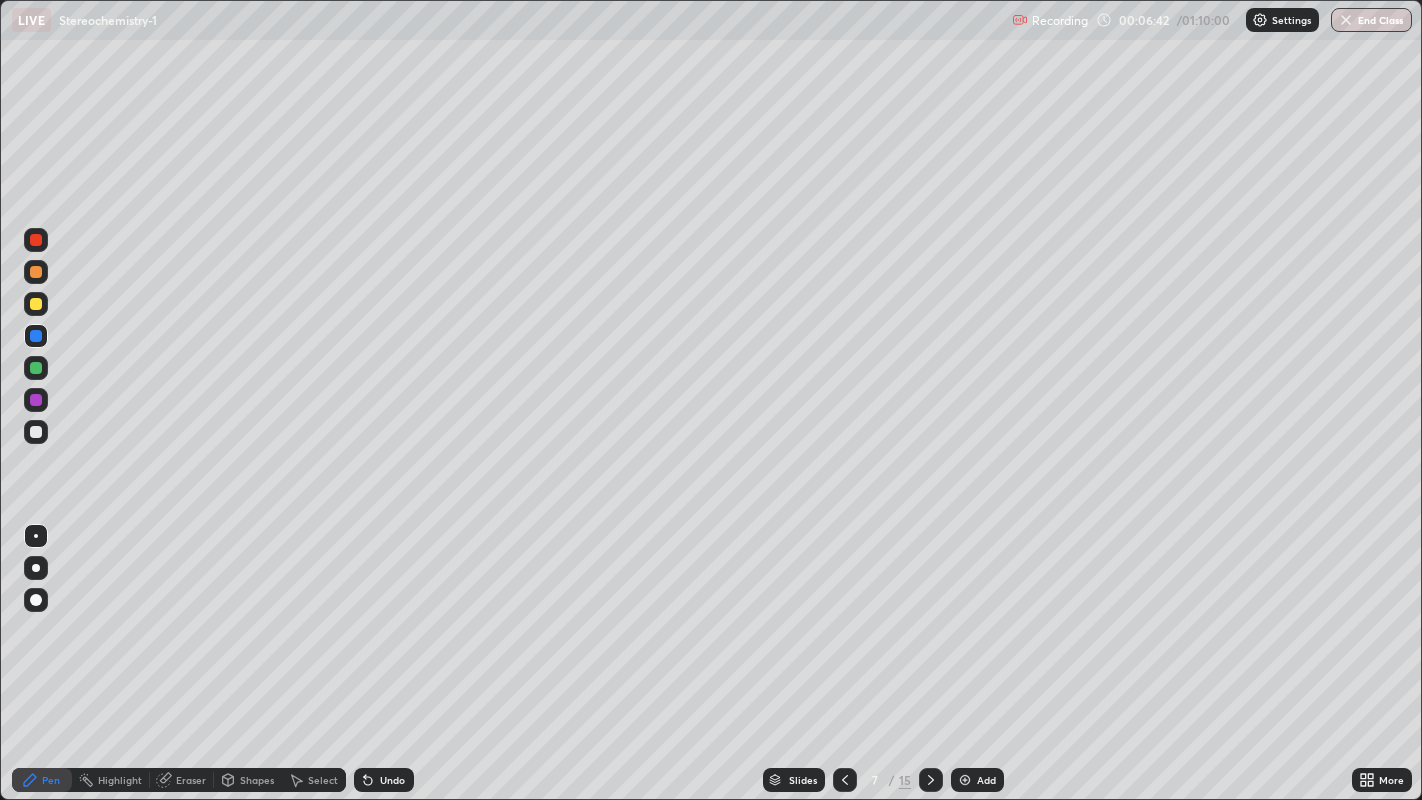 click 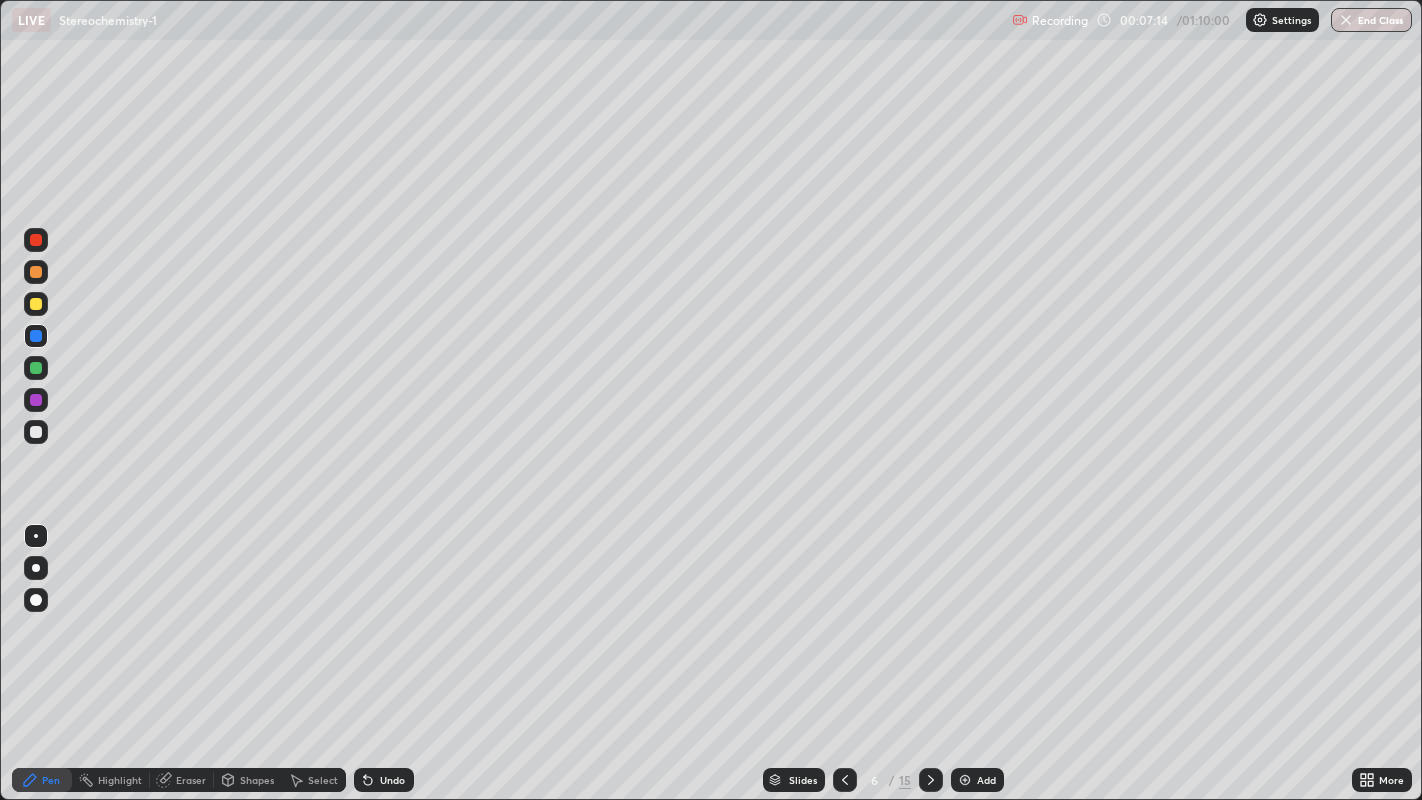 click at bounding box center (36, 304) 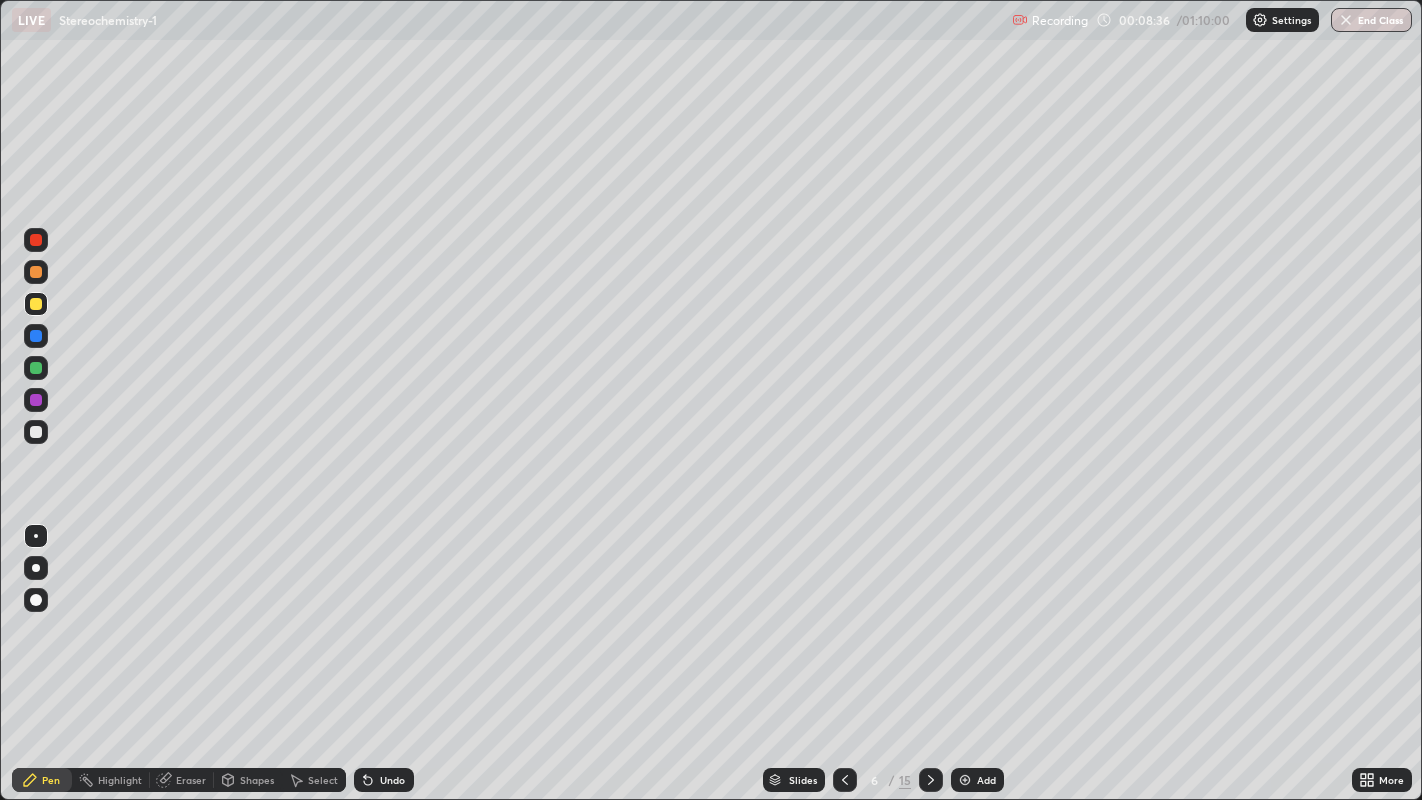 click 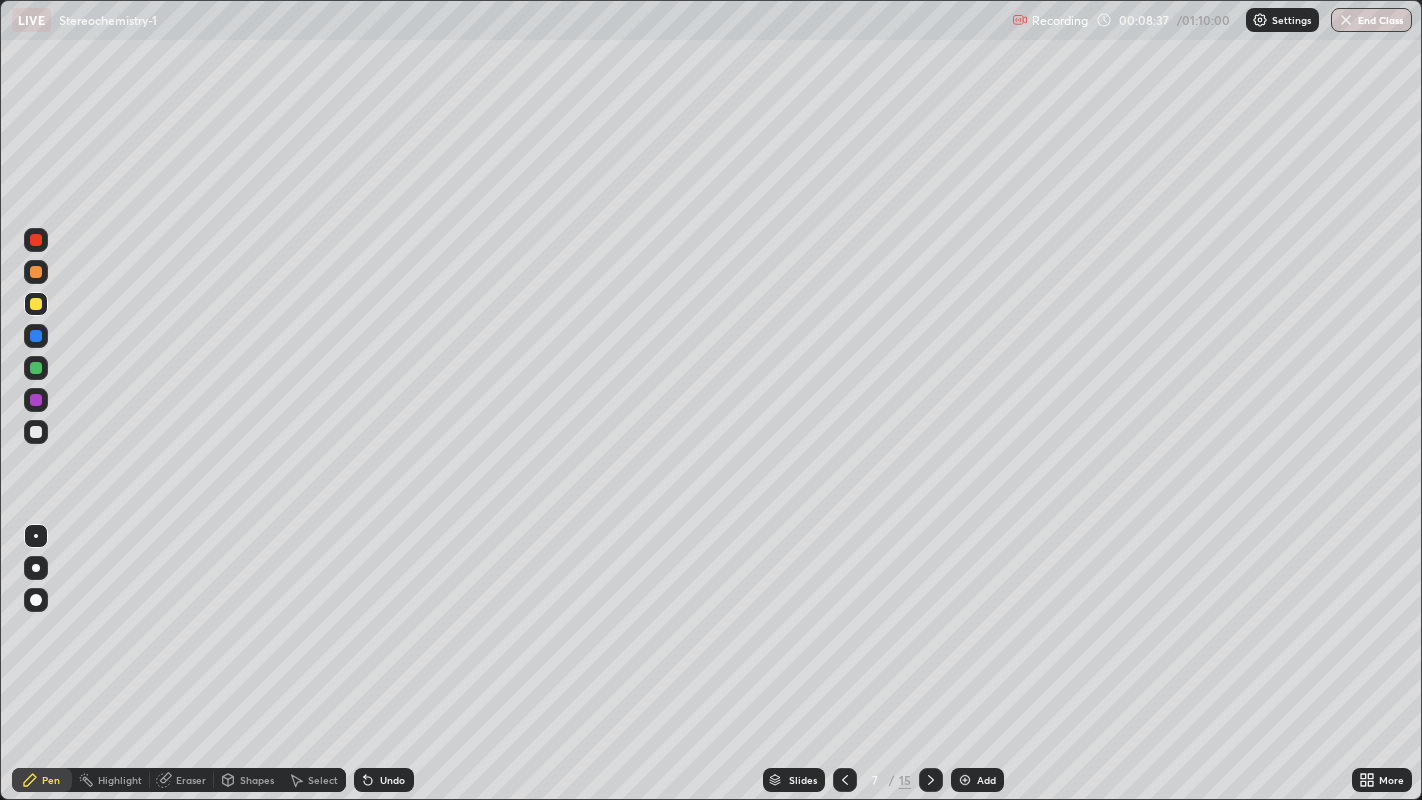 click at bounding box center [965, 780] 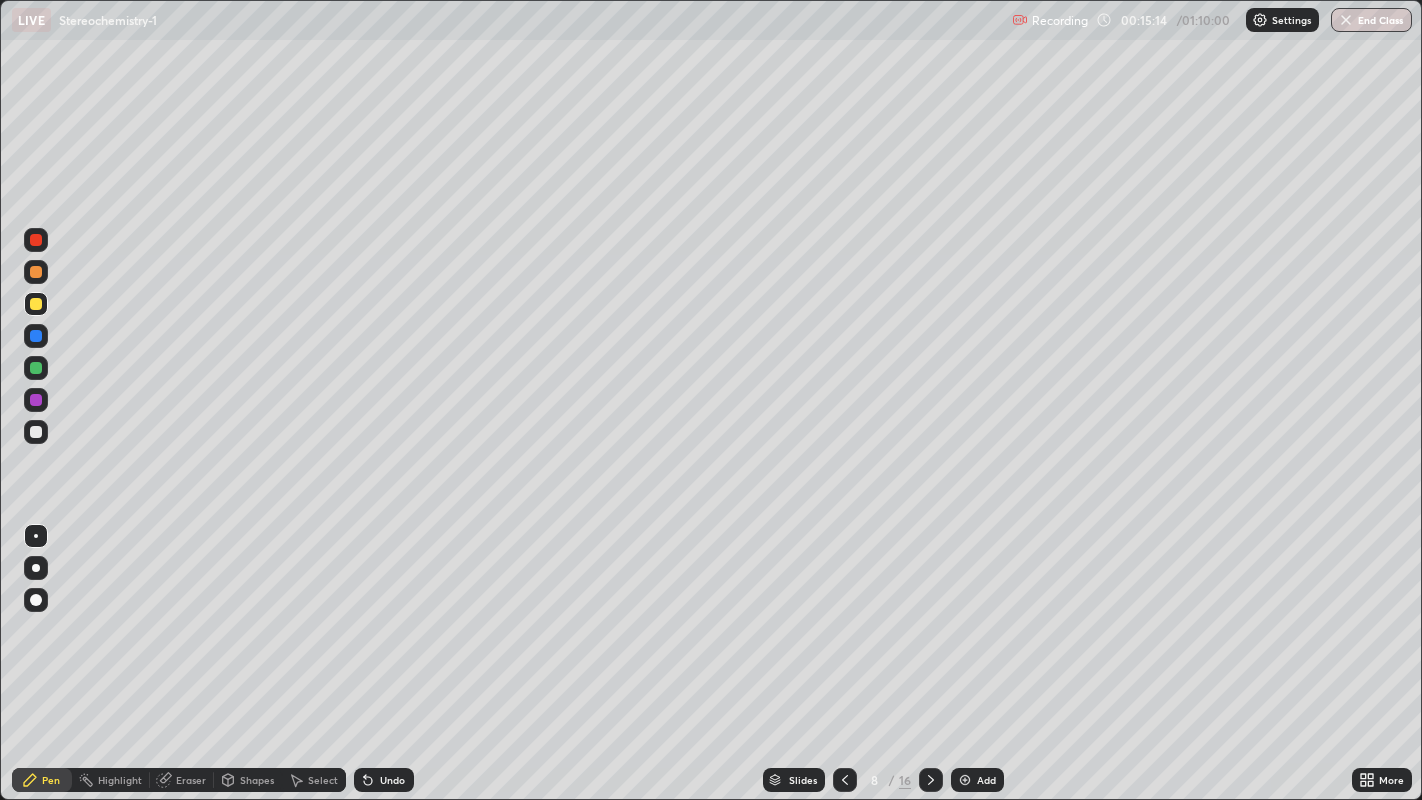 click 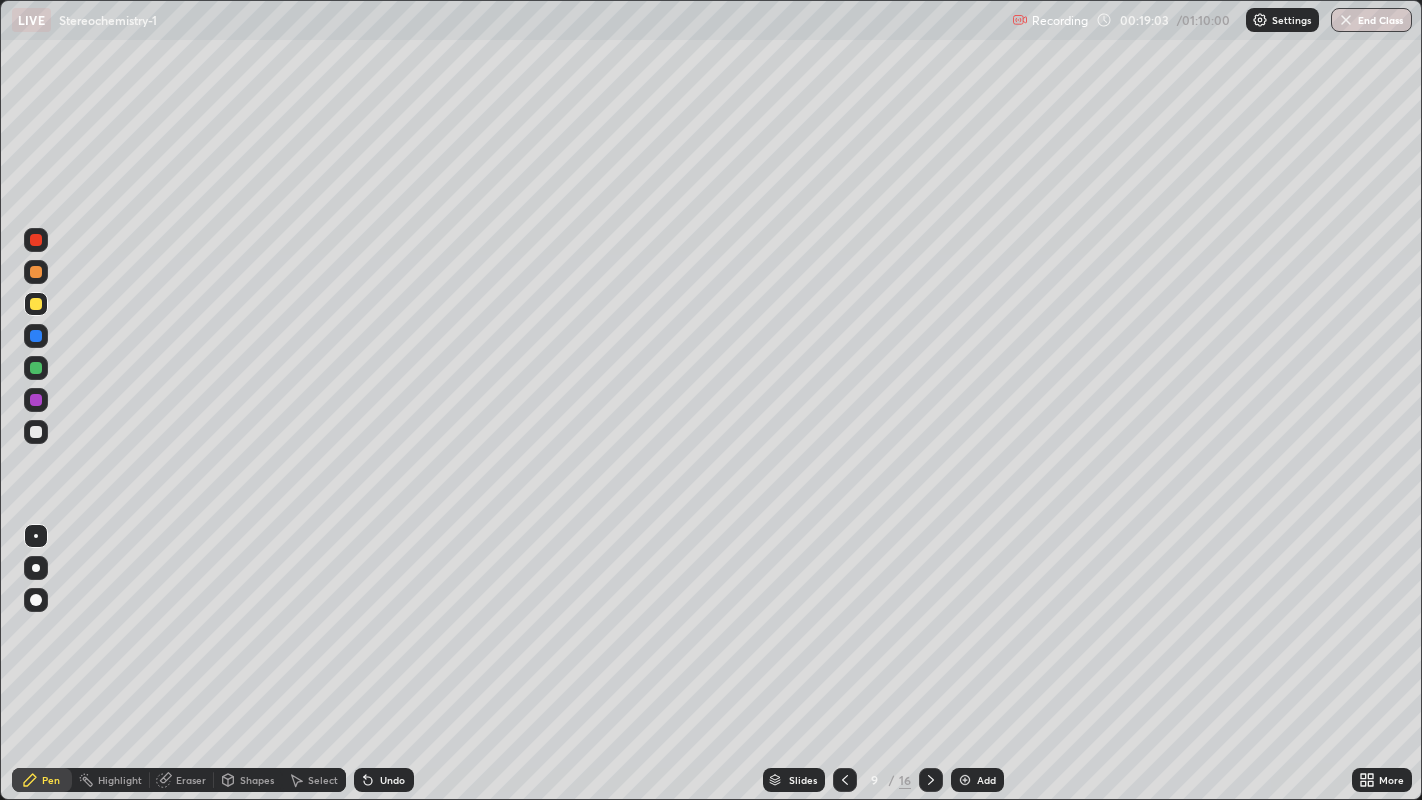 click 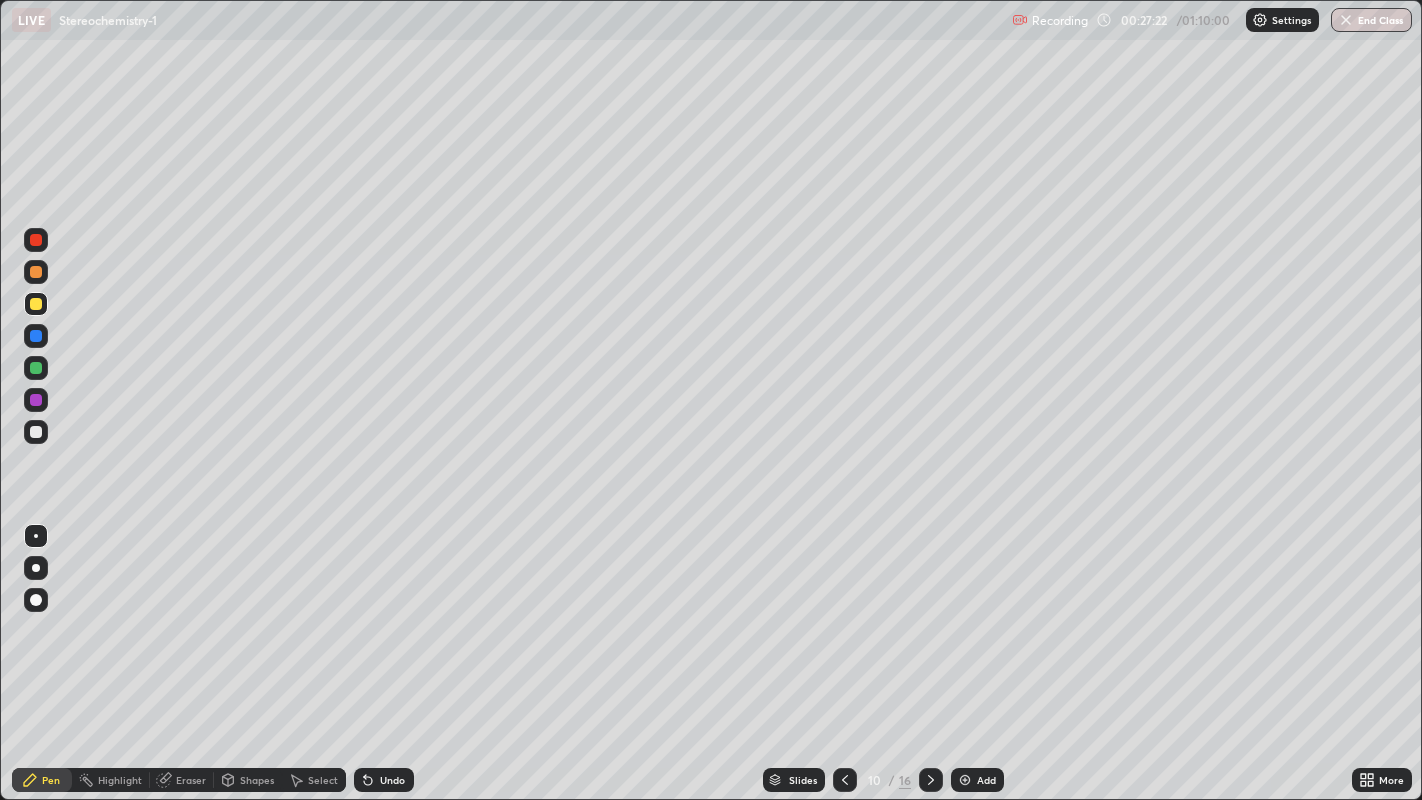 click at bounding box center (36, 240) 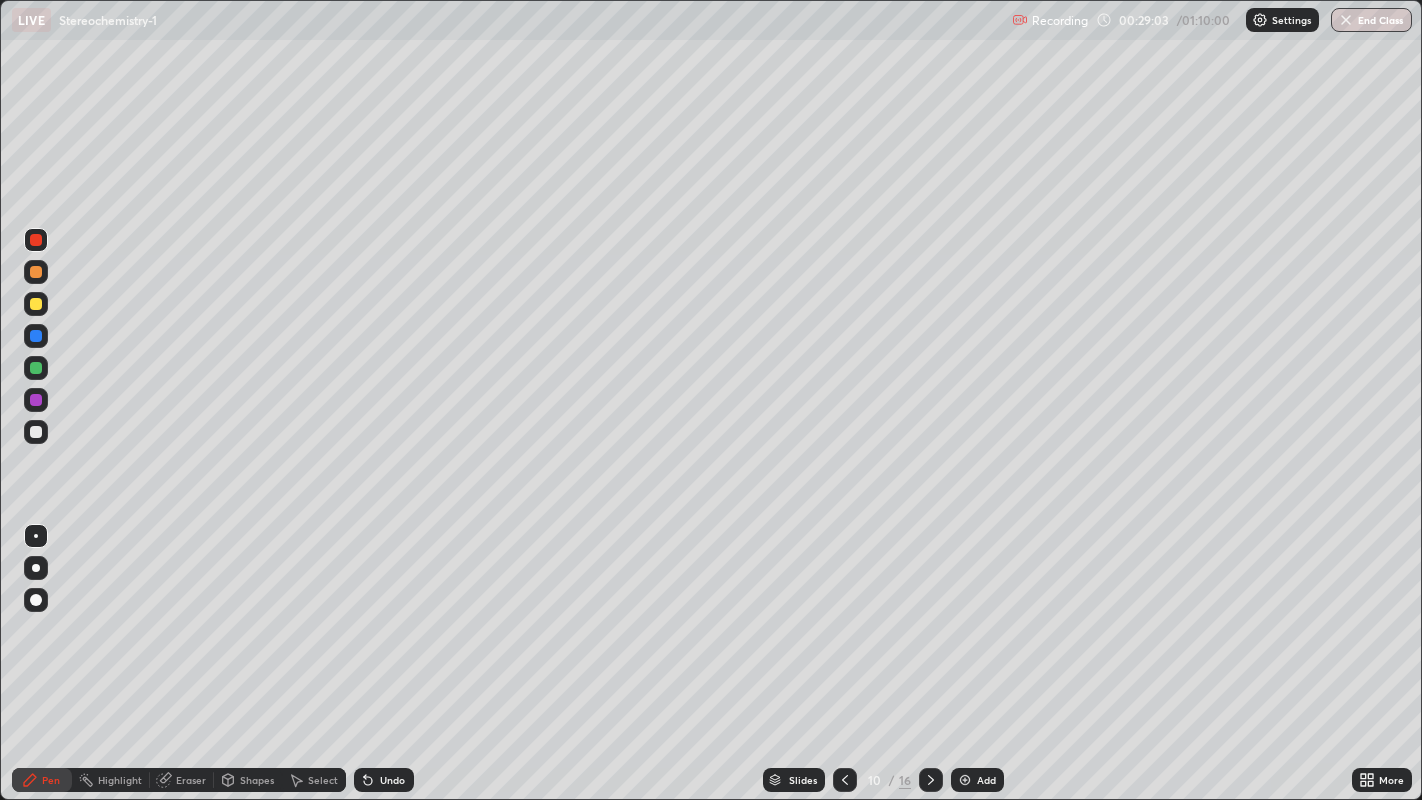 click at bounding box center (36, 272) 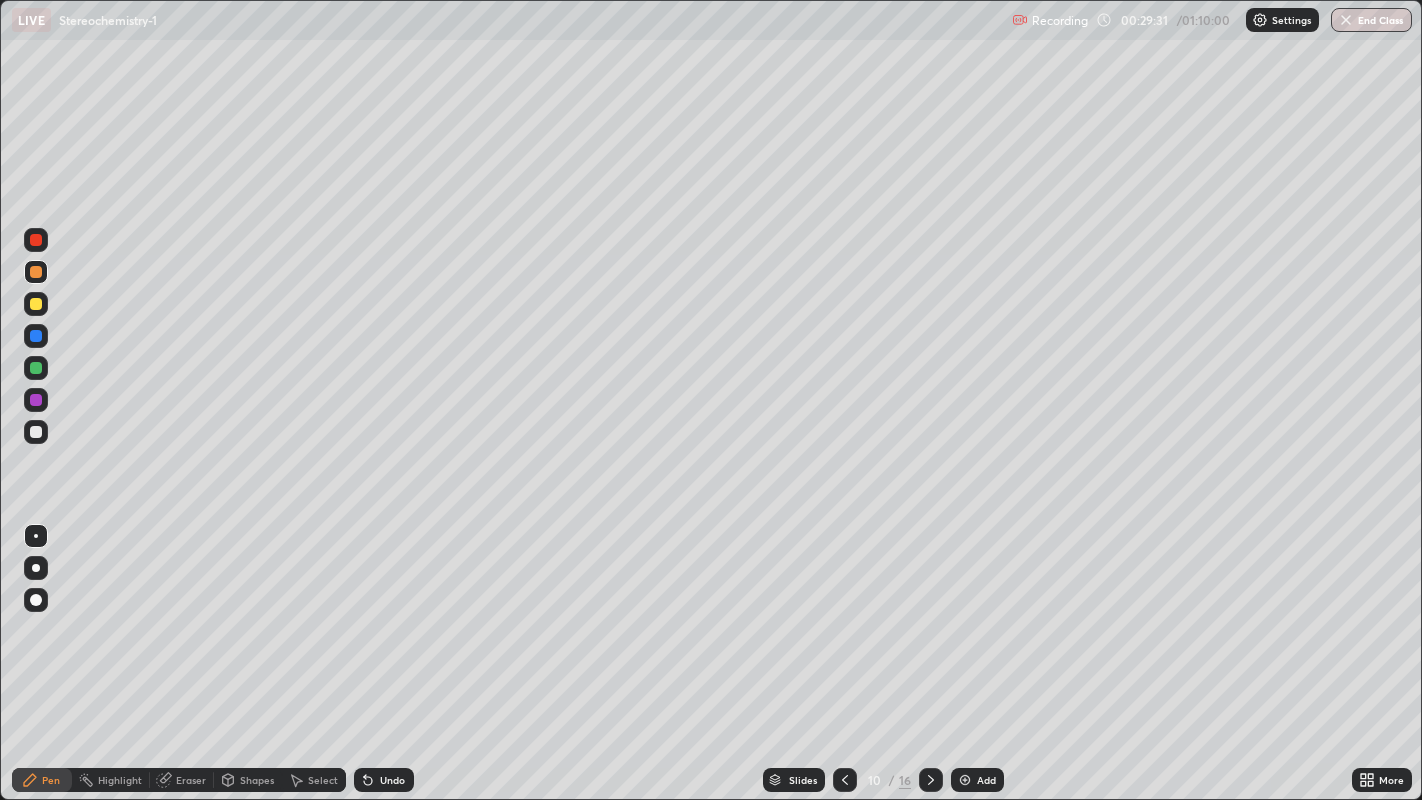 click at bounding box center [36, 304] 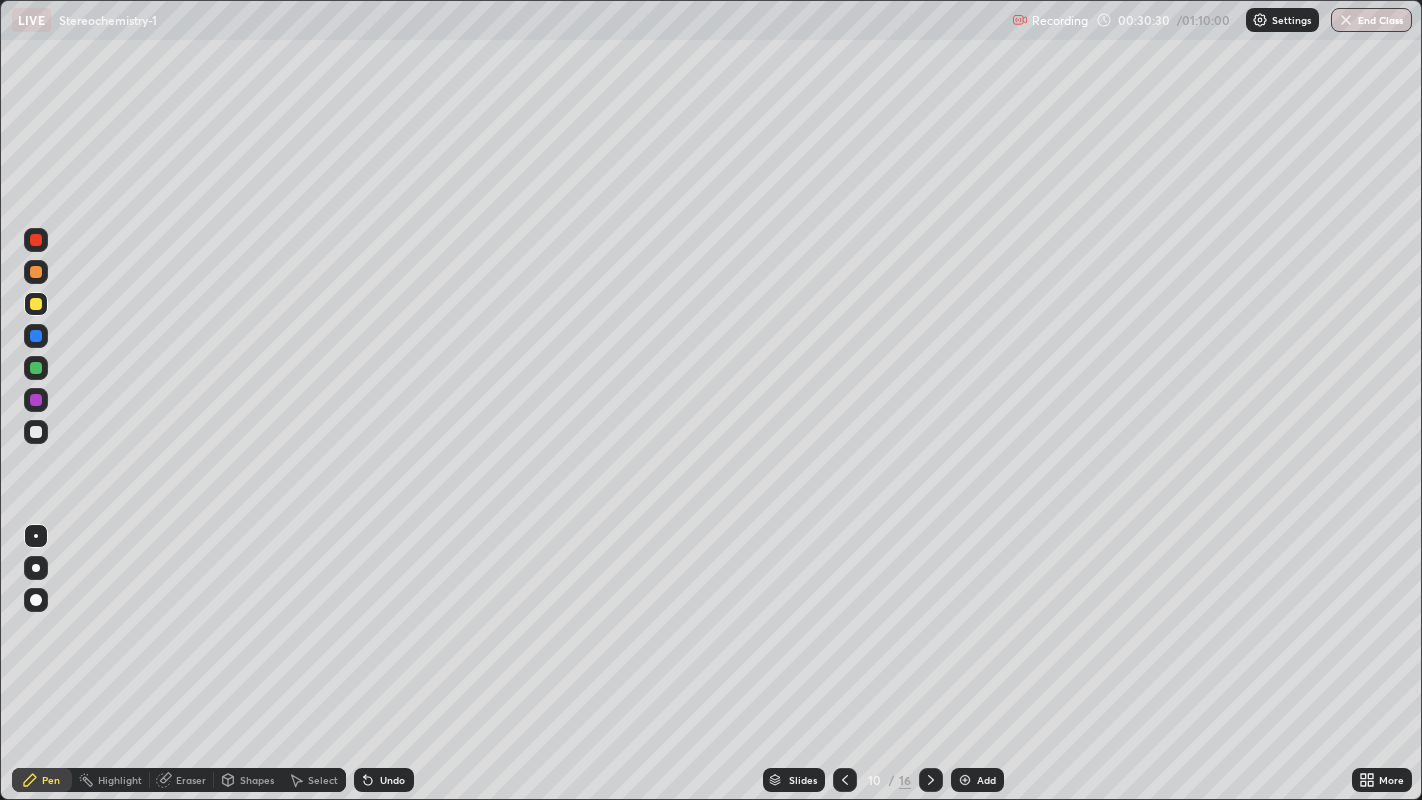 click at bounding box center (36, 272) 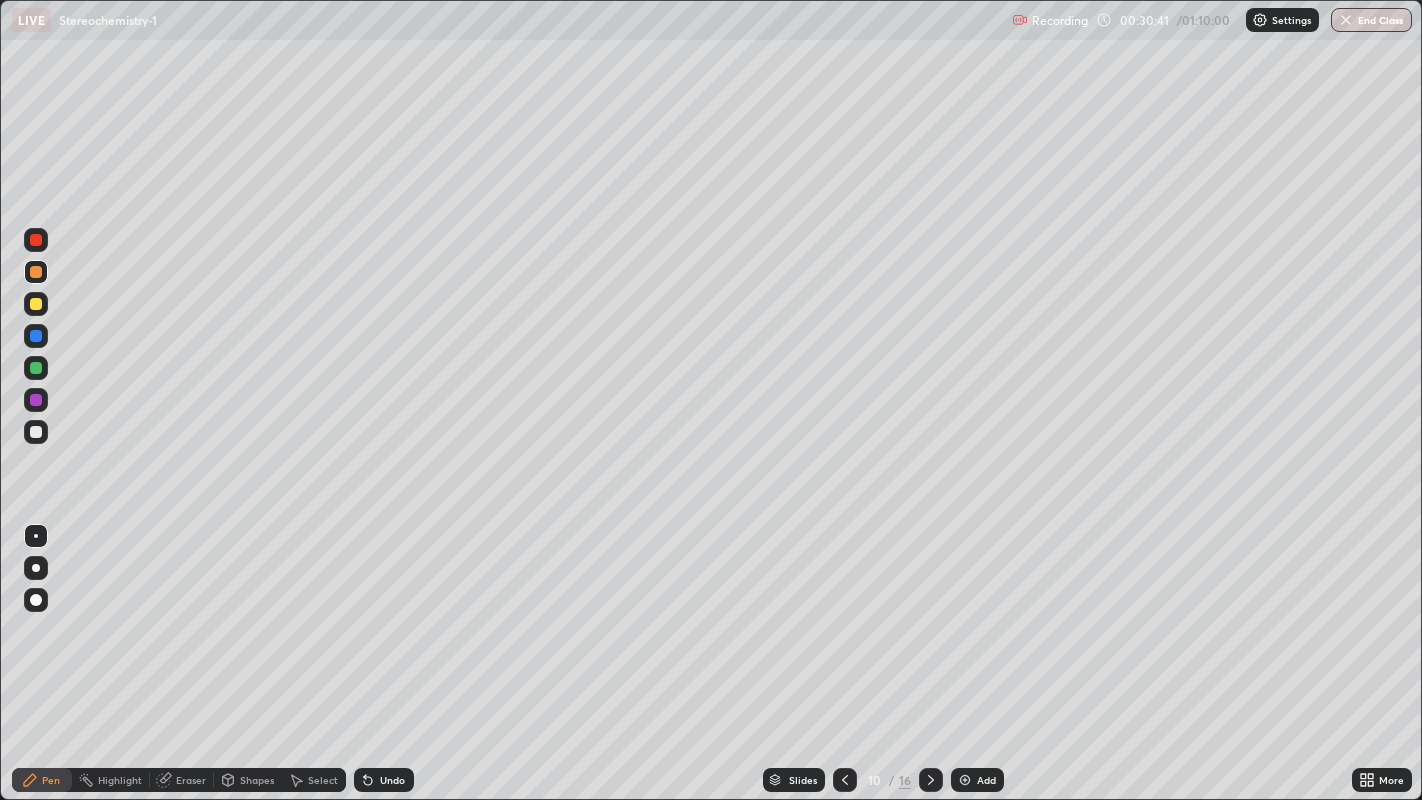 click at bounding box center [36, 240] 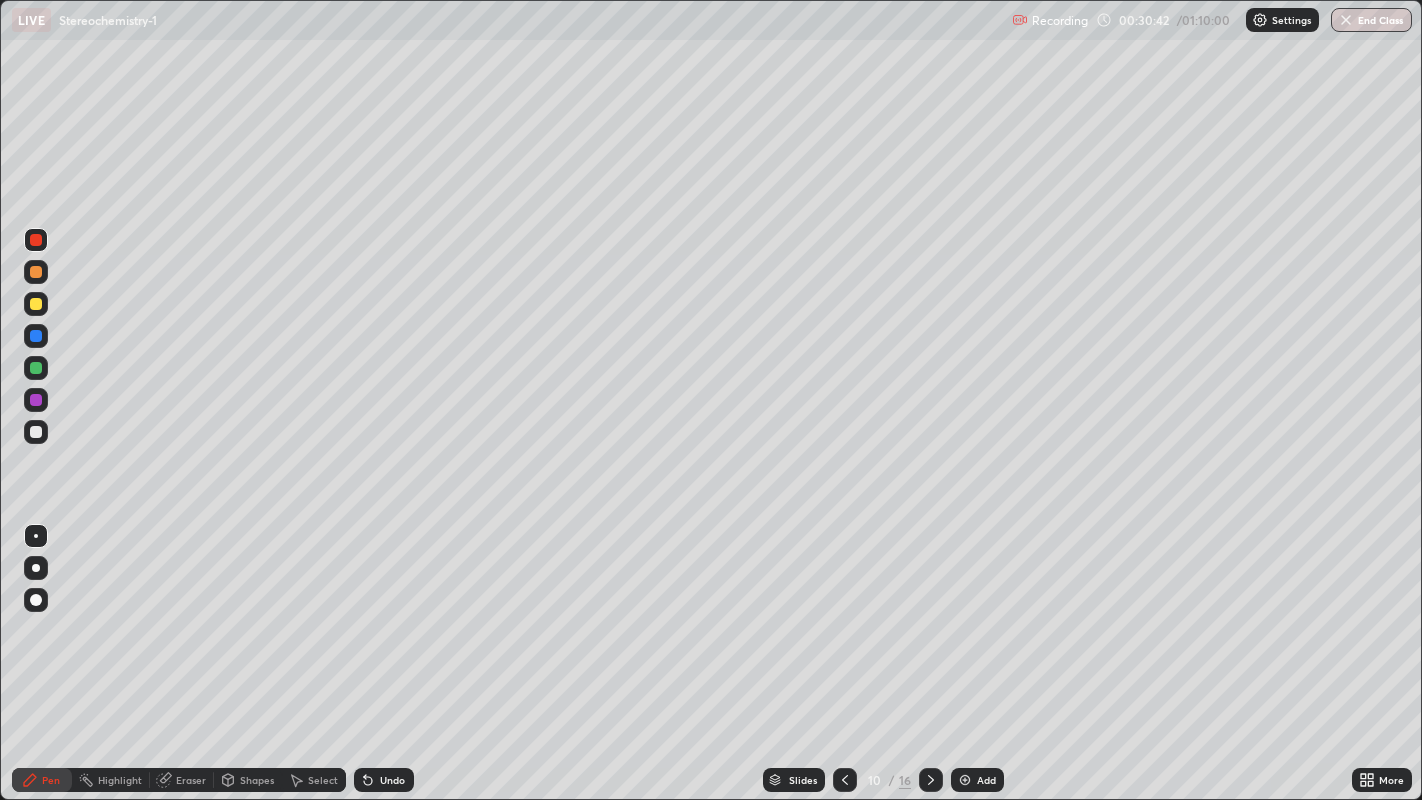 click at bounding box center [36, 304] 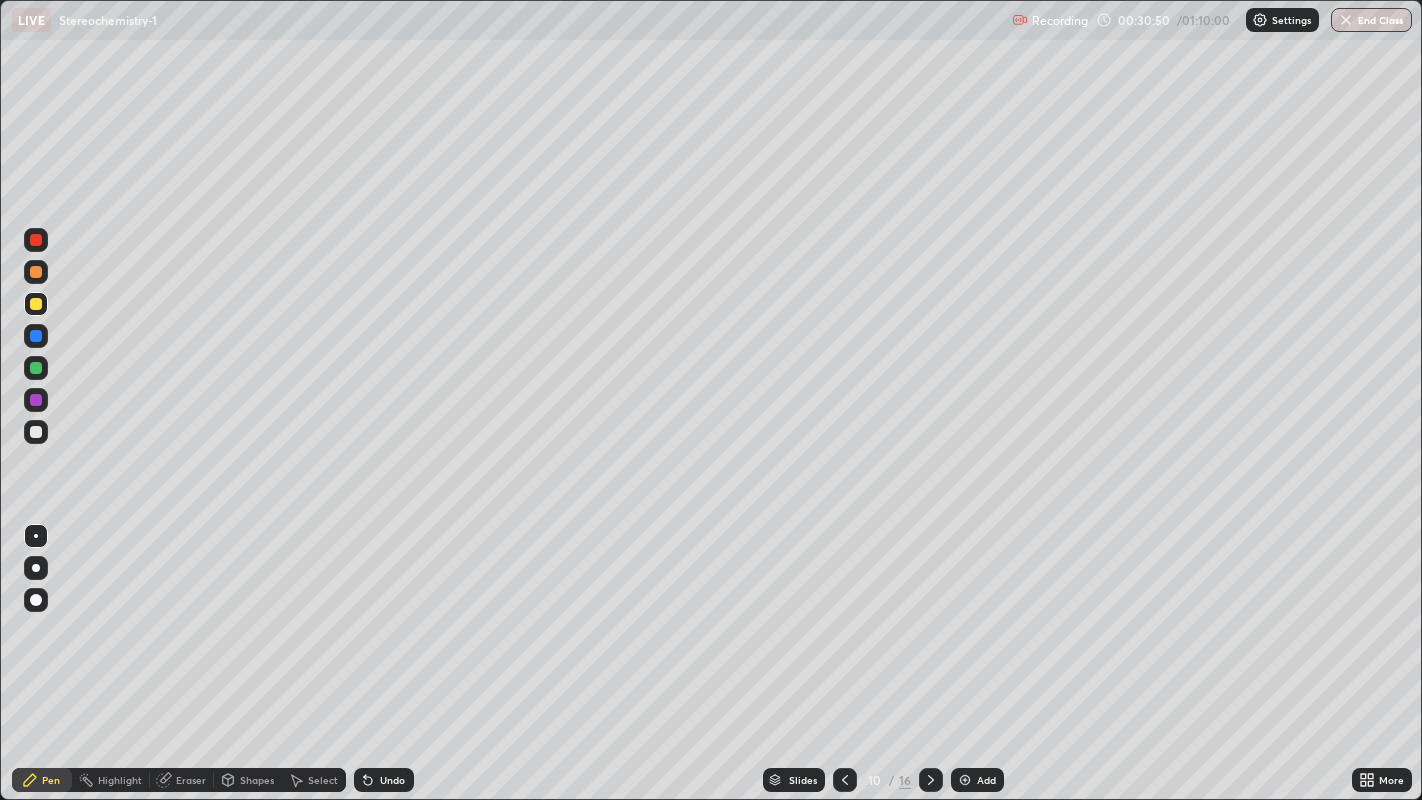 click at bounding box center (36, 272) 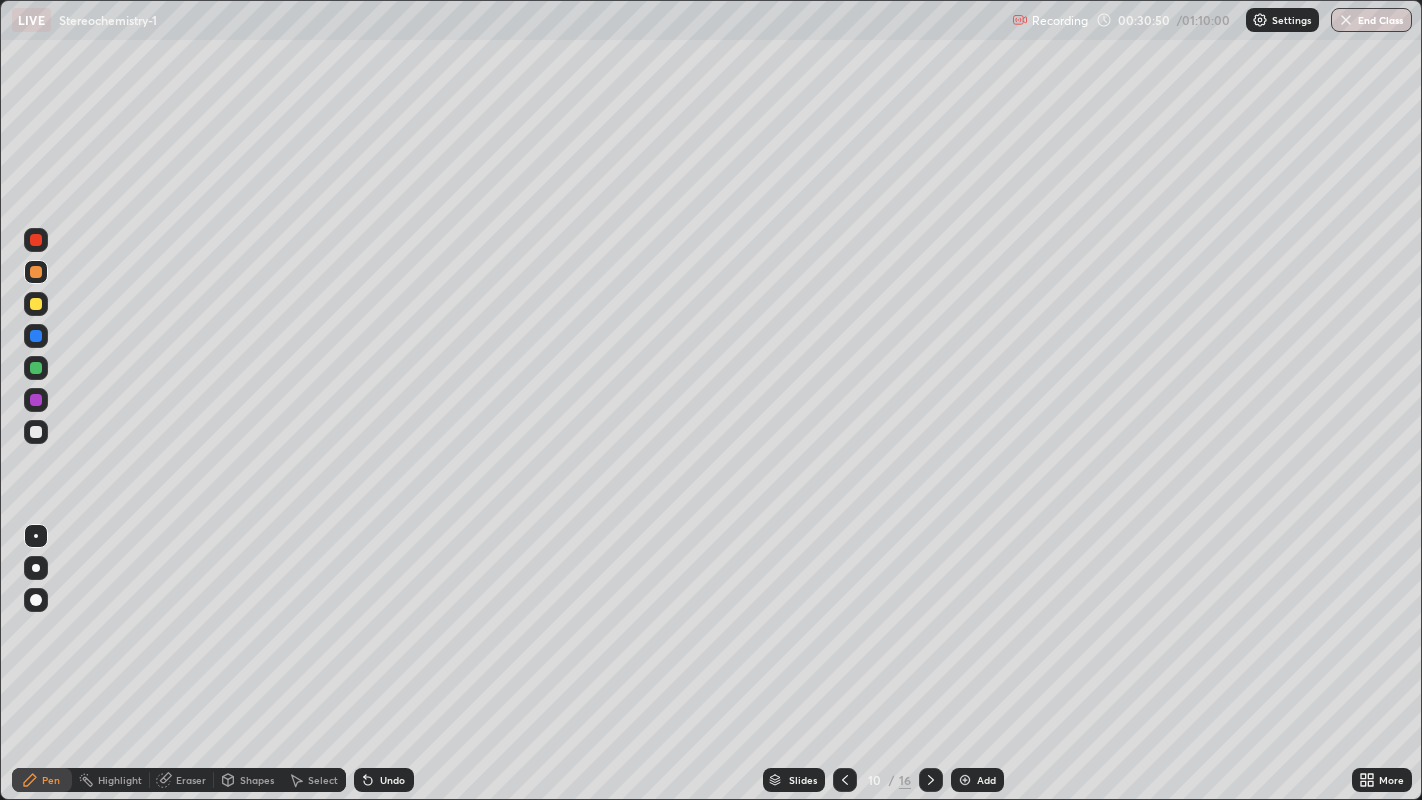 click at bounding box center (36, 336) 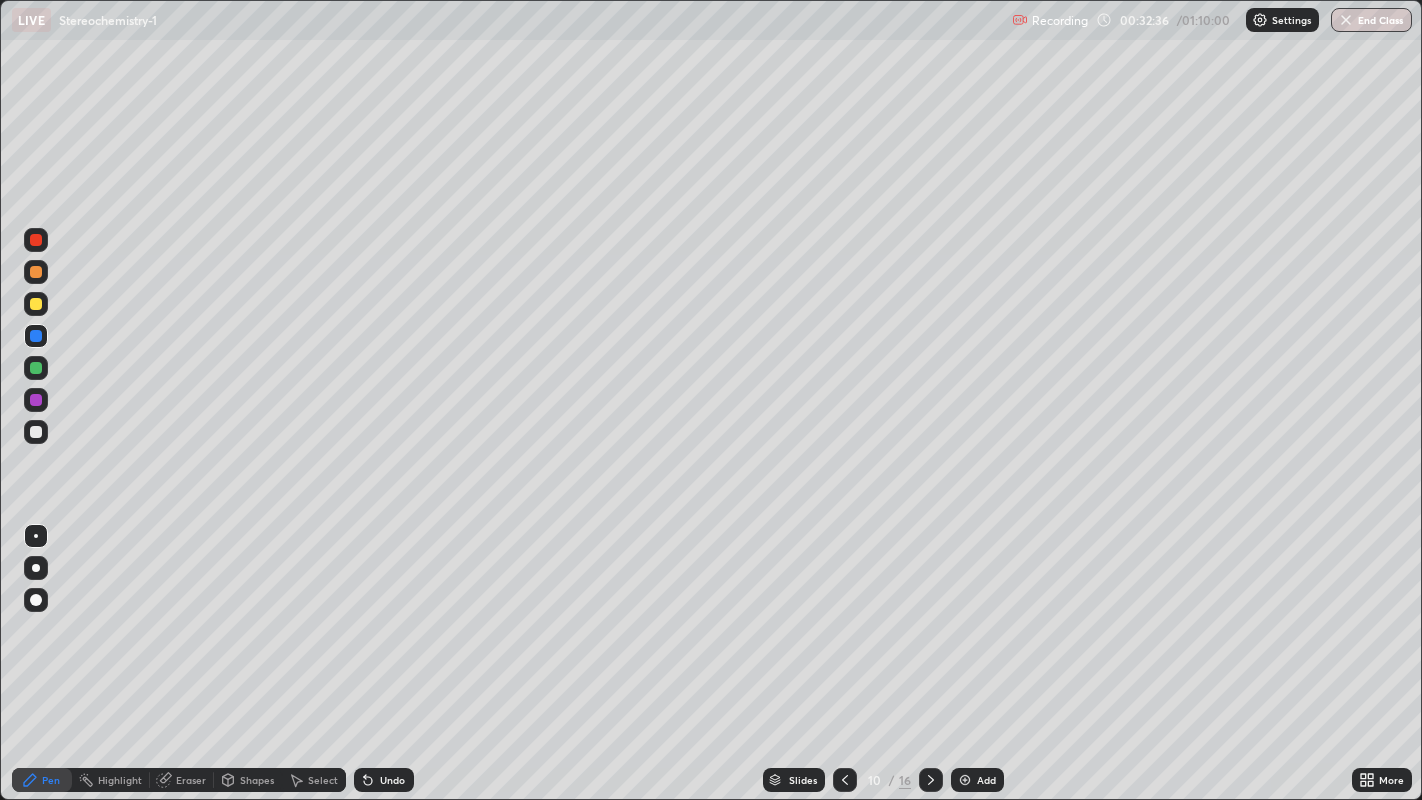 click at bounding box center [36, 272] 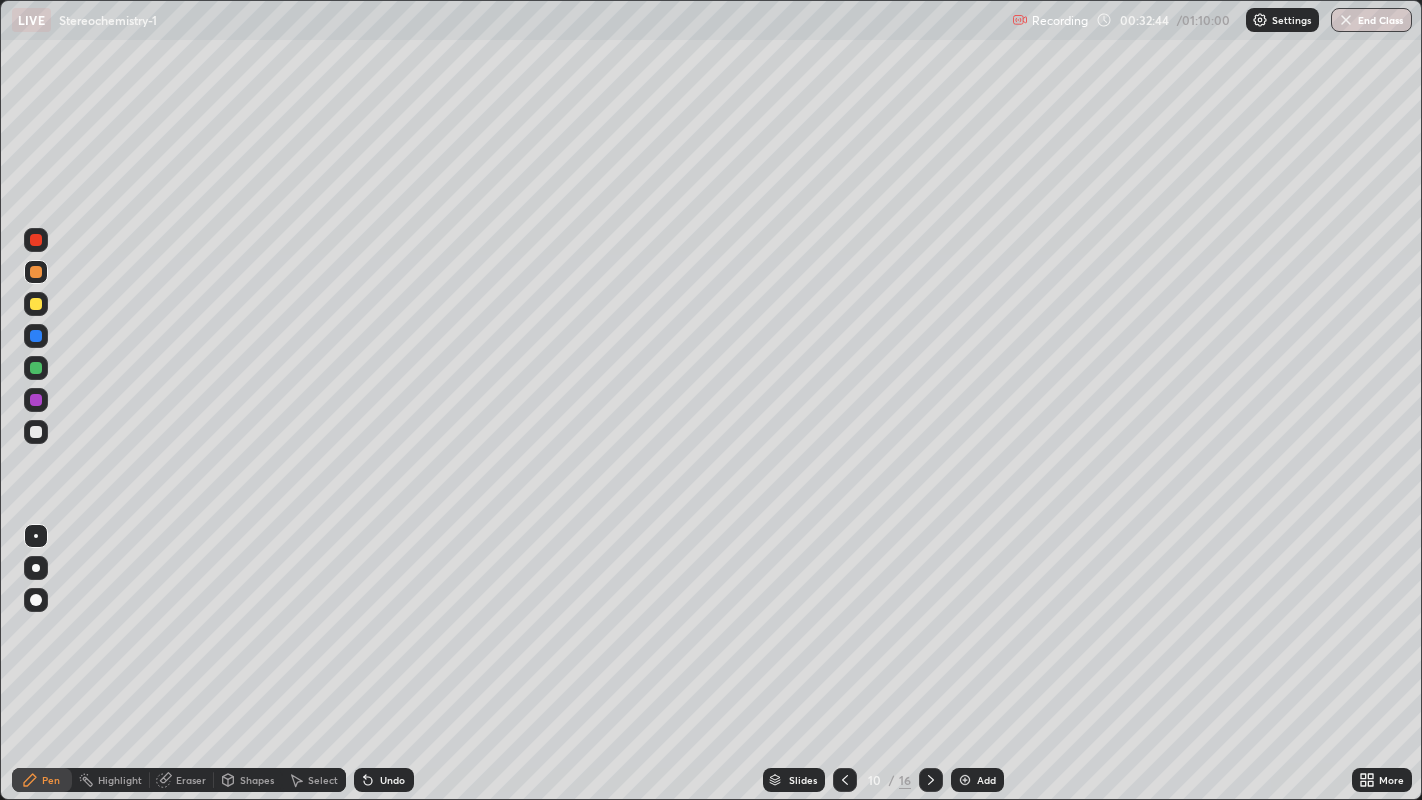 click at bounding box center (36, 304) 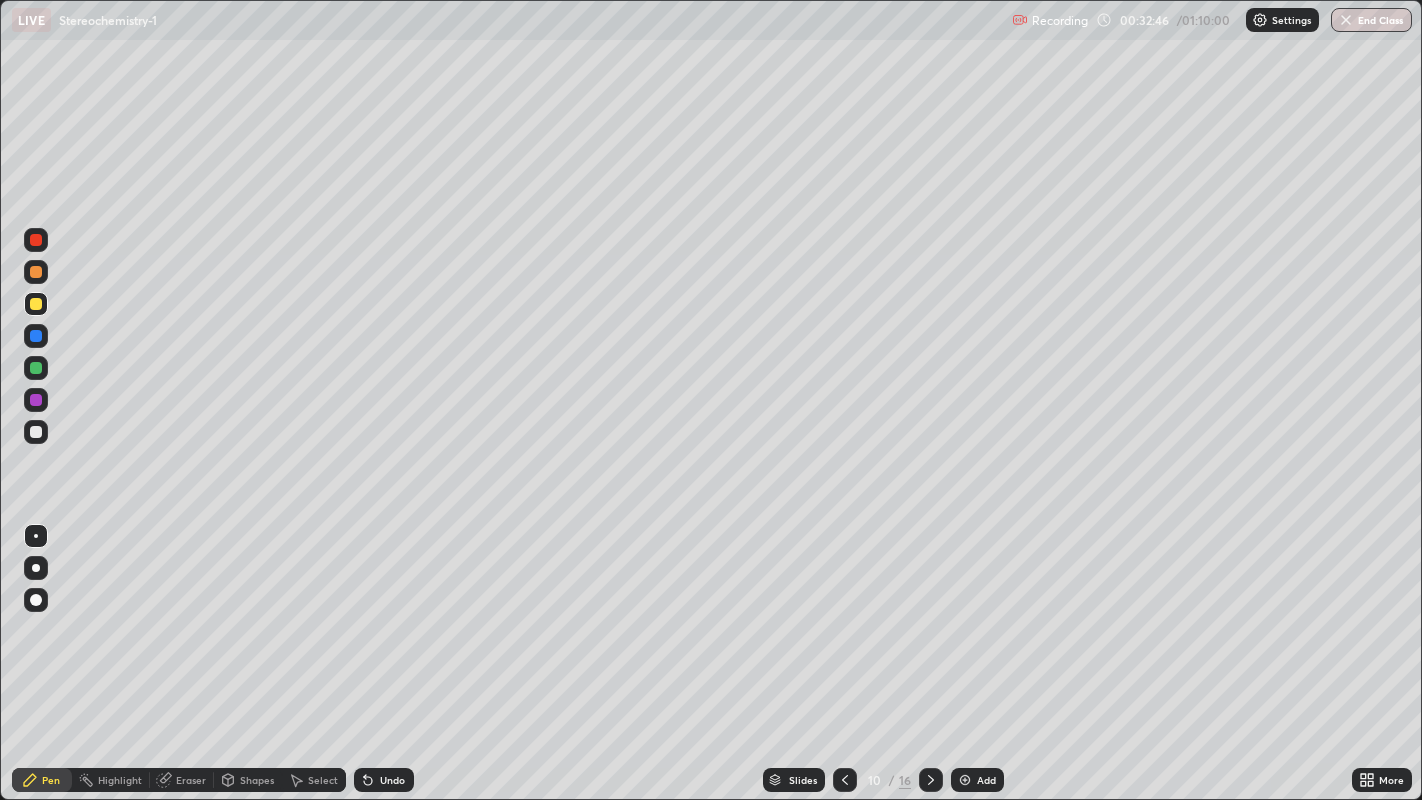 click at bounding box center [36, 336] 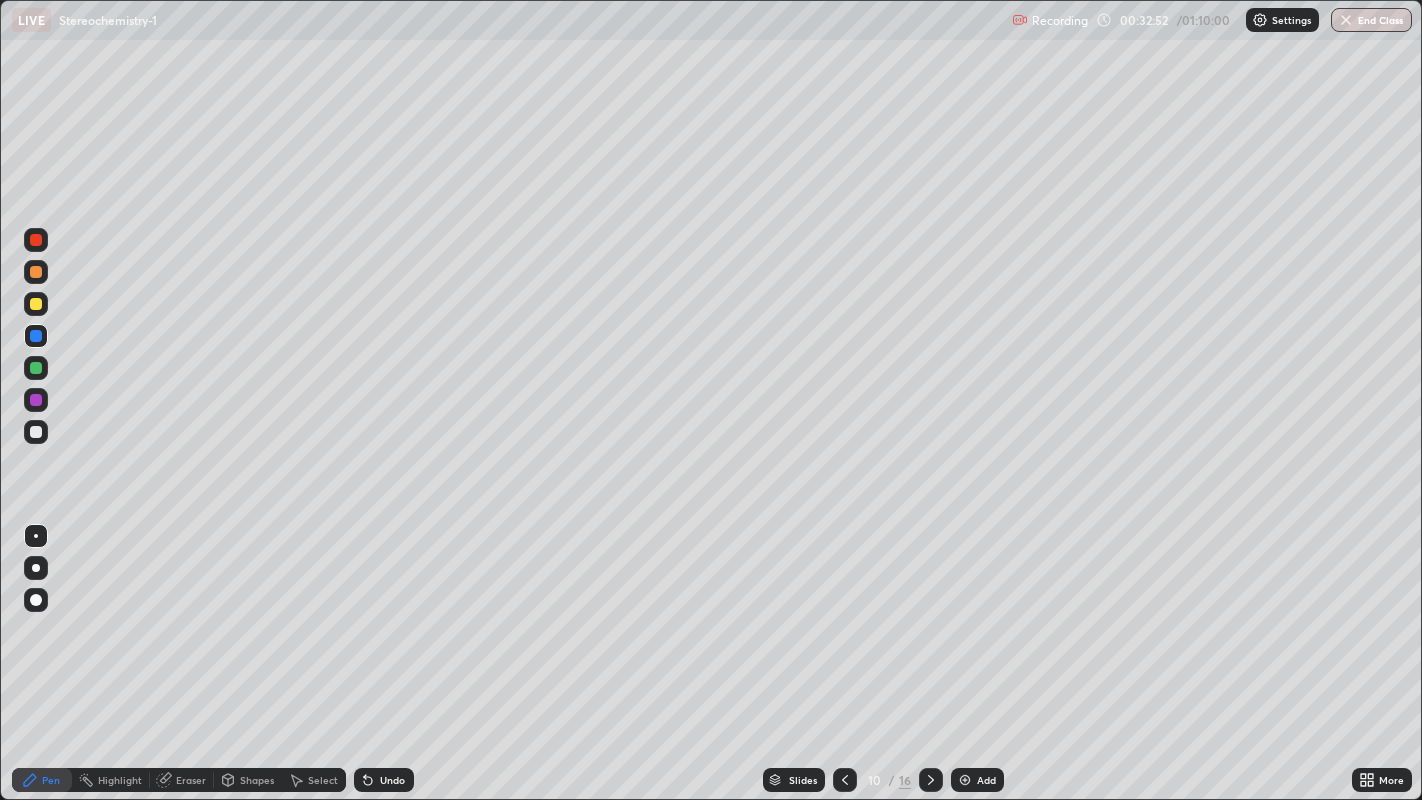 click at bounding box center [36, 304] 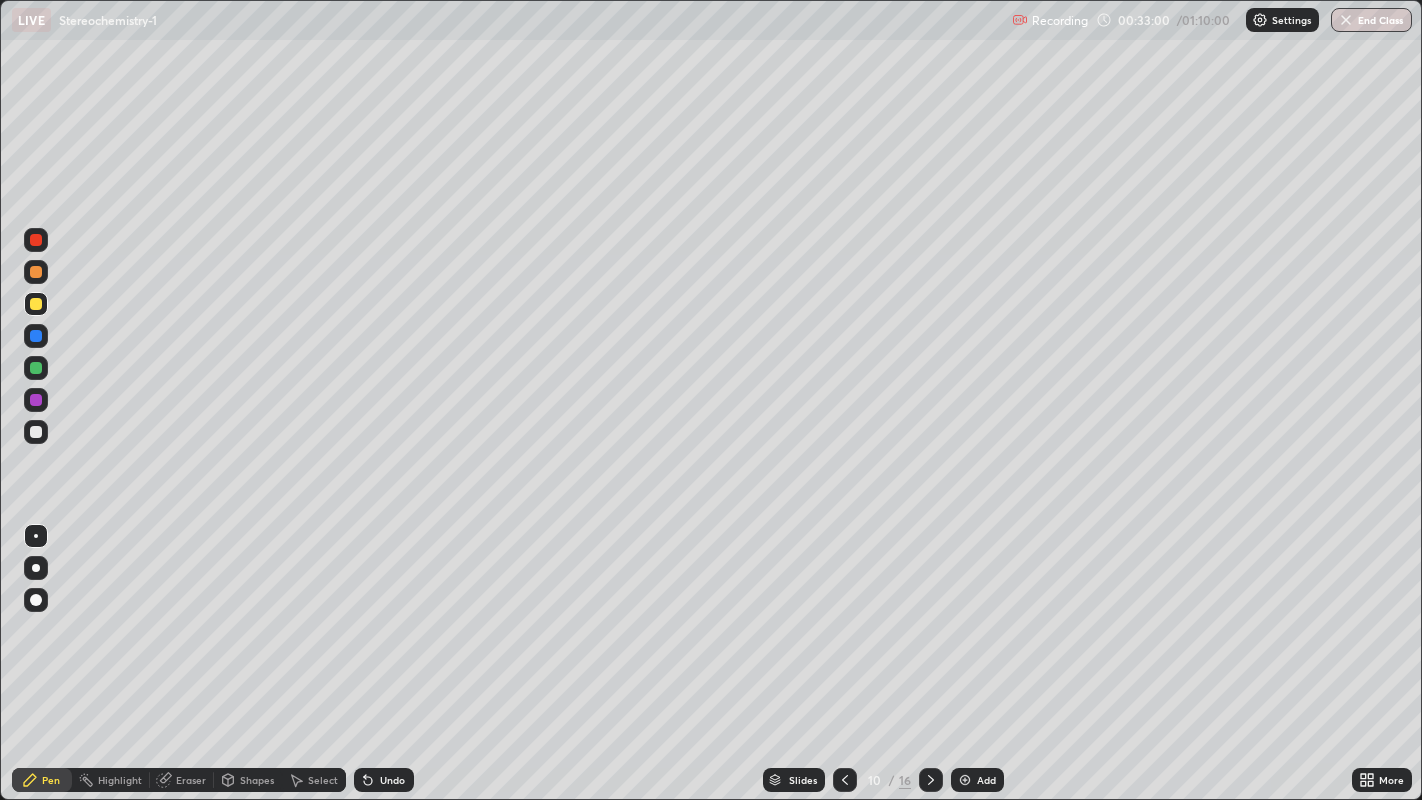 click on "Eraser" at bounding box center (191, 780) 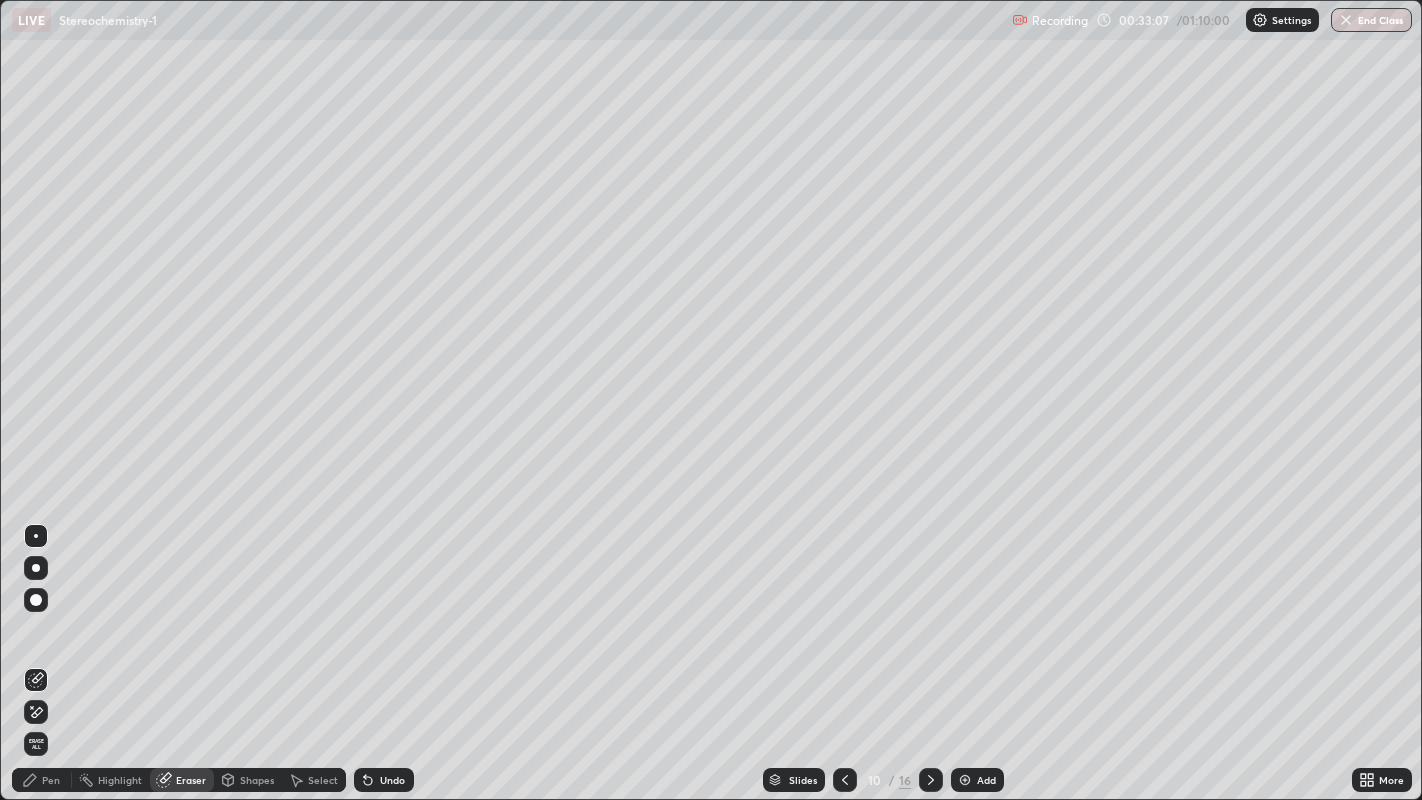 click on "Pen" at bounding box center [51, 780] 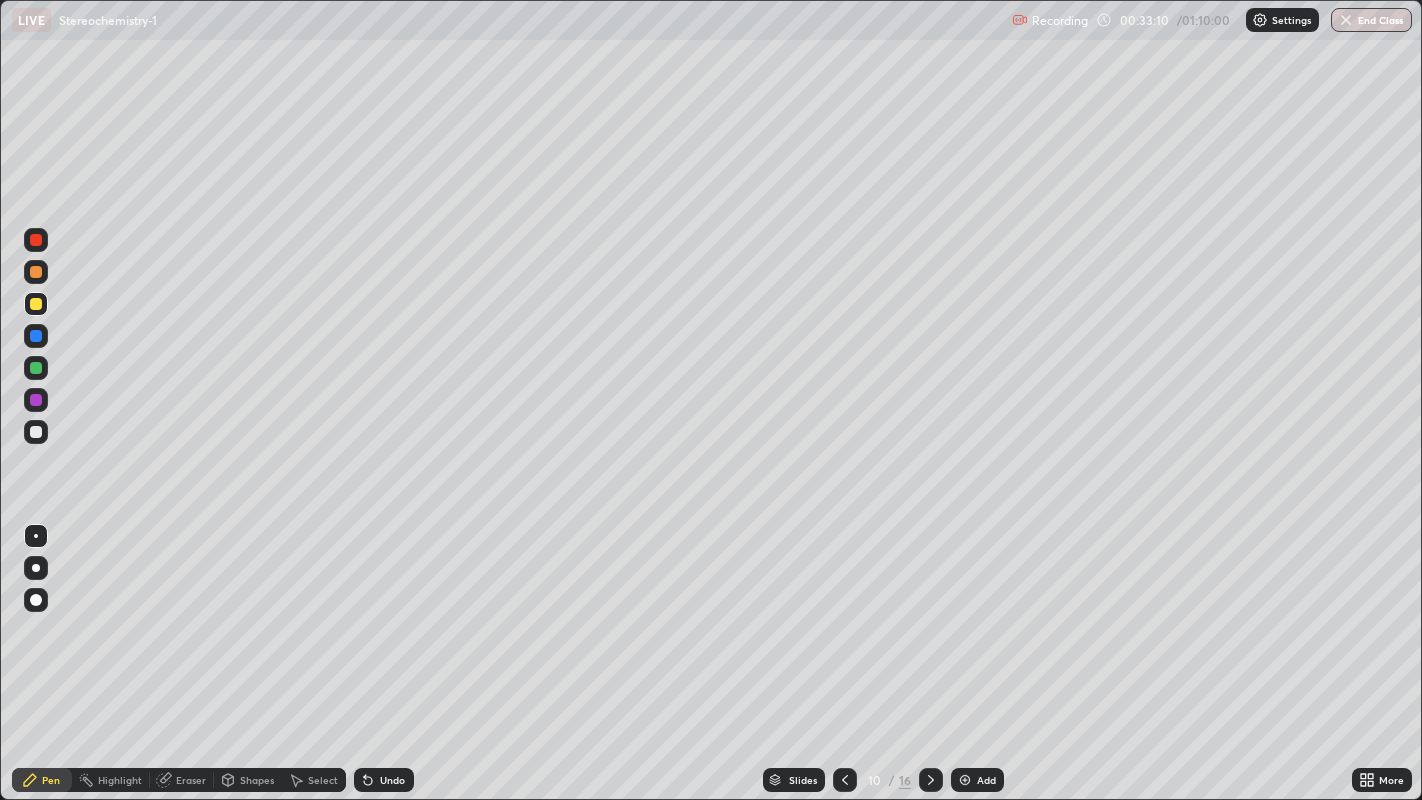 click at bounding box center (36, 336) 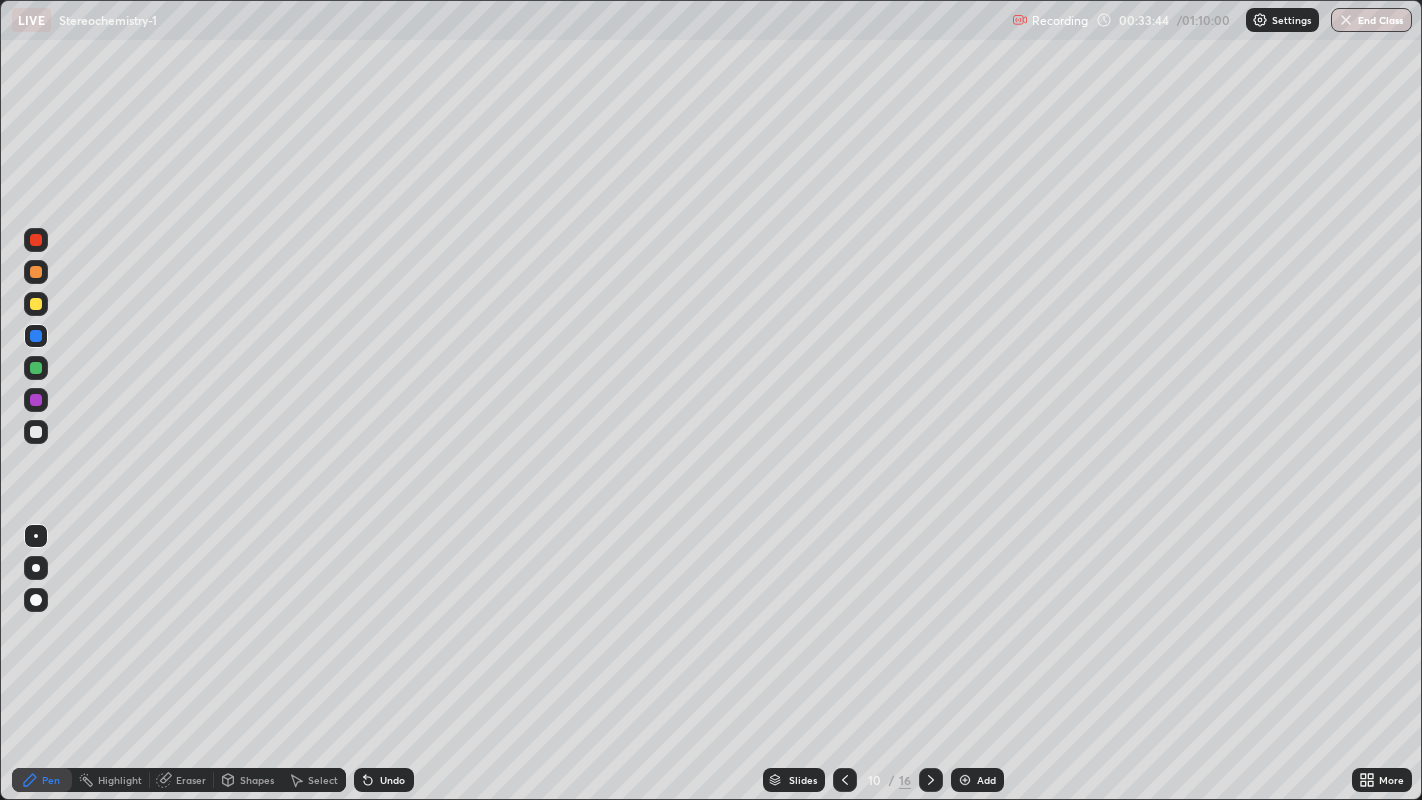 click at bounding box center [36, 336] 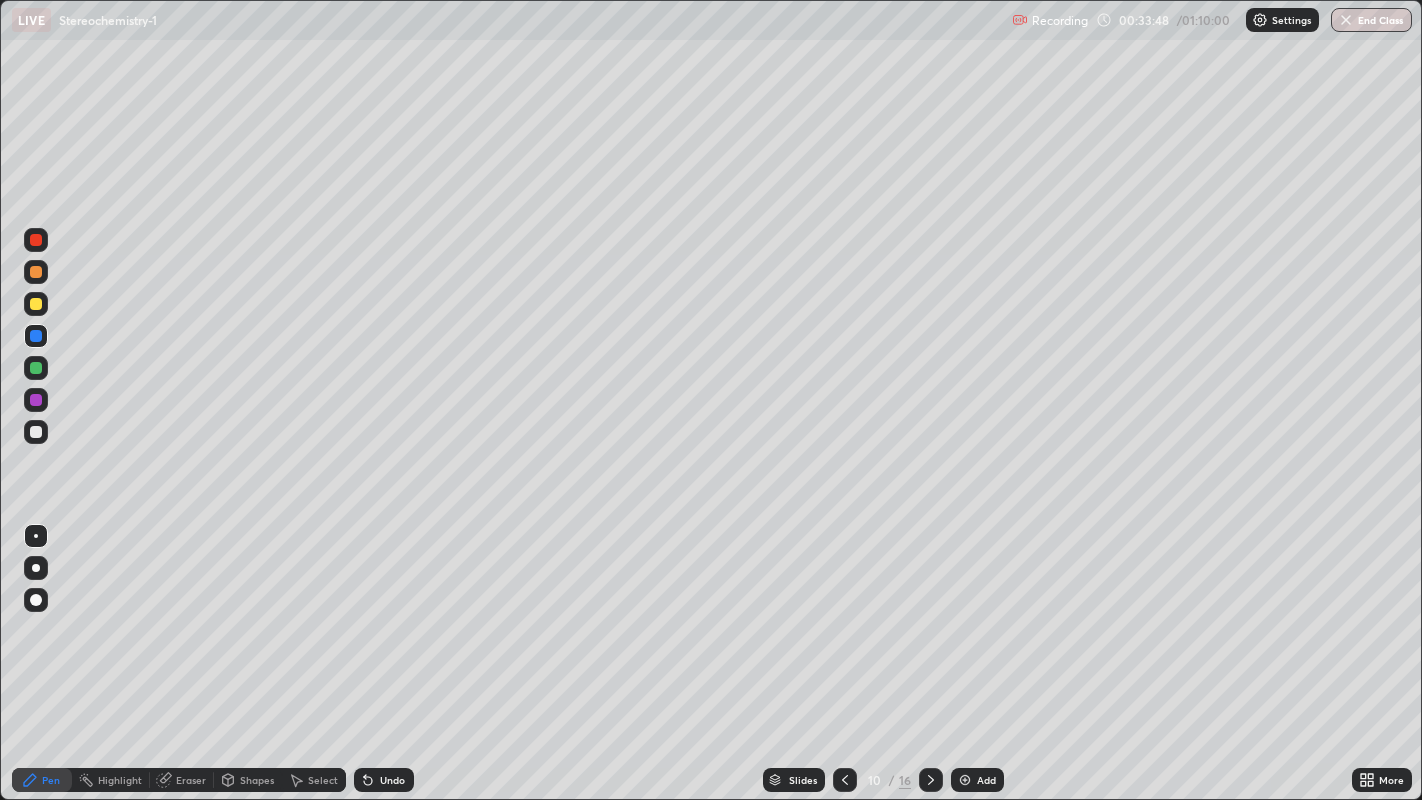 click at bounding box center (36, 272) 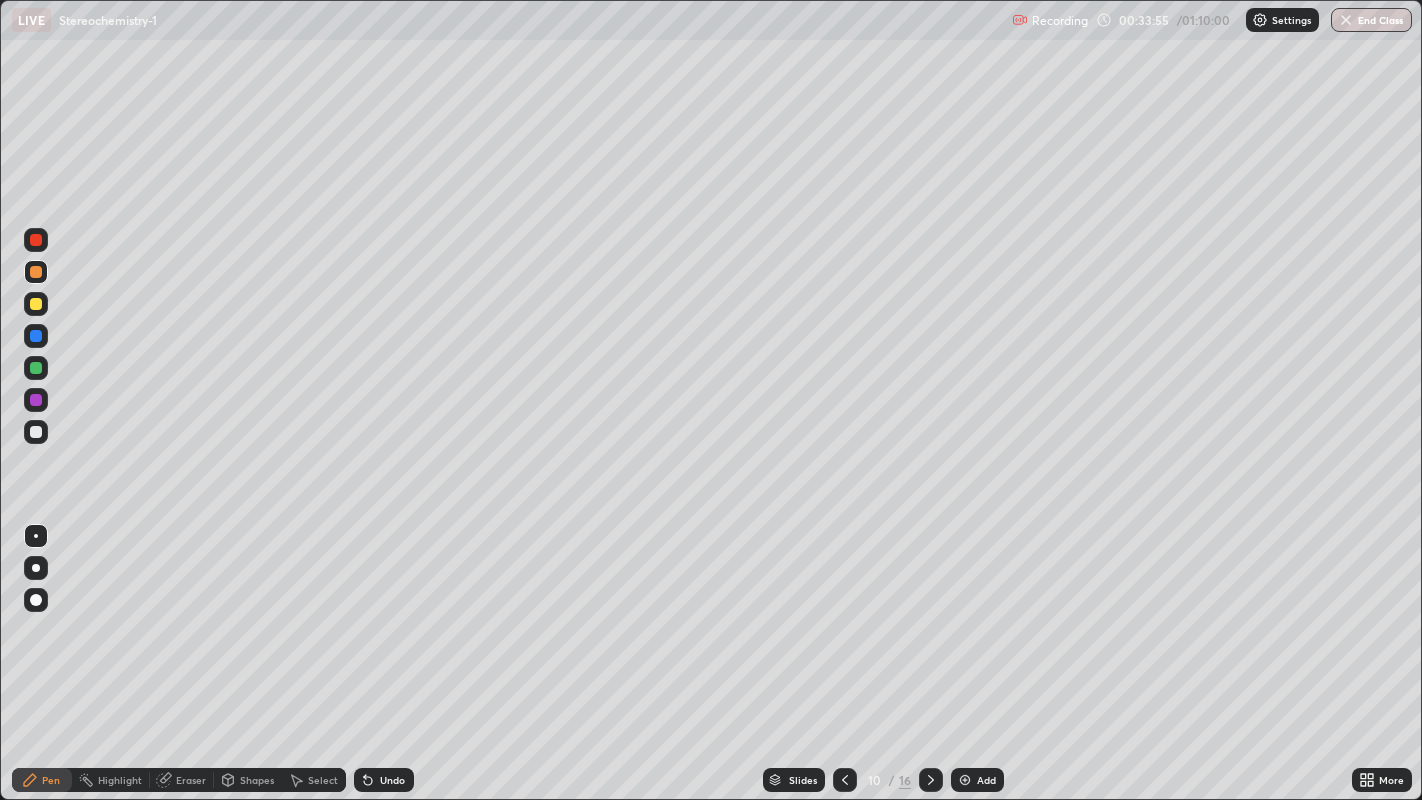 click on "Undo" at bounding box center (384, 780) 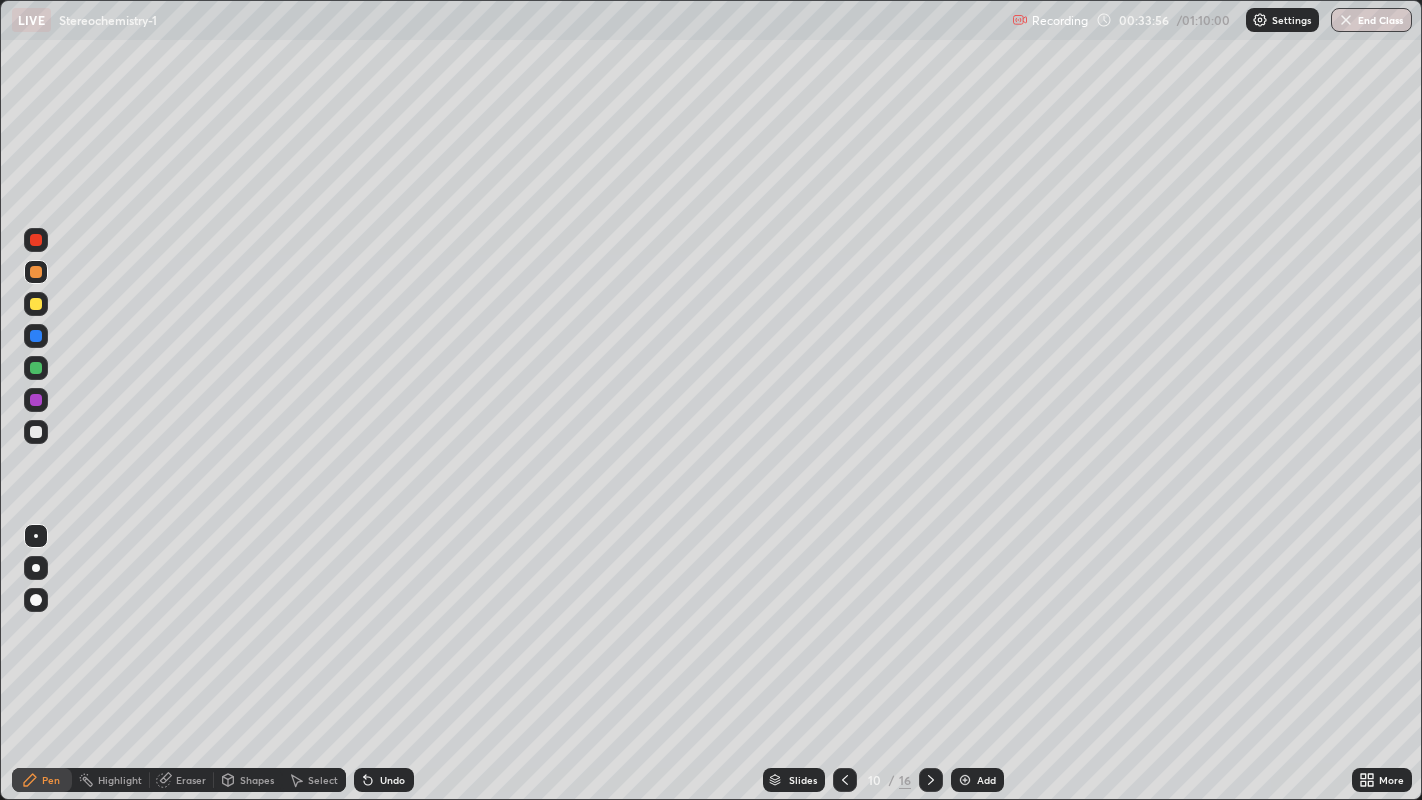 click on "Undo" at bounding box center [384, 780] 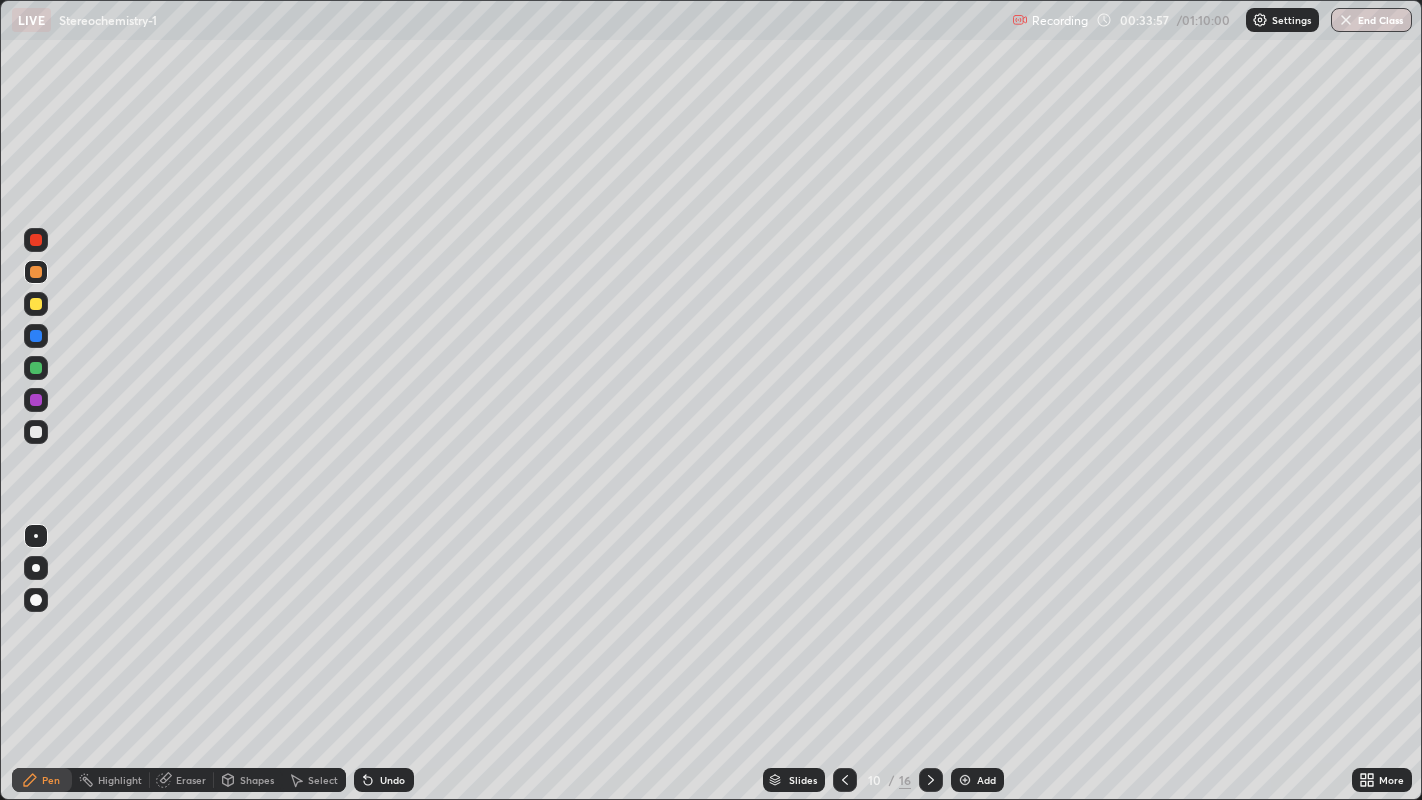 click on "Undo" at bounding box center [392, 780] 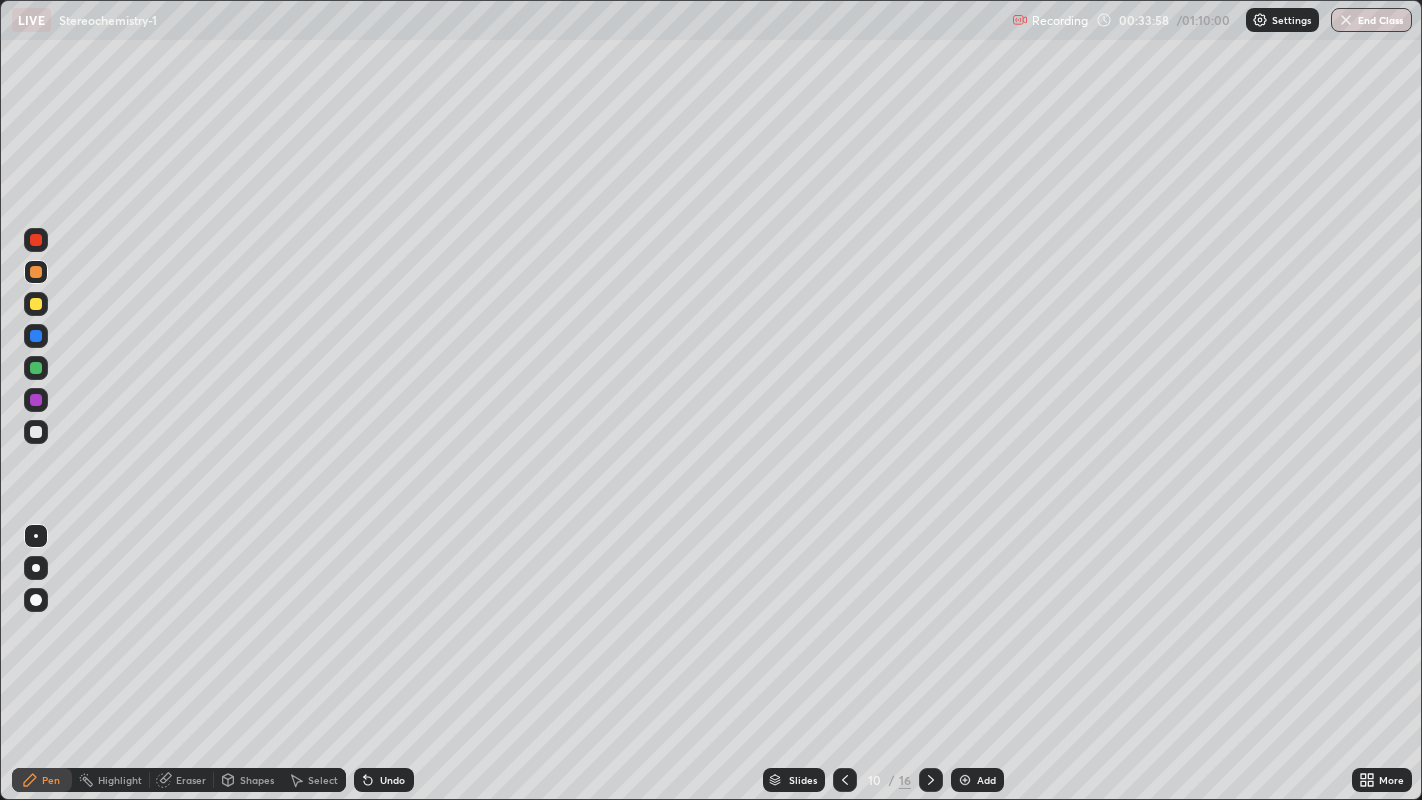 click on "Undo" at bounding box center (392, 780) 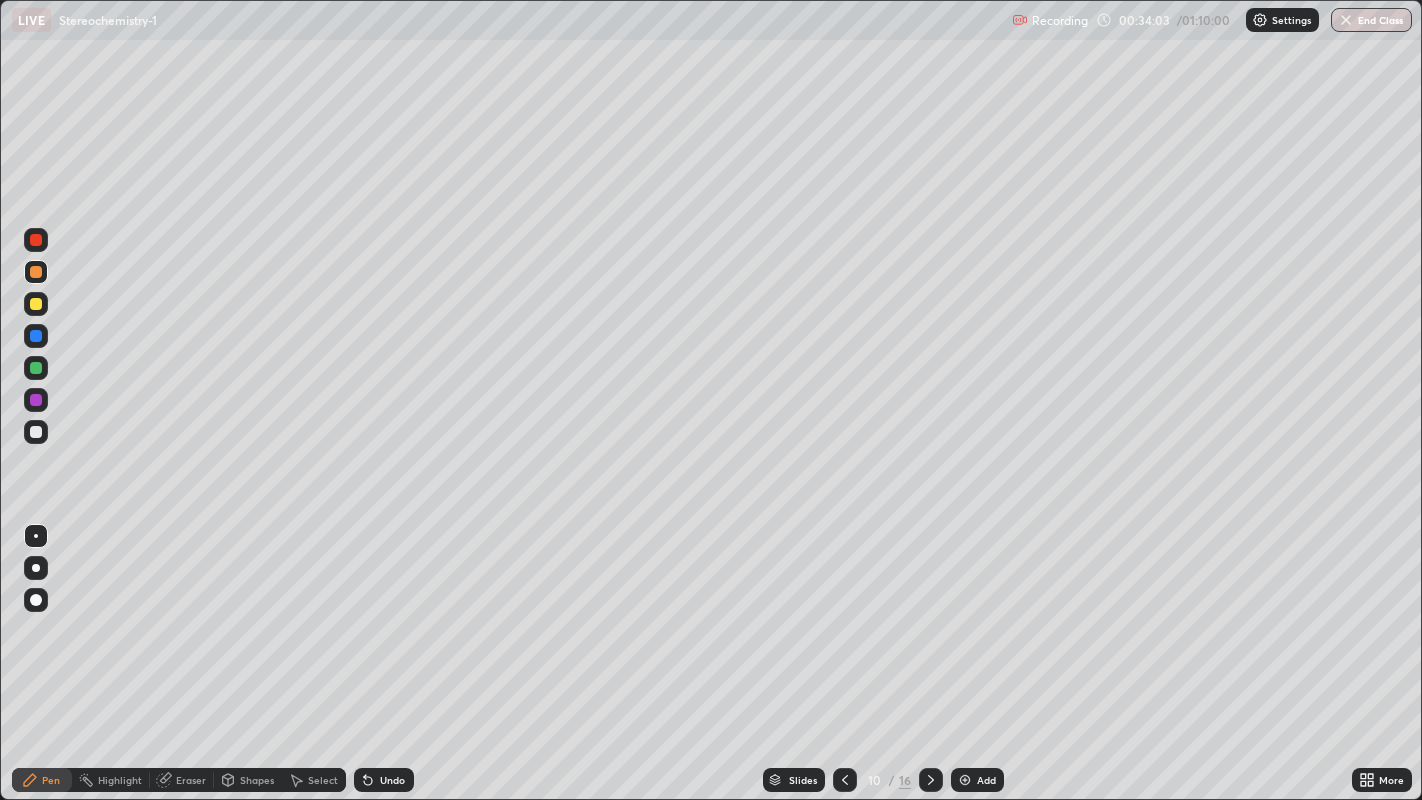 click at bounding box center (36, 336) 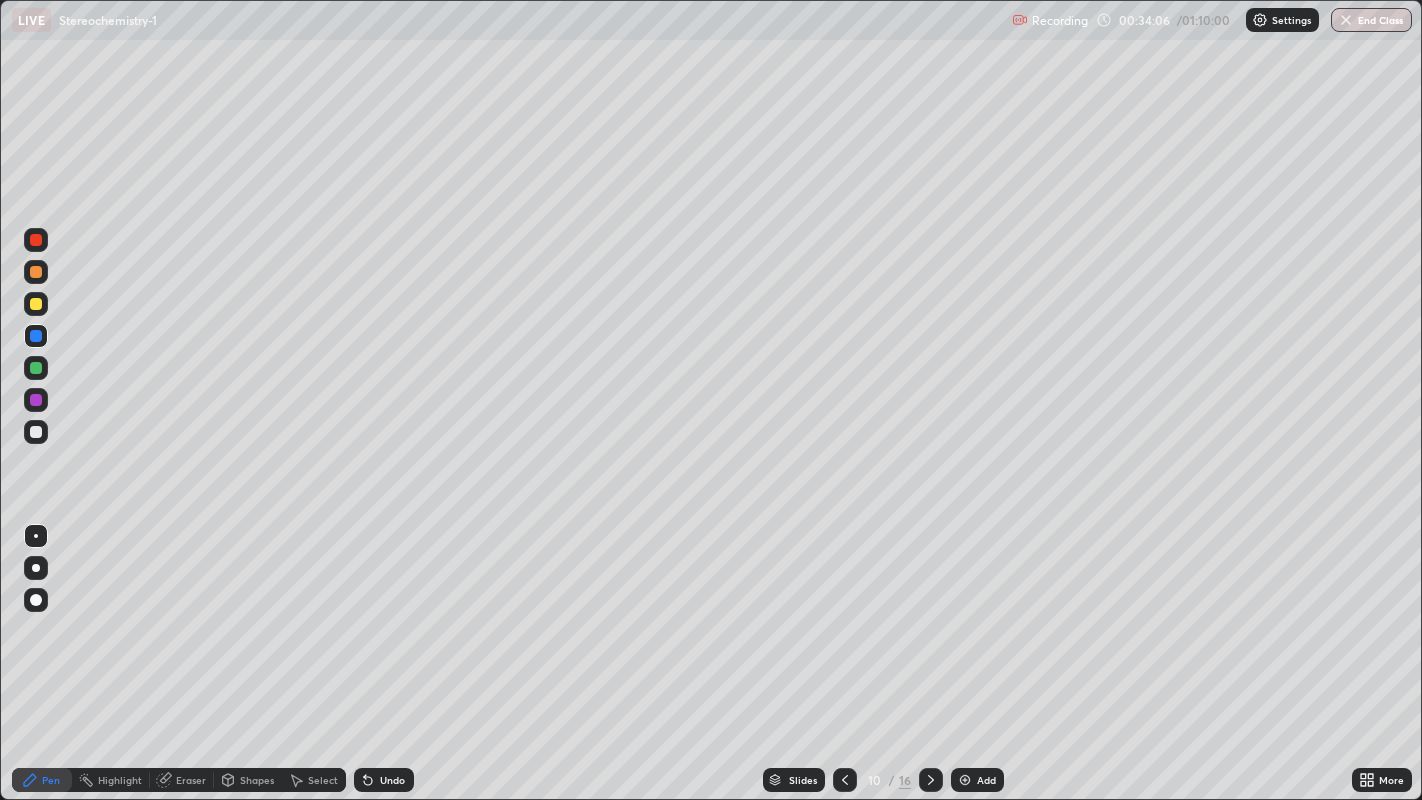 click at bounding box center (36, 272) 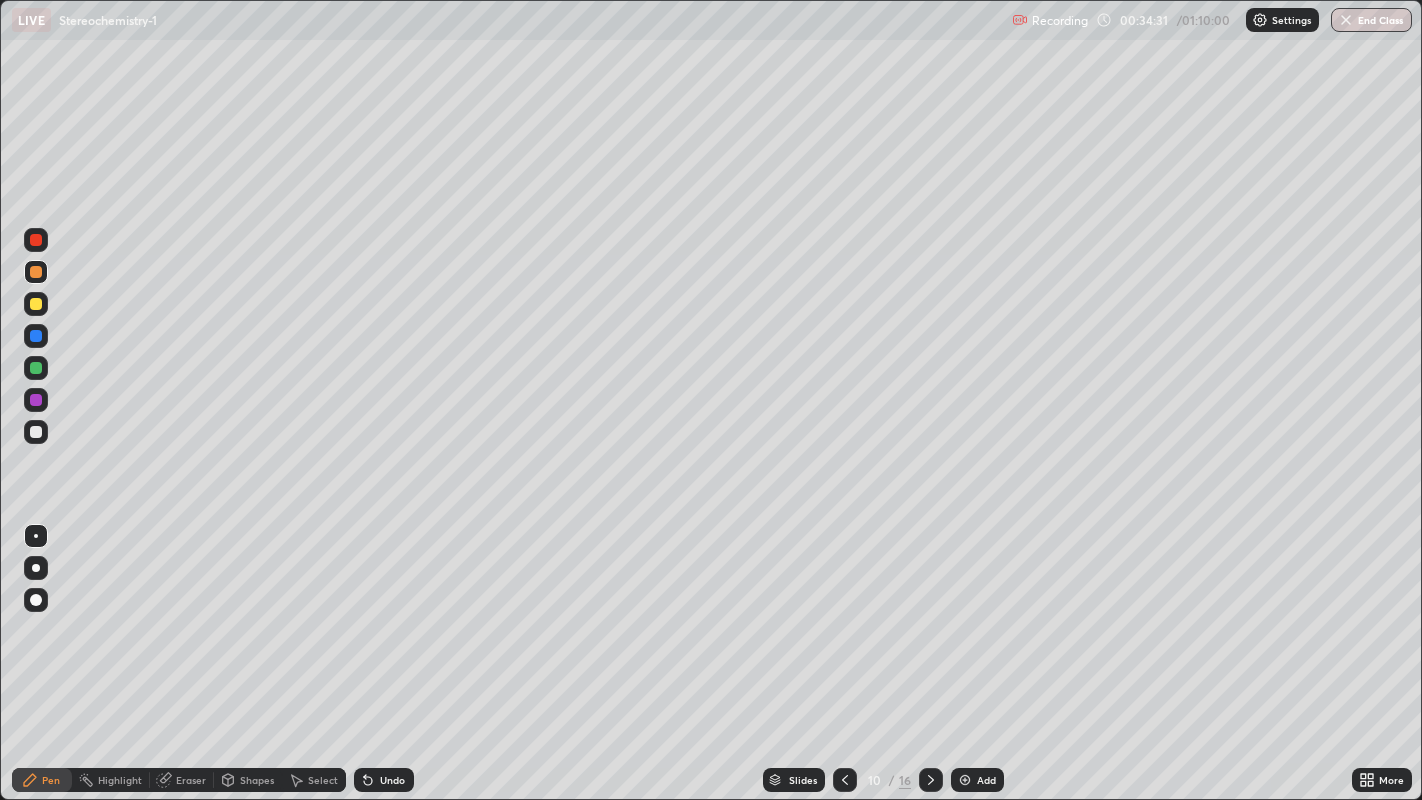 click at bounding box center (36, 336) 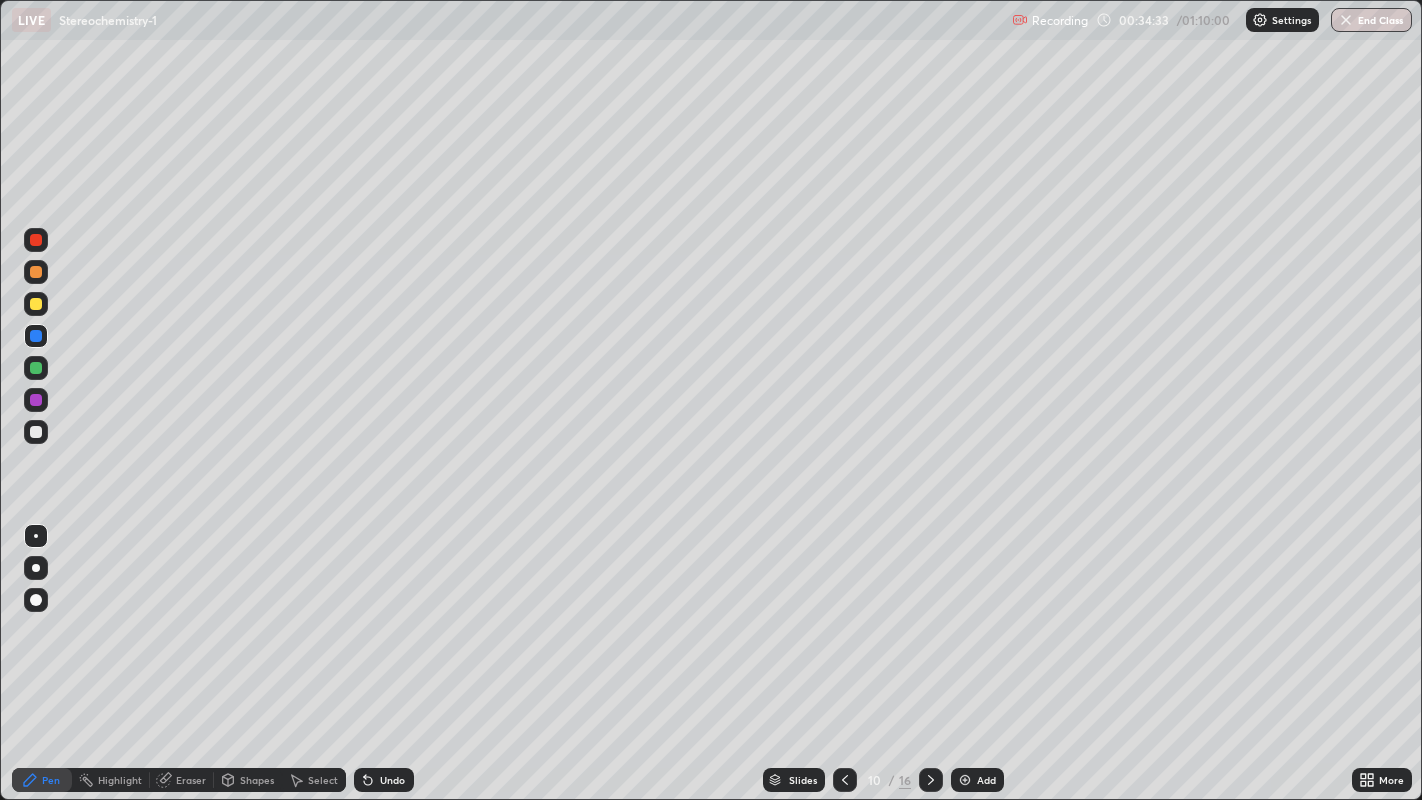 click at bounding box center (36, 304) 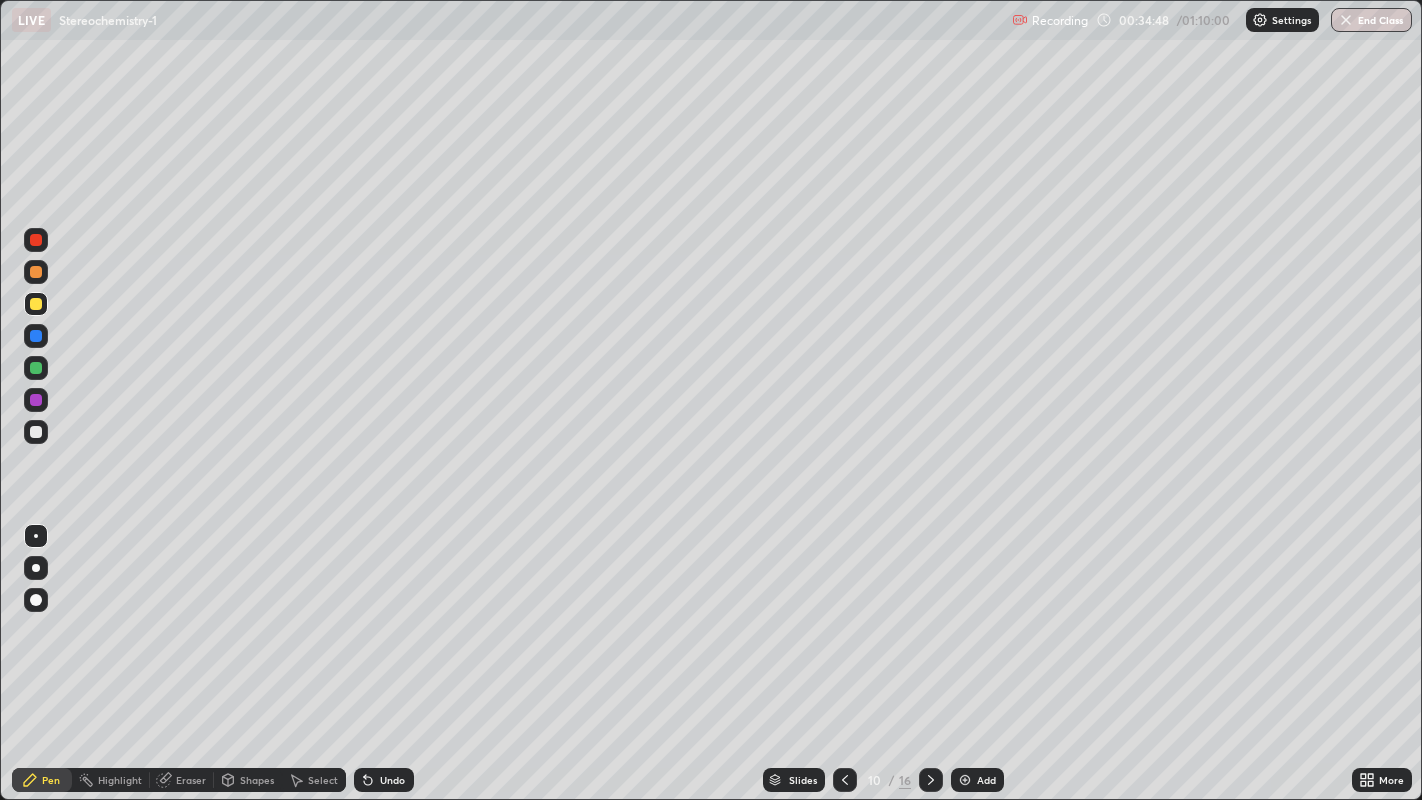 click at bounding box center [36, 336] 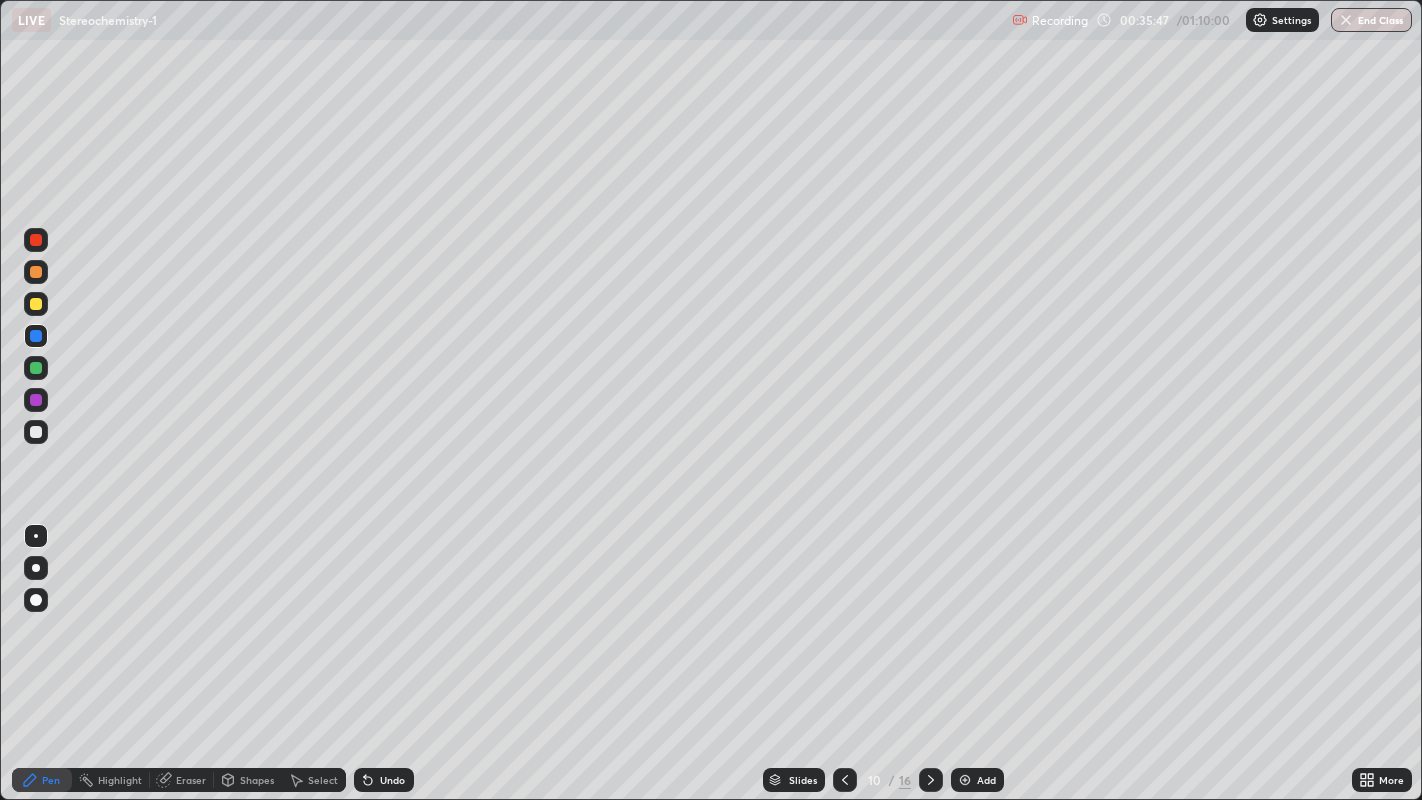 click at bounding box center (36, 240) 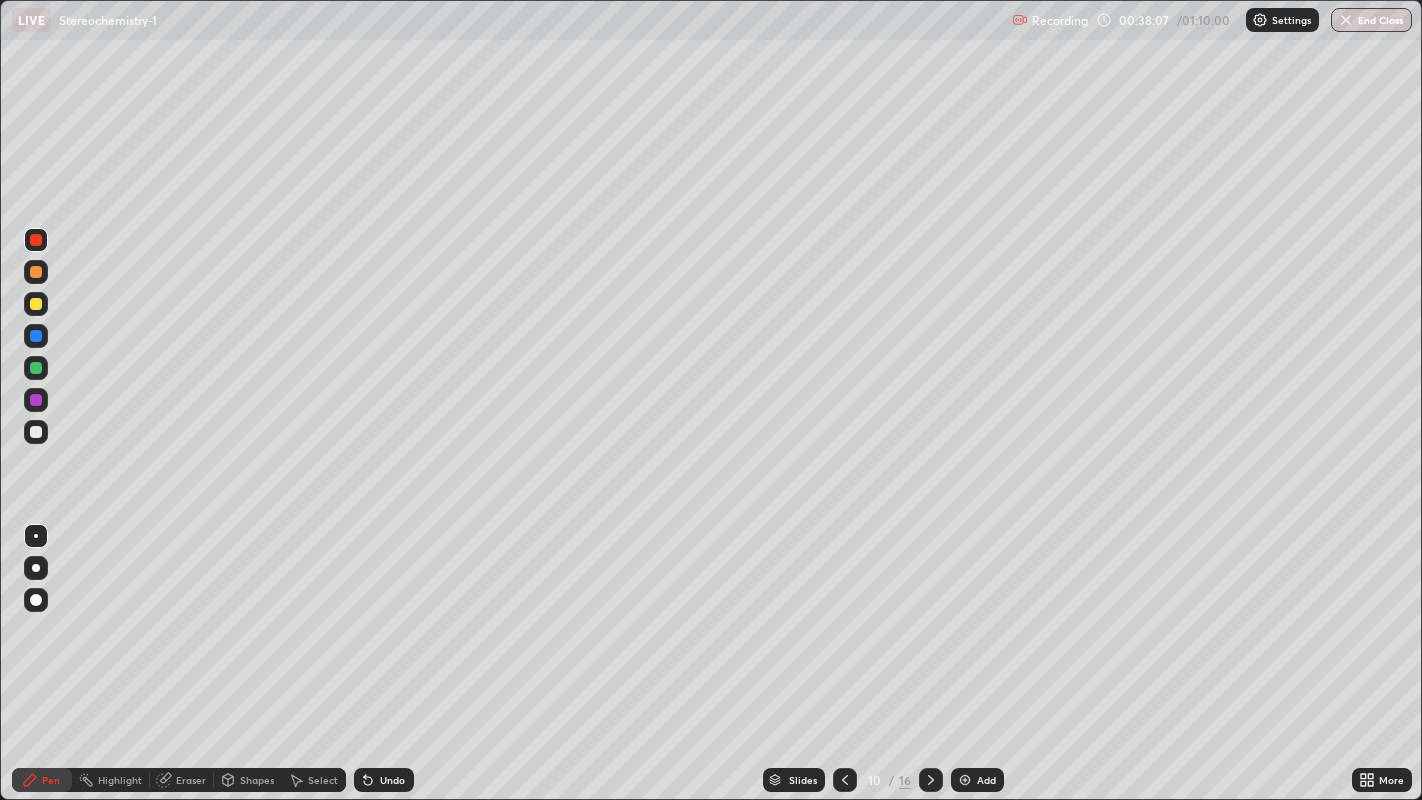 click at bounding box center (36, 240) 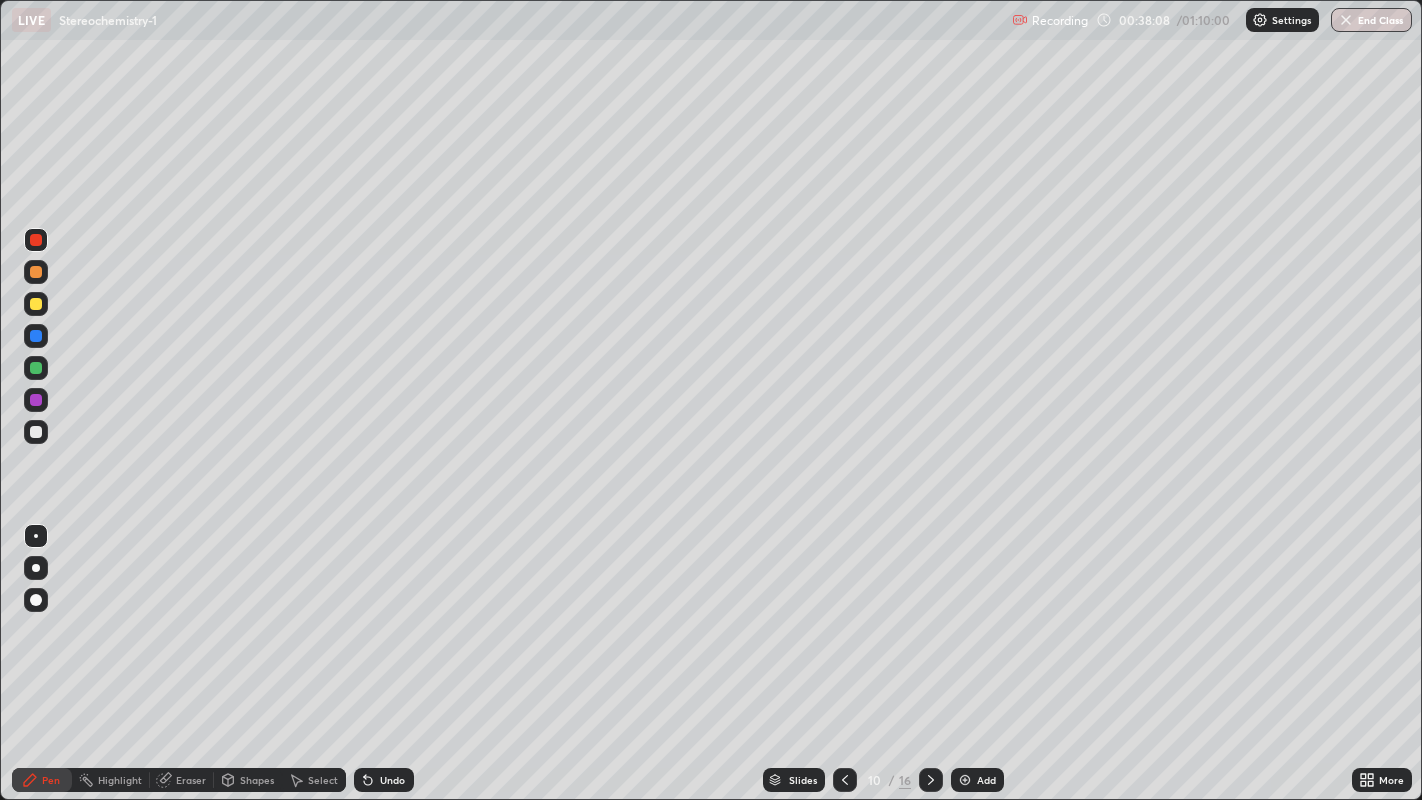 click at bounding box center [36, 272] 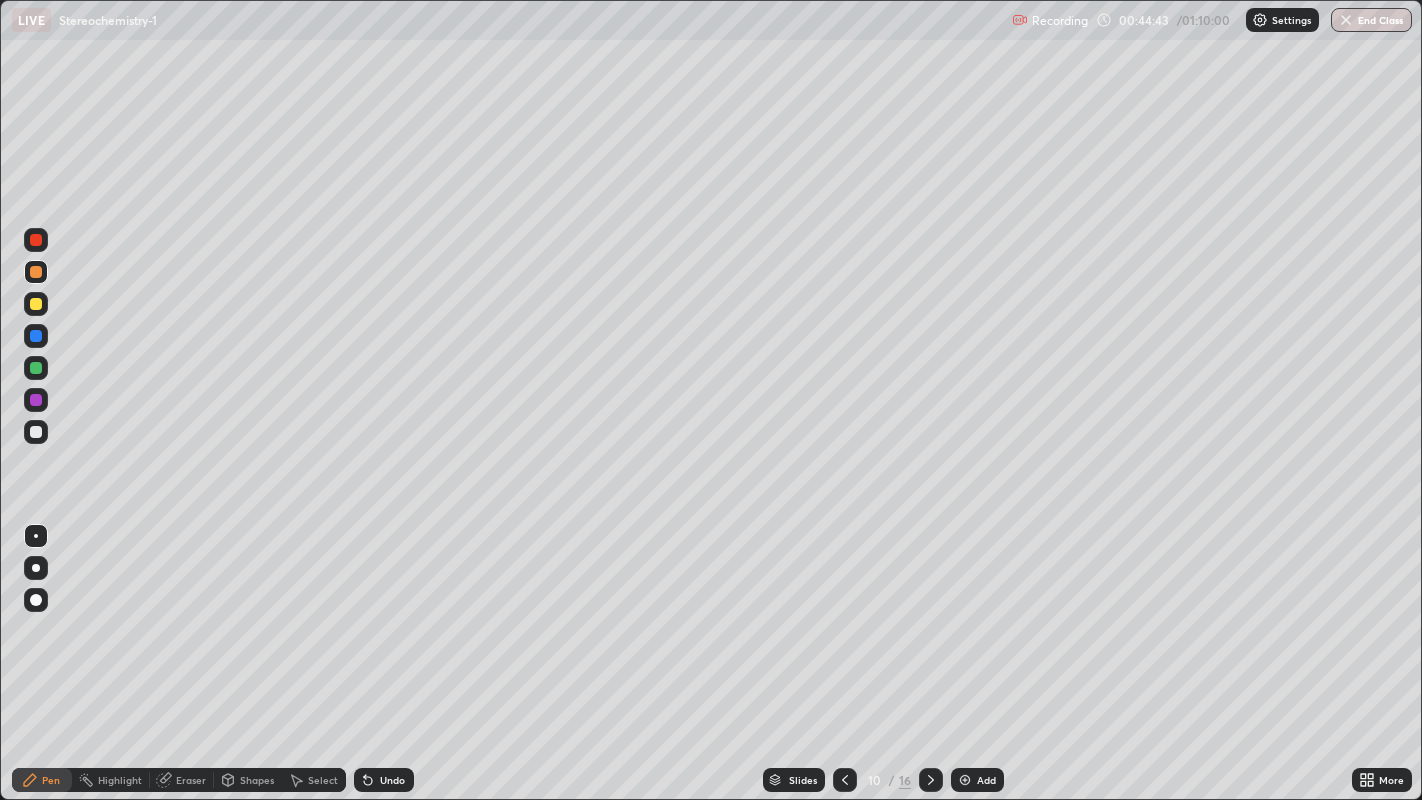 click 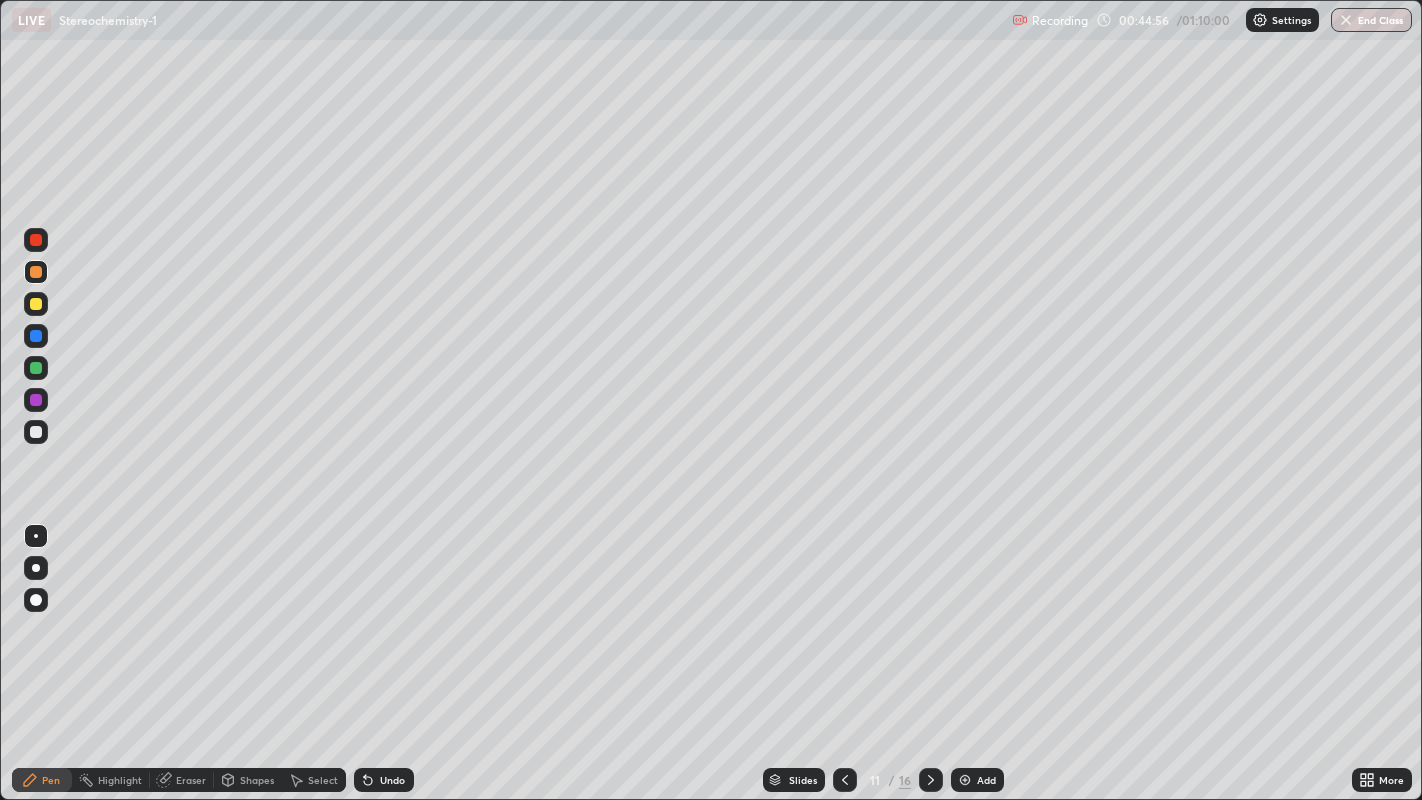 click at bounding box center [36, 272] 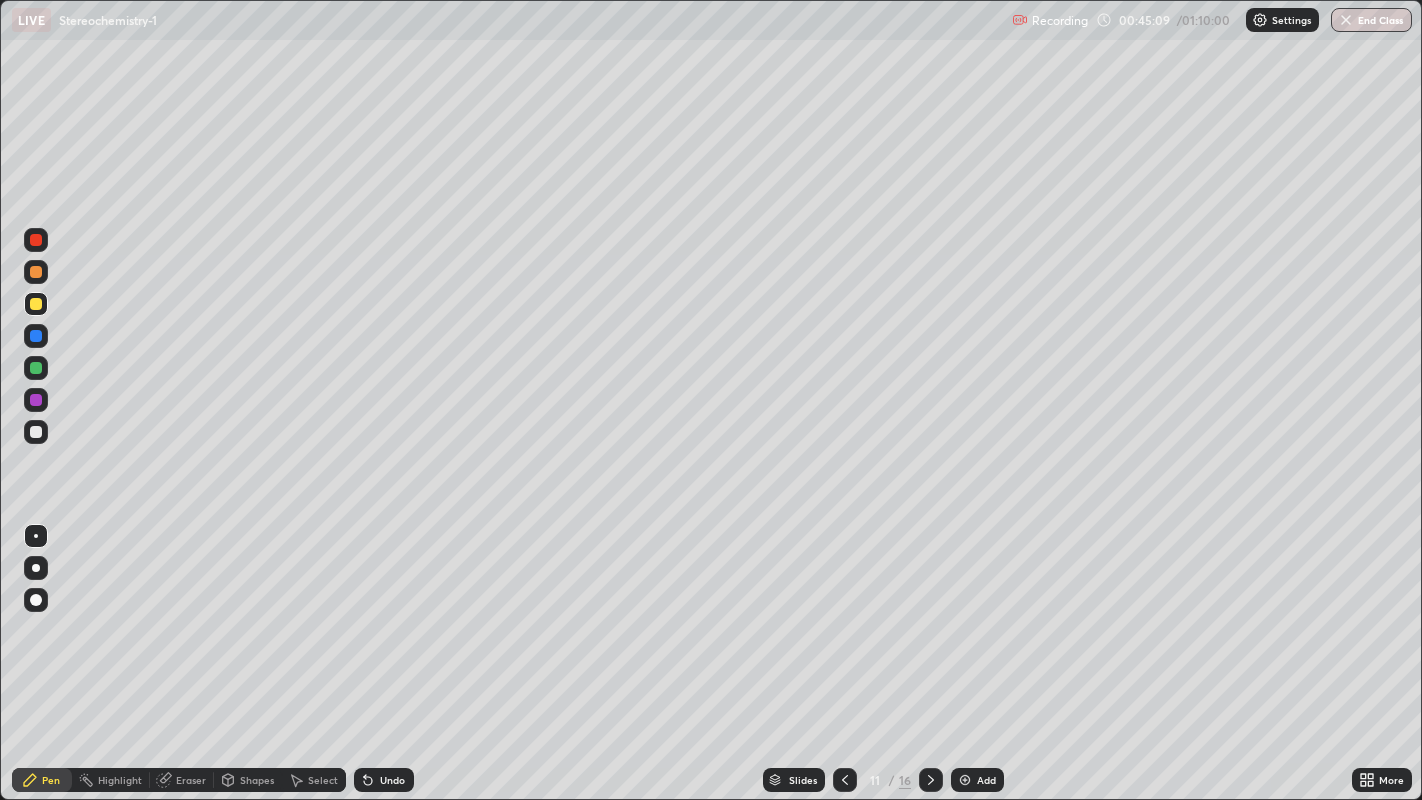 click at bounding box center (36, 272) 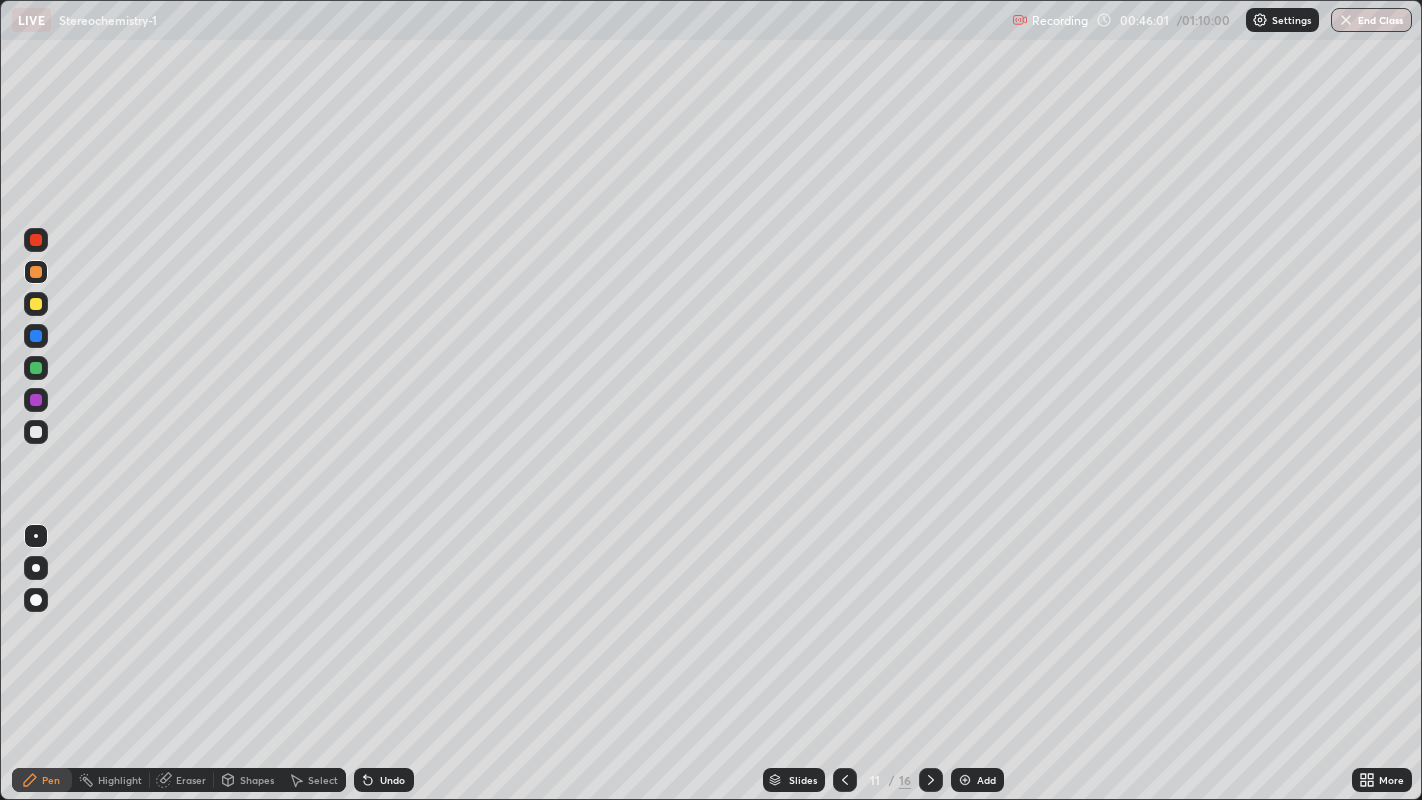 click at bounding box center (36, 368) 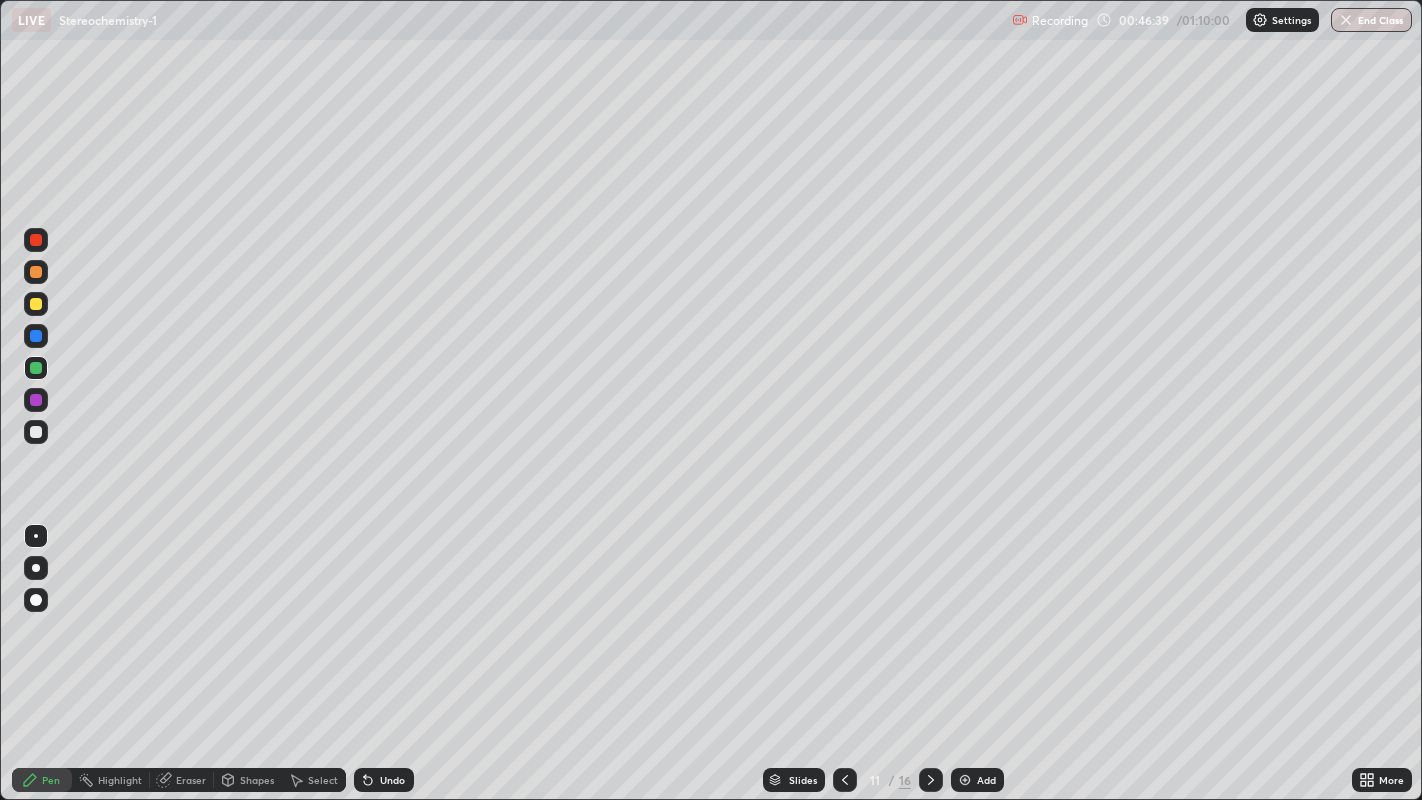 click at bounding box center [36, 304] 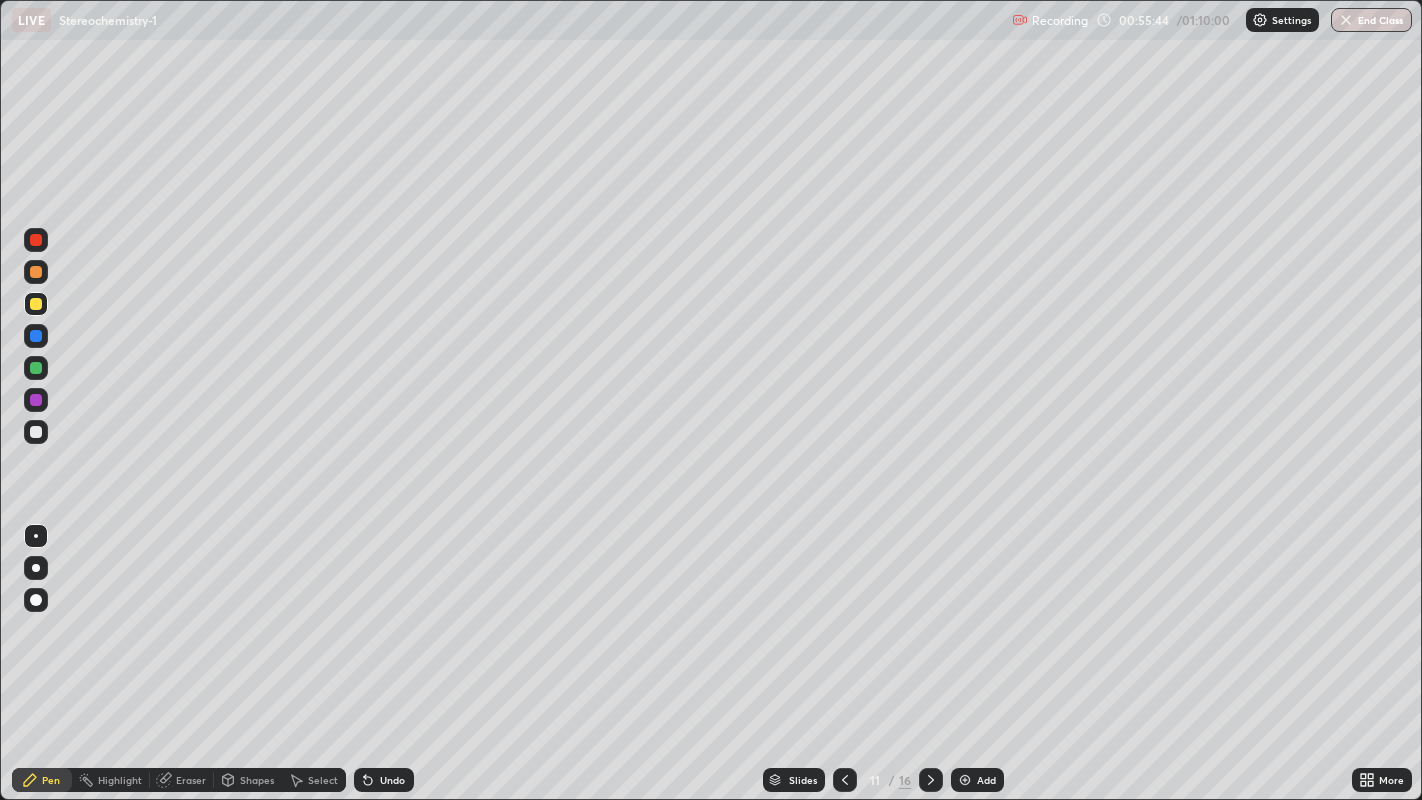 click 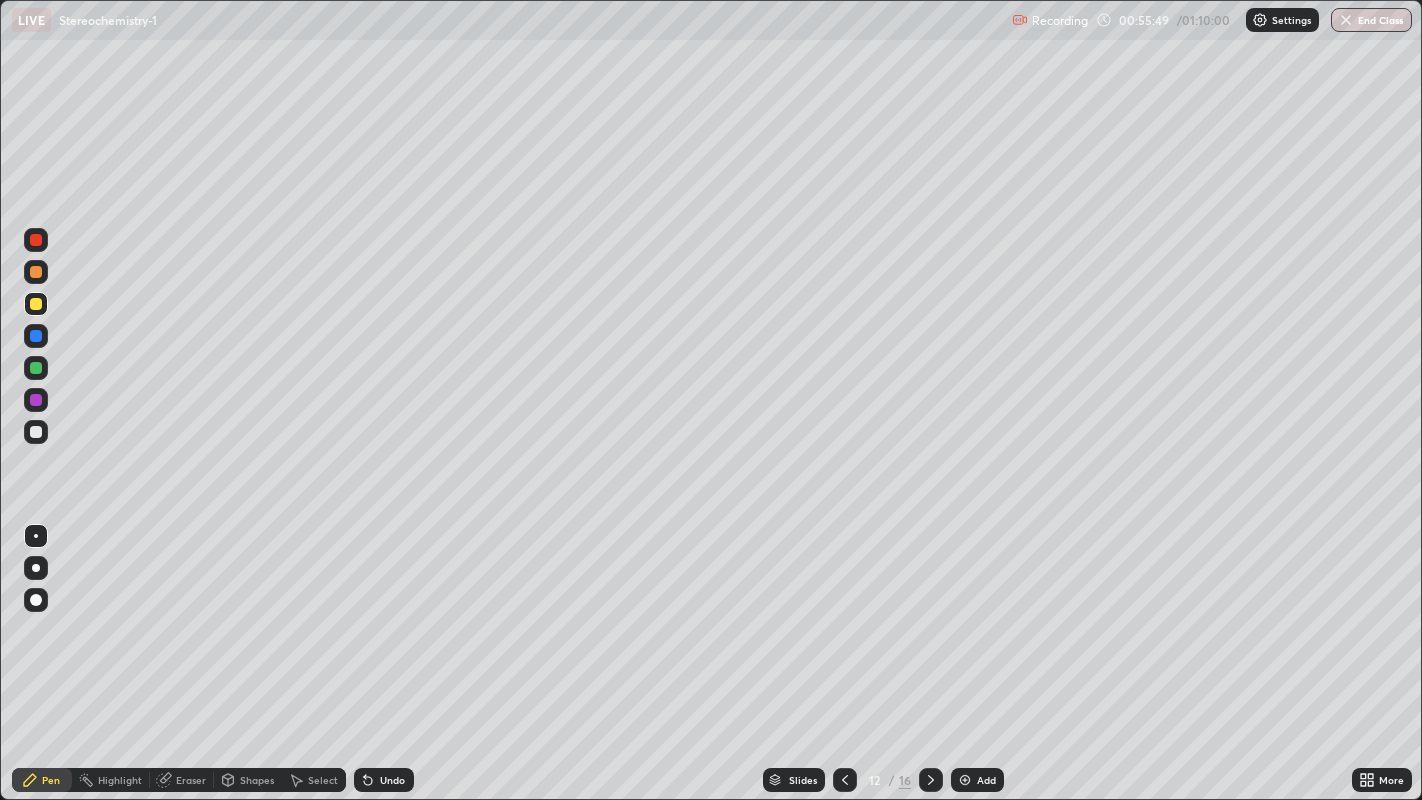 click at bounding box center (36, 336) 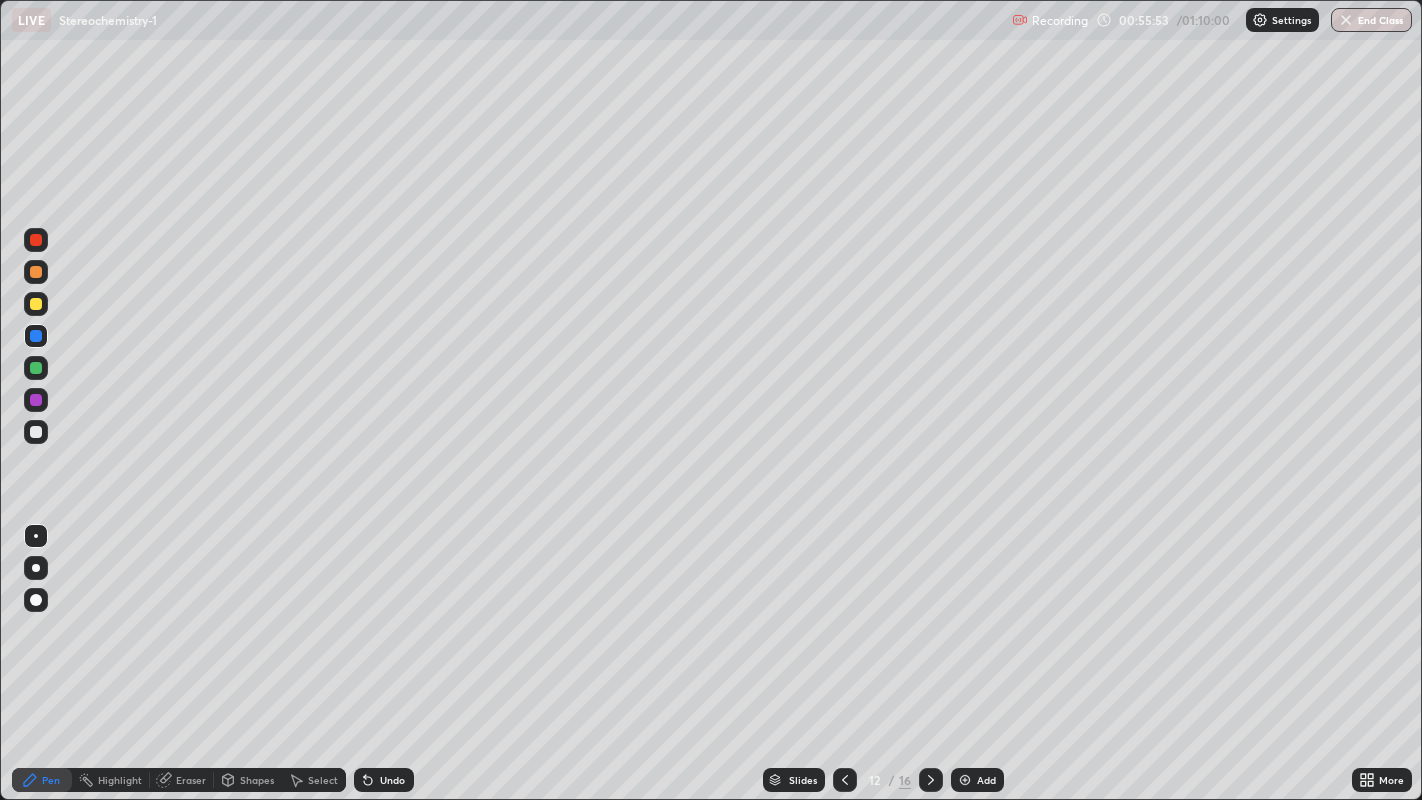 click at bounding box center (36, 272) 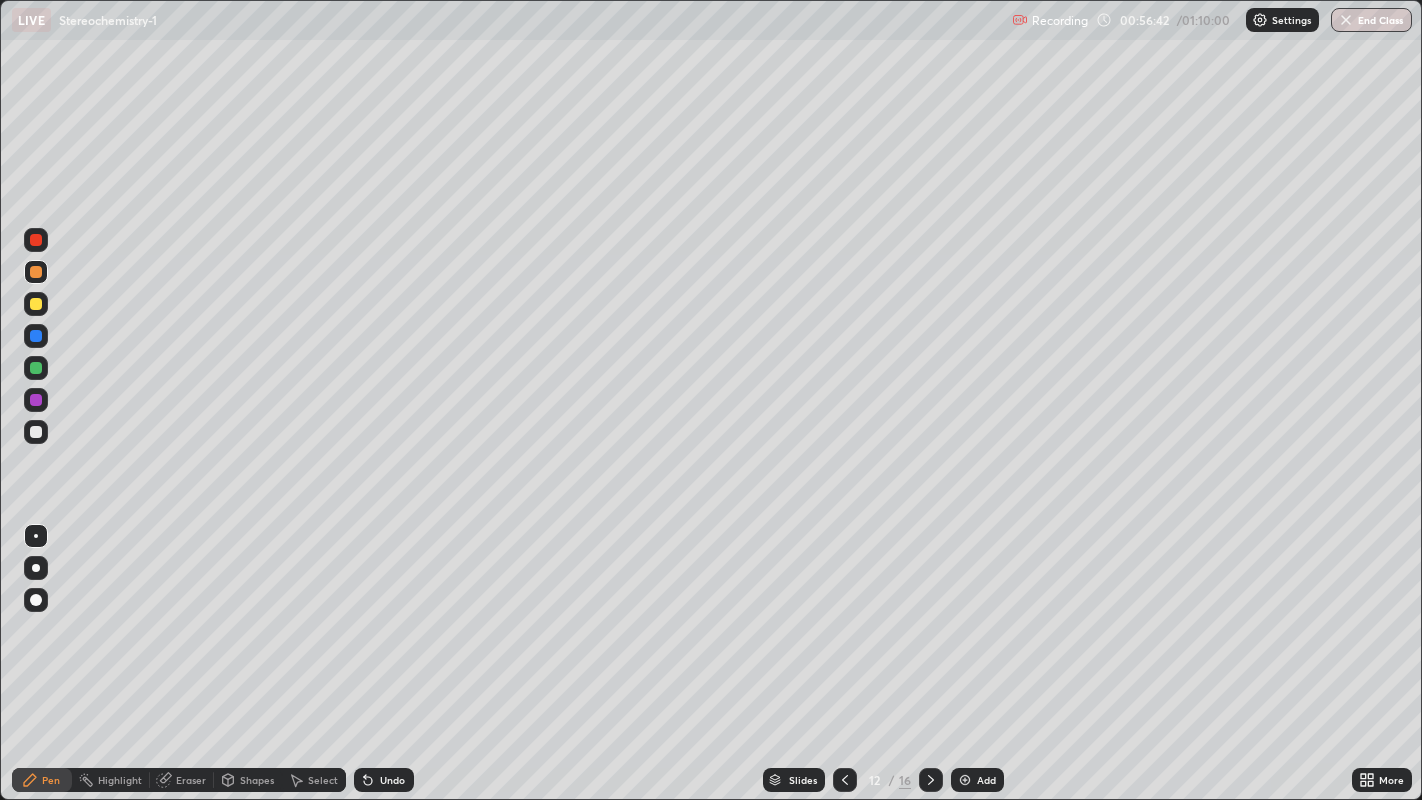 click at bounding box center (36, 304) 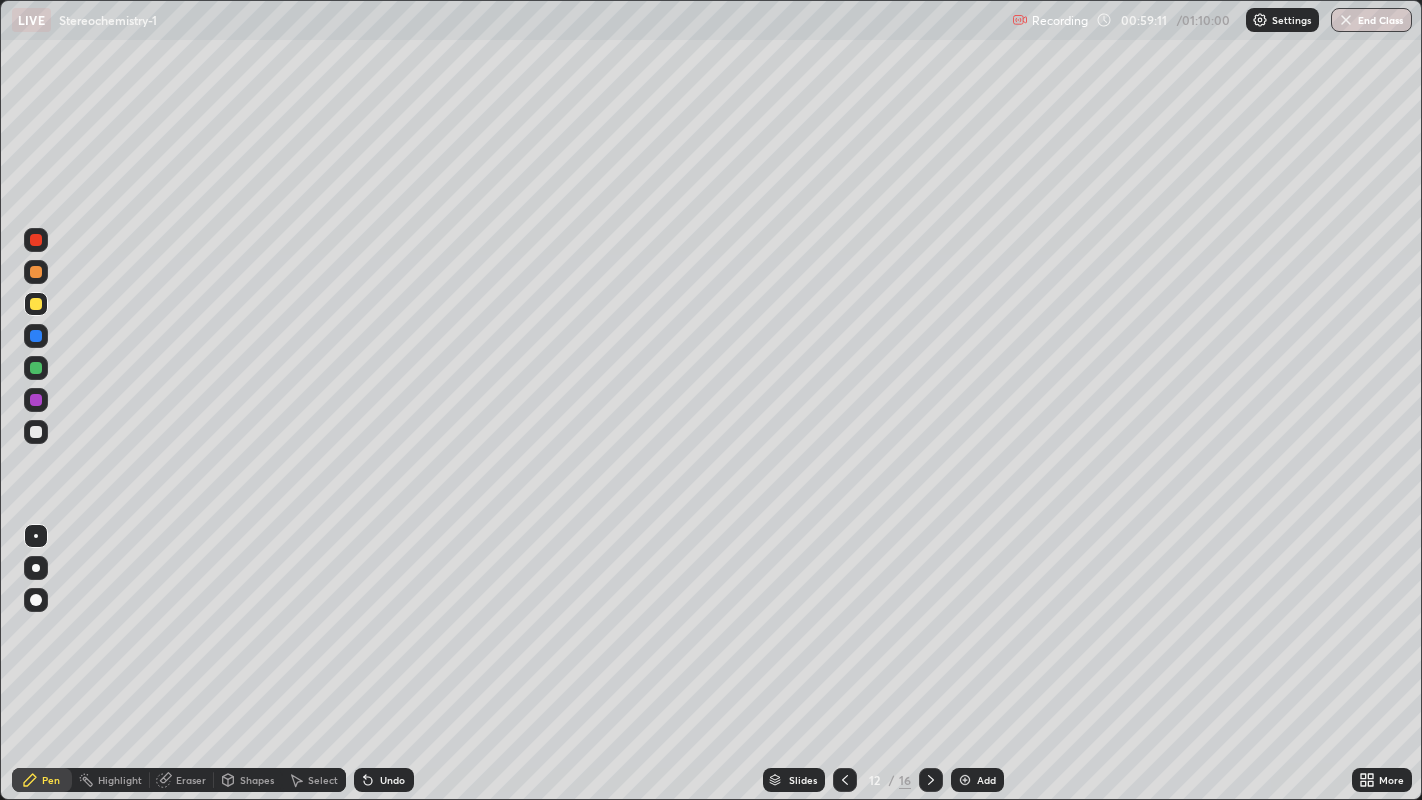 click 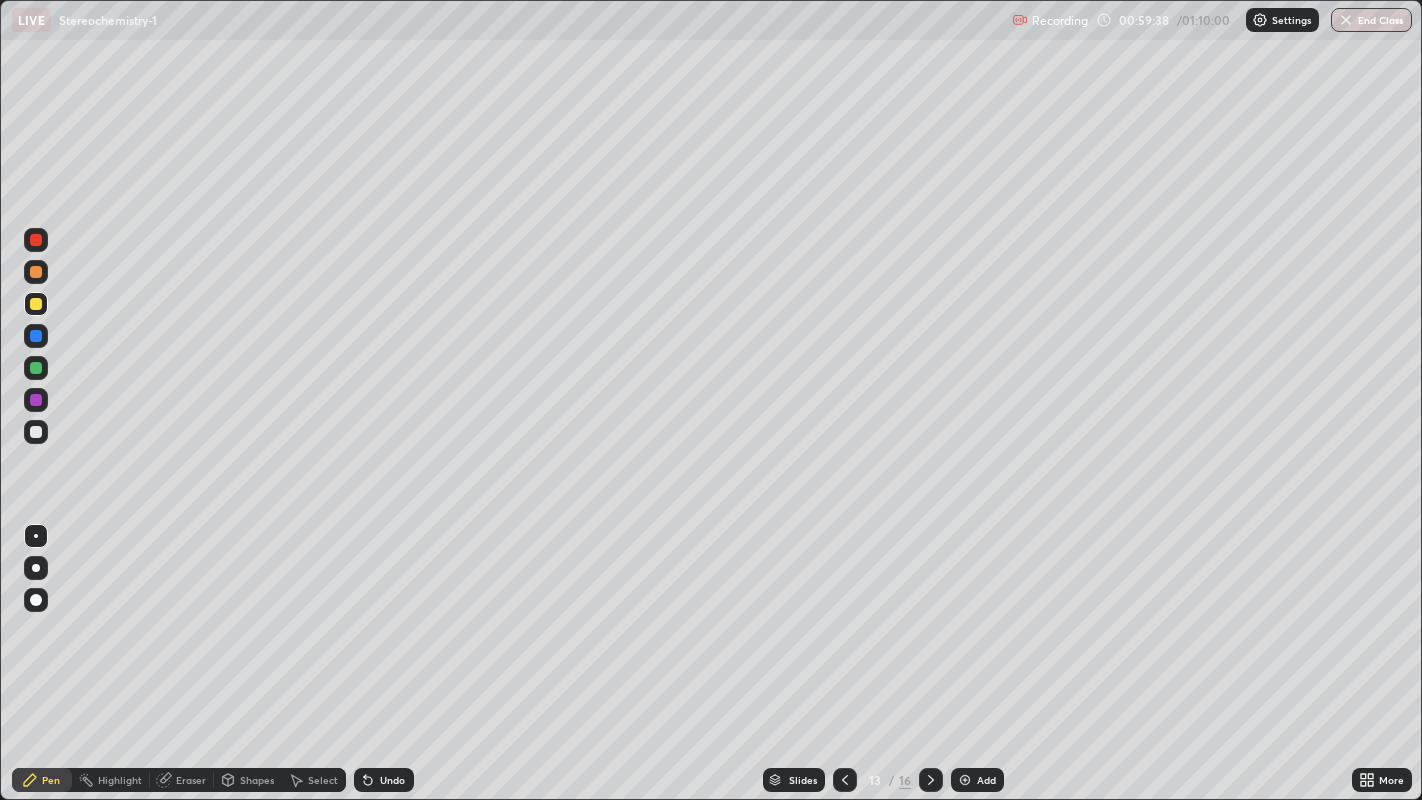 click at bounding box center (36, 272) 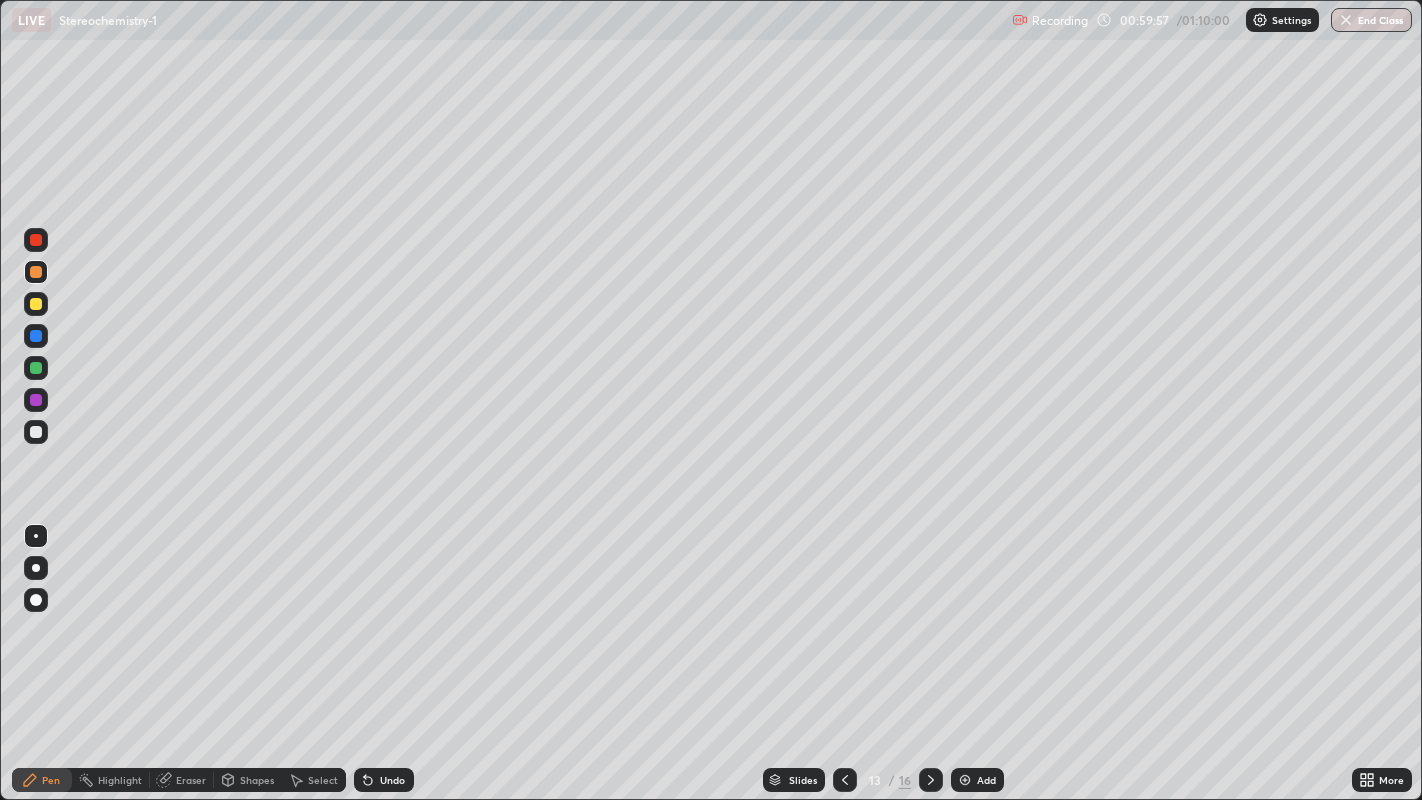 click at bounding box center [36, 336] 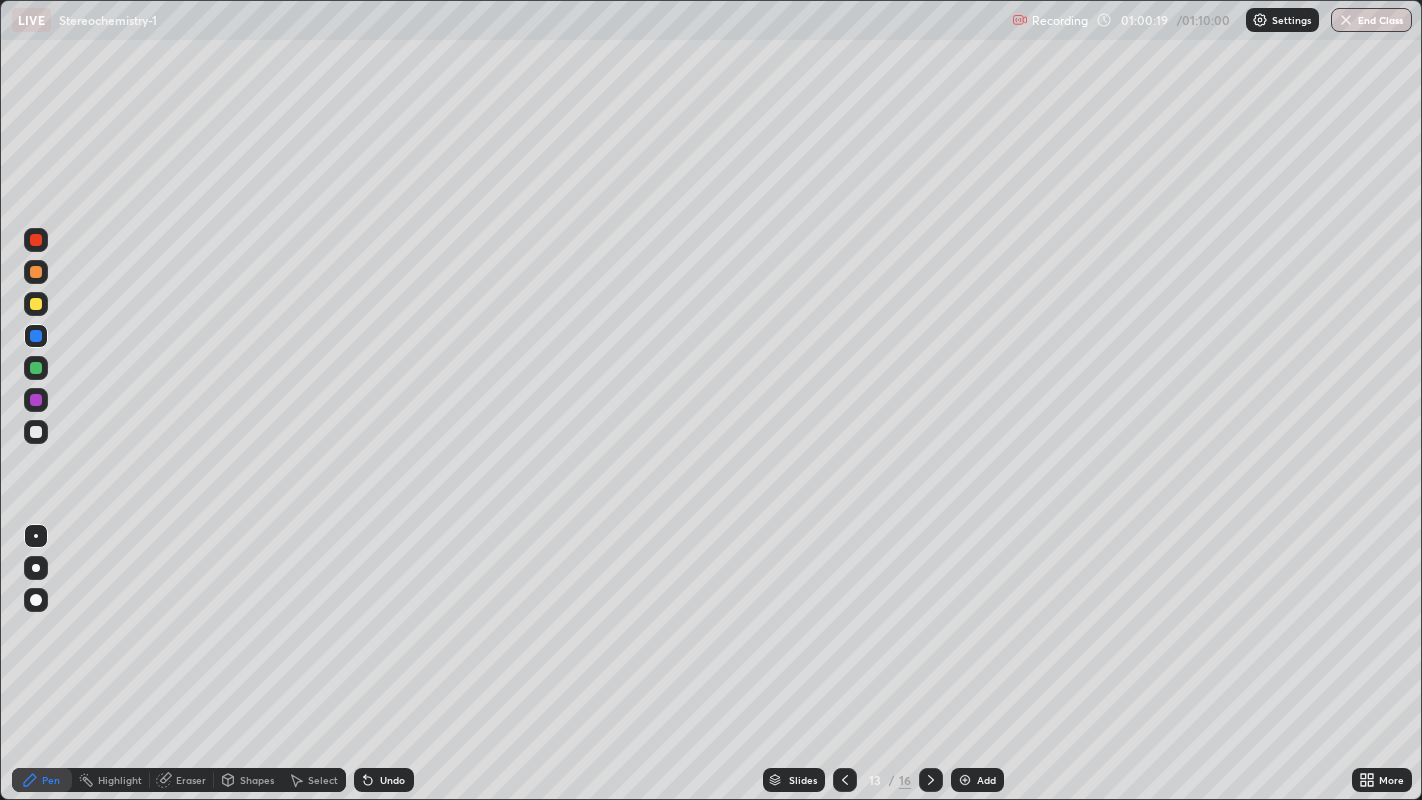 click at bounding box center [36, 304] 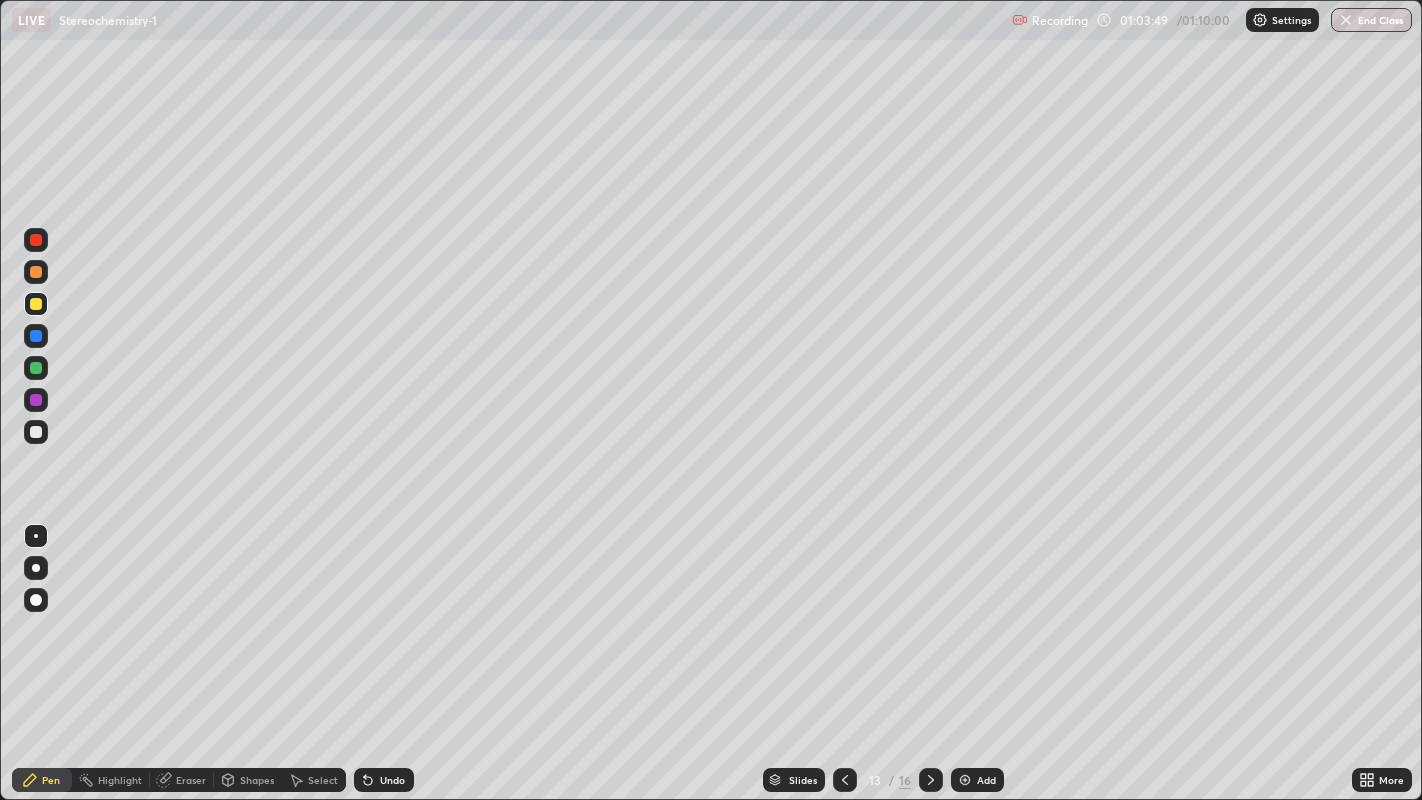 click at bounding box center [36, 432] 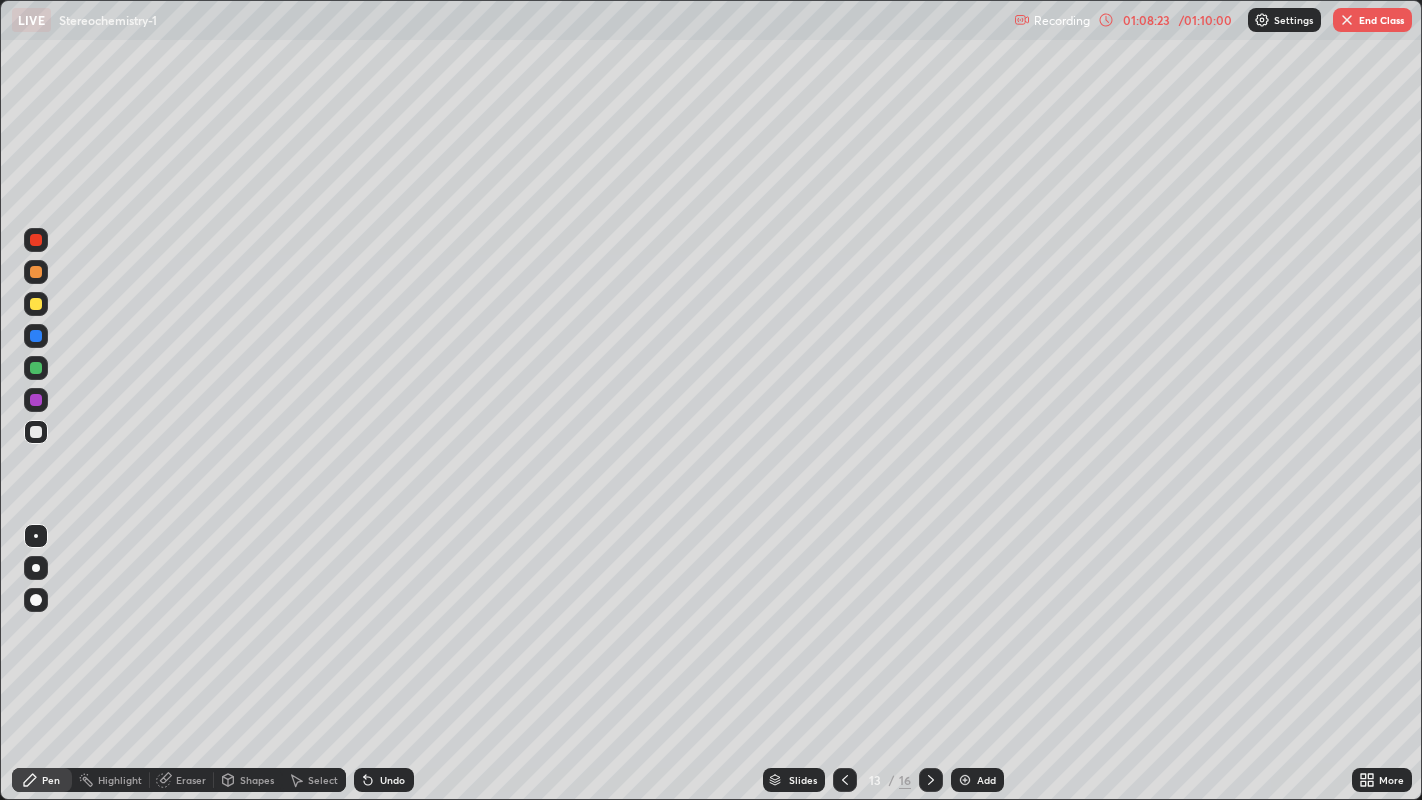 click on "End Class" at bounding box center [1372, 20] 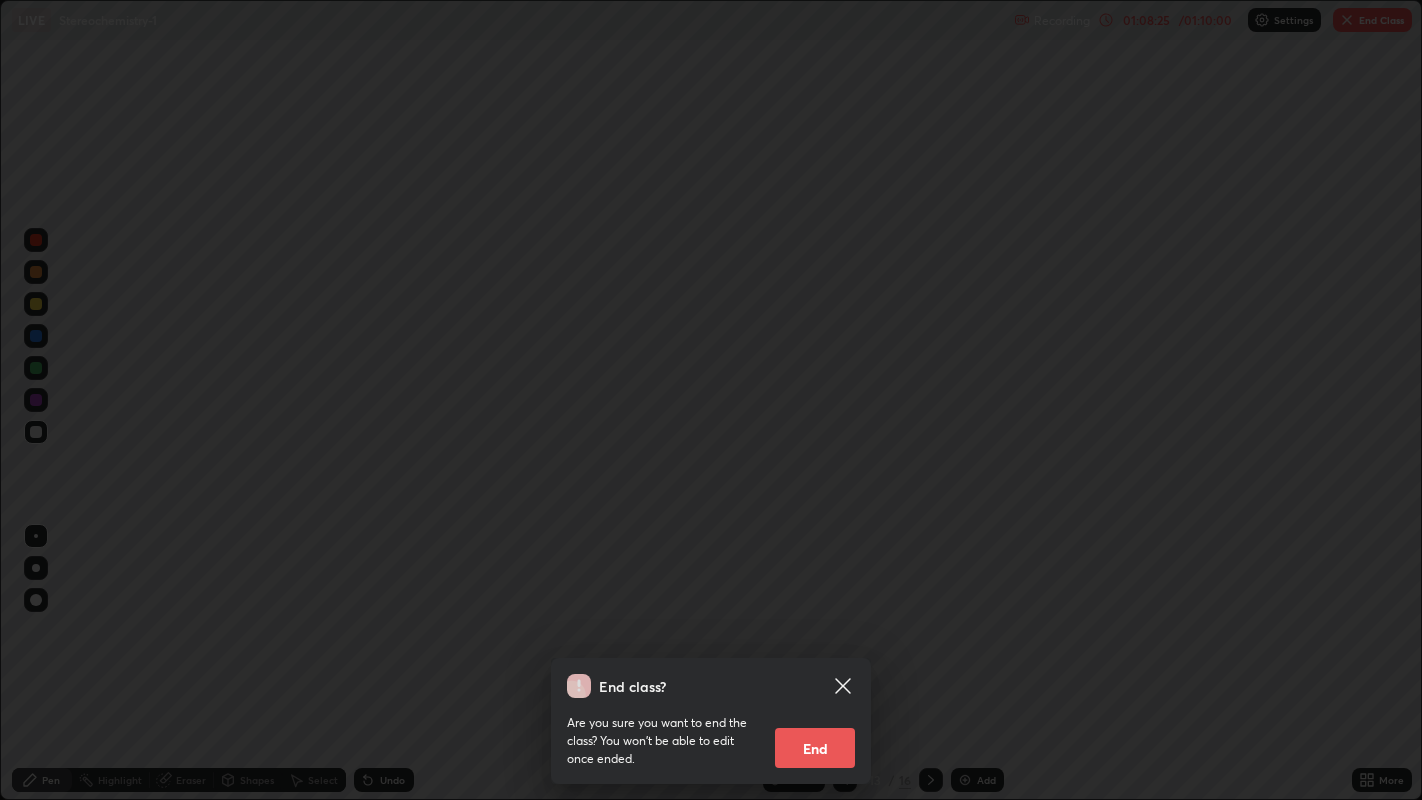 click on "End" at bounding box center (815, 748) 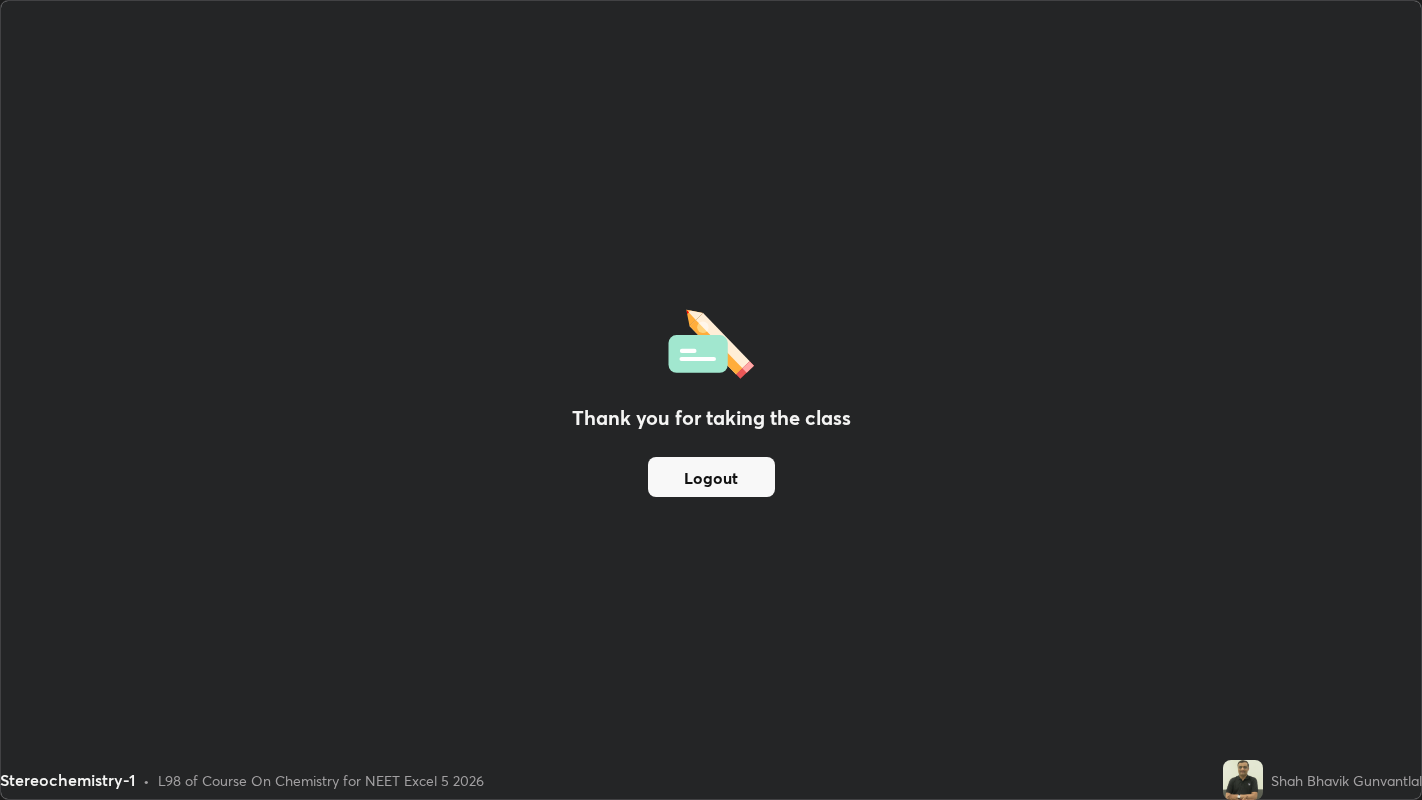 click on "Logout" at bounding box center [711, 477] 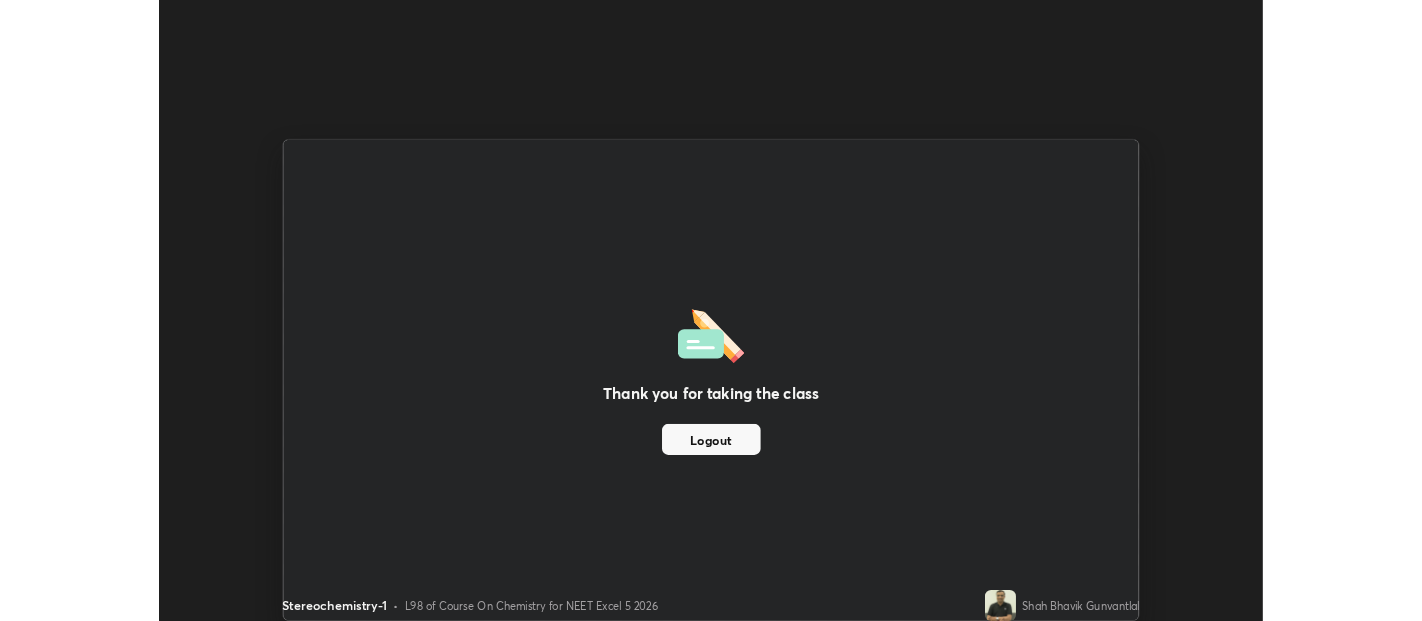 scroll, scrollTop: 621, scrollLeft: 1422, axis: both 